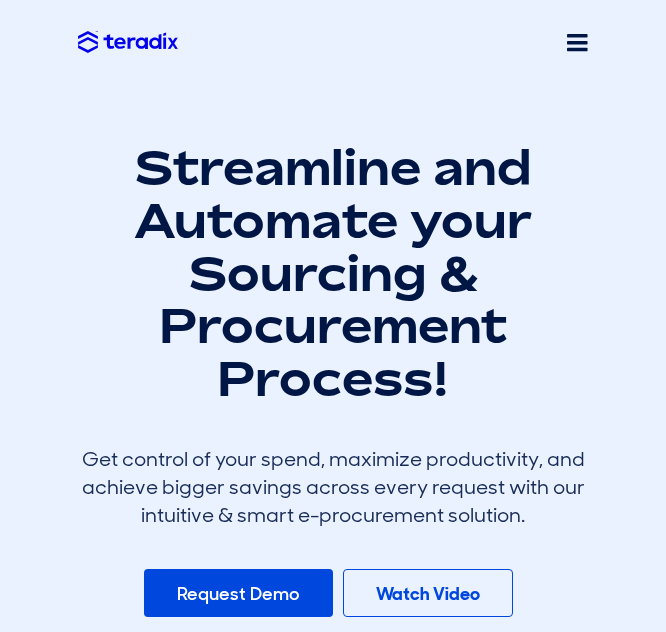 scroll, scrollTop: 0, scrollLeft: 0, axis: both 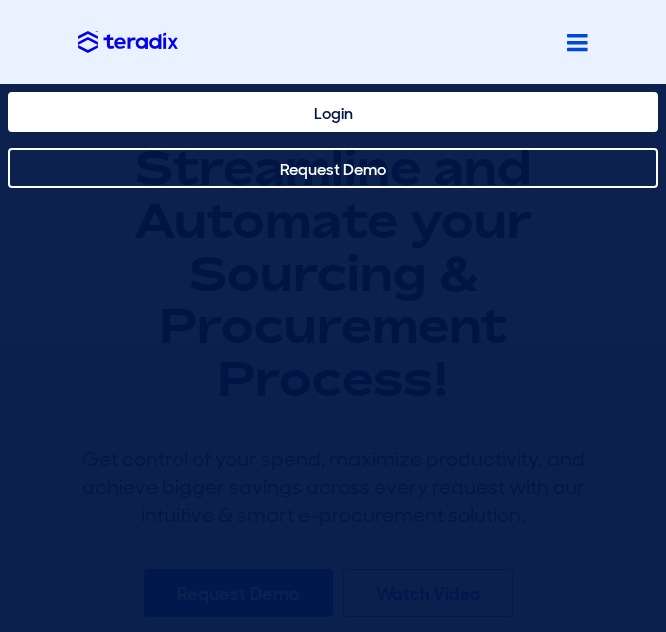 click on "Login" at bounding box center (333, 112) 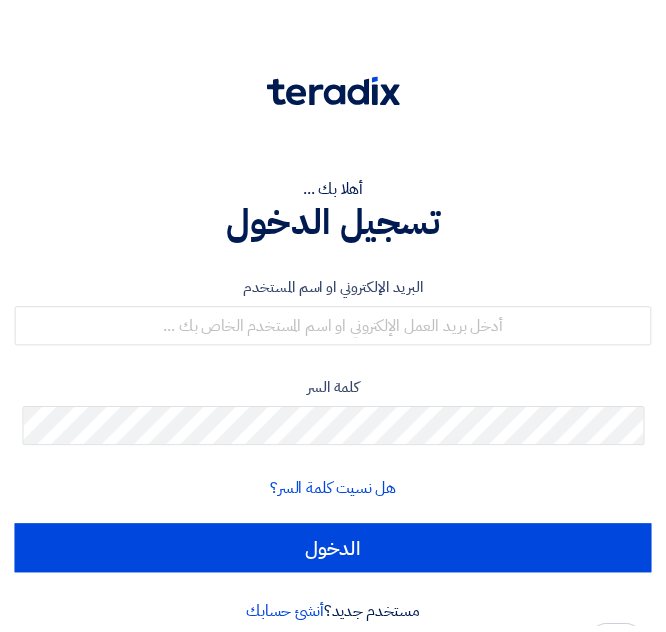 scroll, scrollTop: 0, scrollLeft: 0, axis: both 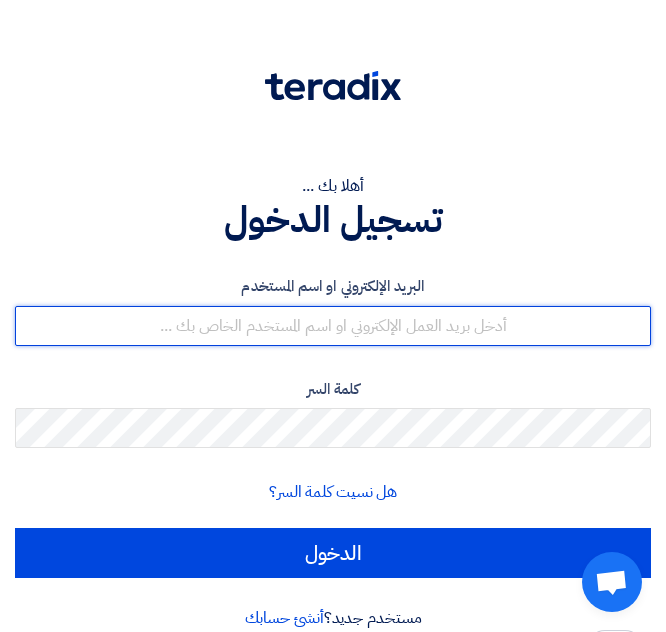 click at bounding box center [333, 326] 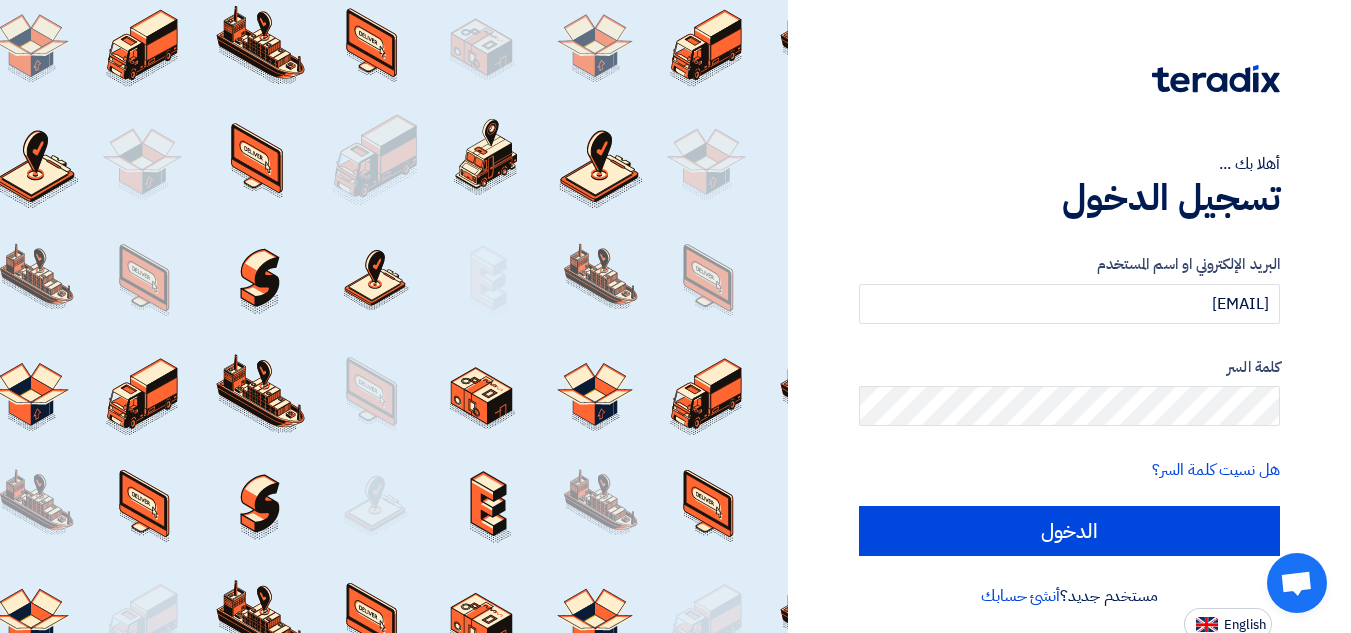 click on "البريد الإلكتروني او اسم المستخدم
thasan@sharkeyasugar.com
كلمة السر
هل نسيت كلمة السر؟
الدخول" 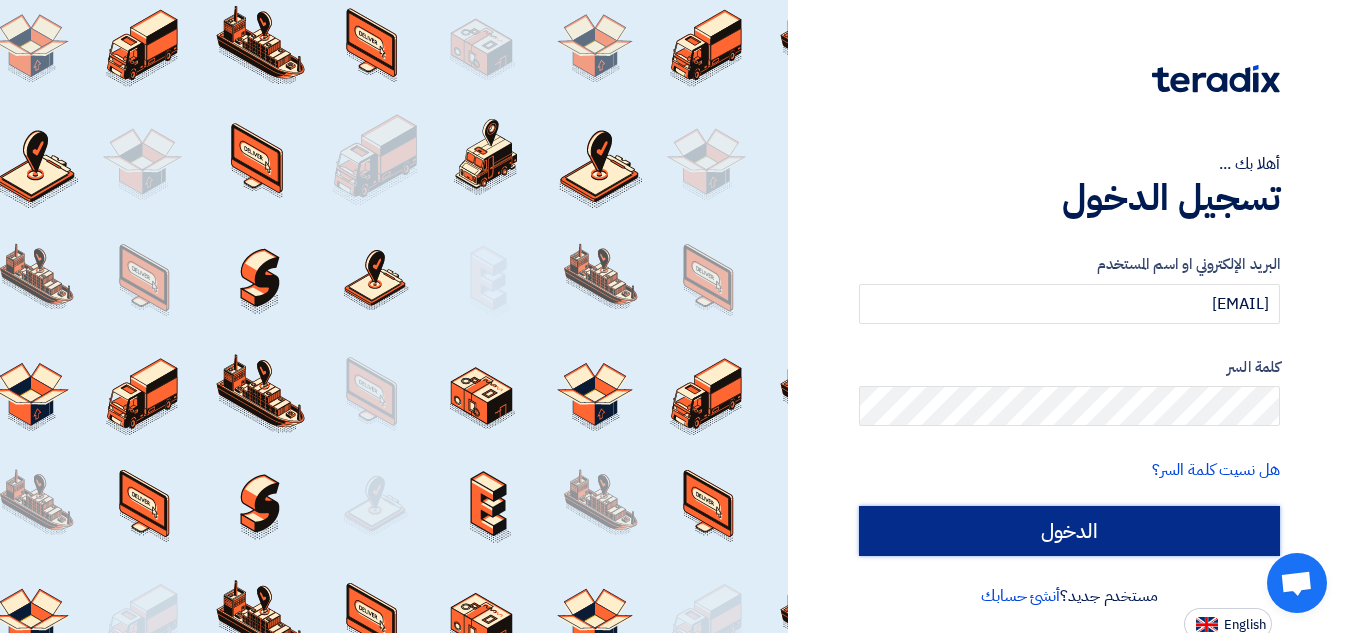 click on "الدخول" 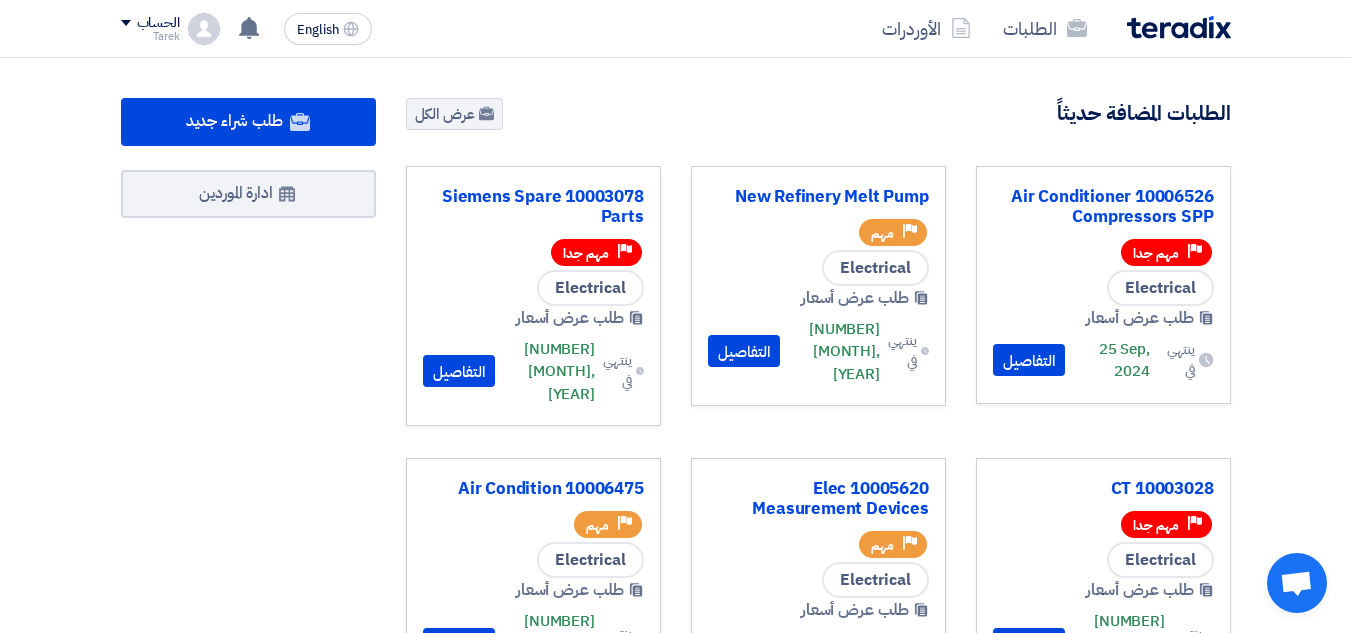 click on "الحساب" 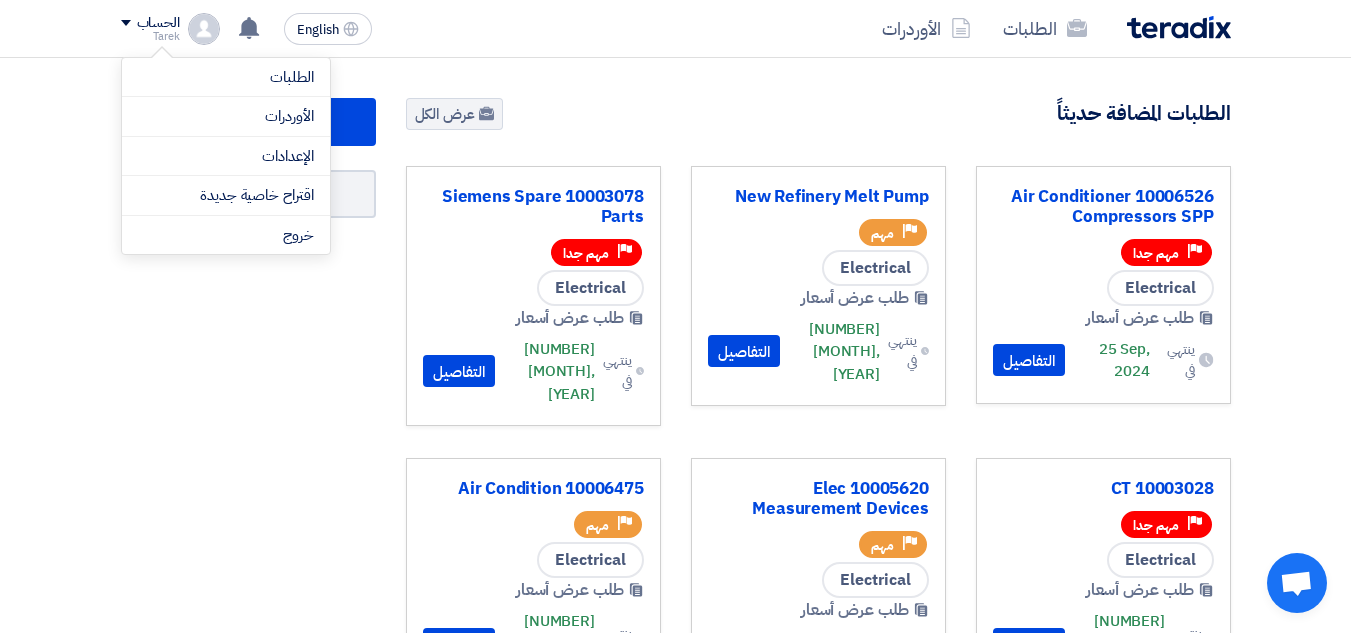 click on "طلب شراء جديد
إطرح طلب عروض أسعار أو مزاد عكسي وتواصل مع موردينك بكفاءة وسهولة تامة
شاهد كيفية العمل
ادارة الموردين
الطلبات المضافة حديثاً
عرض الكل" 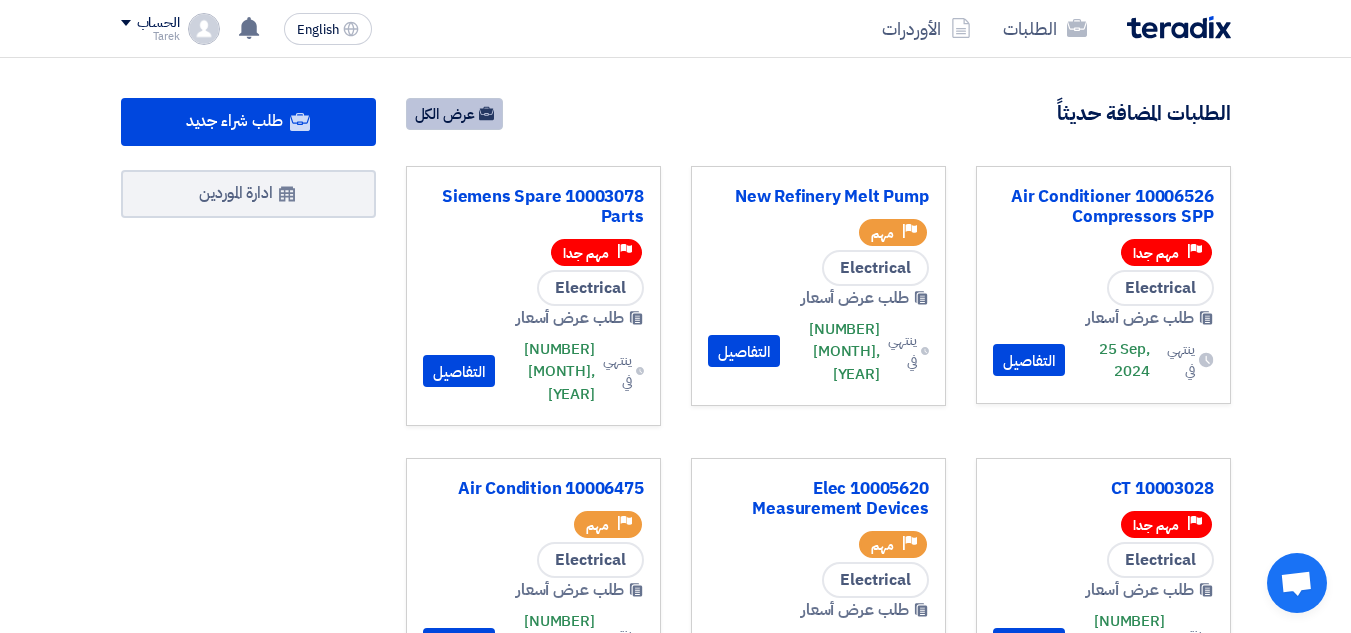 click on "عرض الكل" 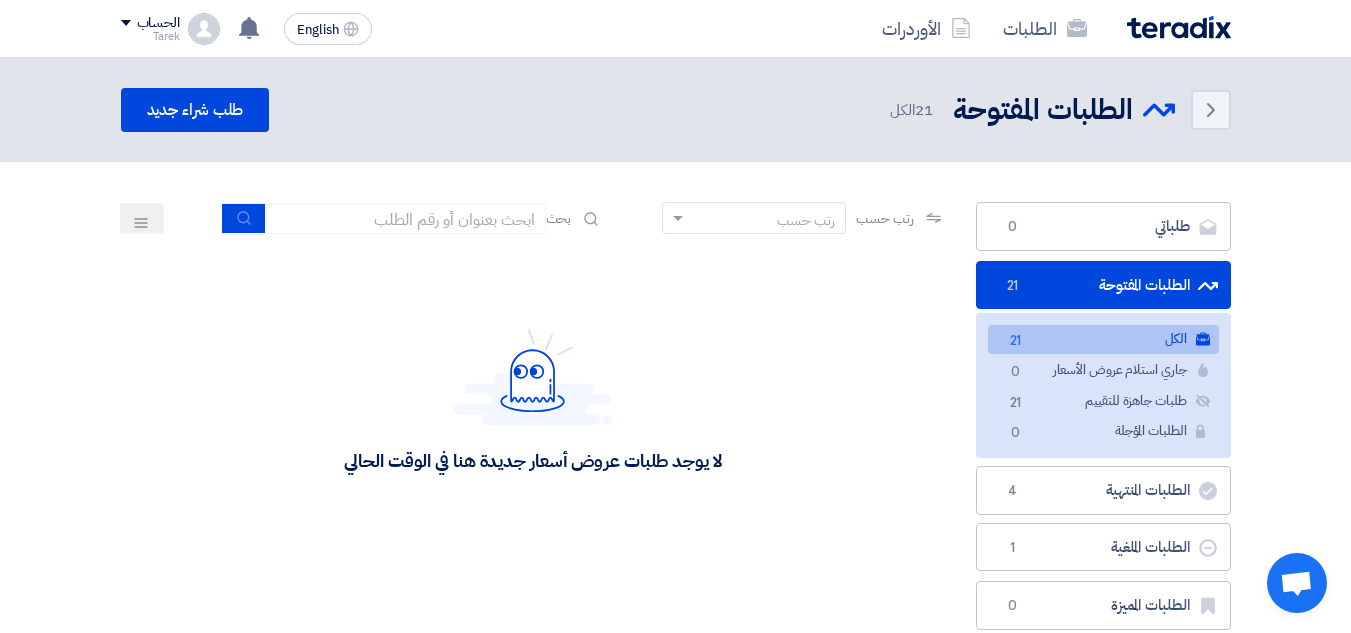 drag, startPoint x: 893, startPoint y: 208, endPoint x: 877, endPoint y: 233, distance: 29.681644 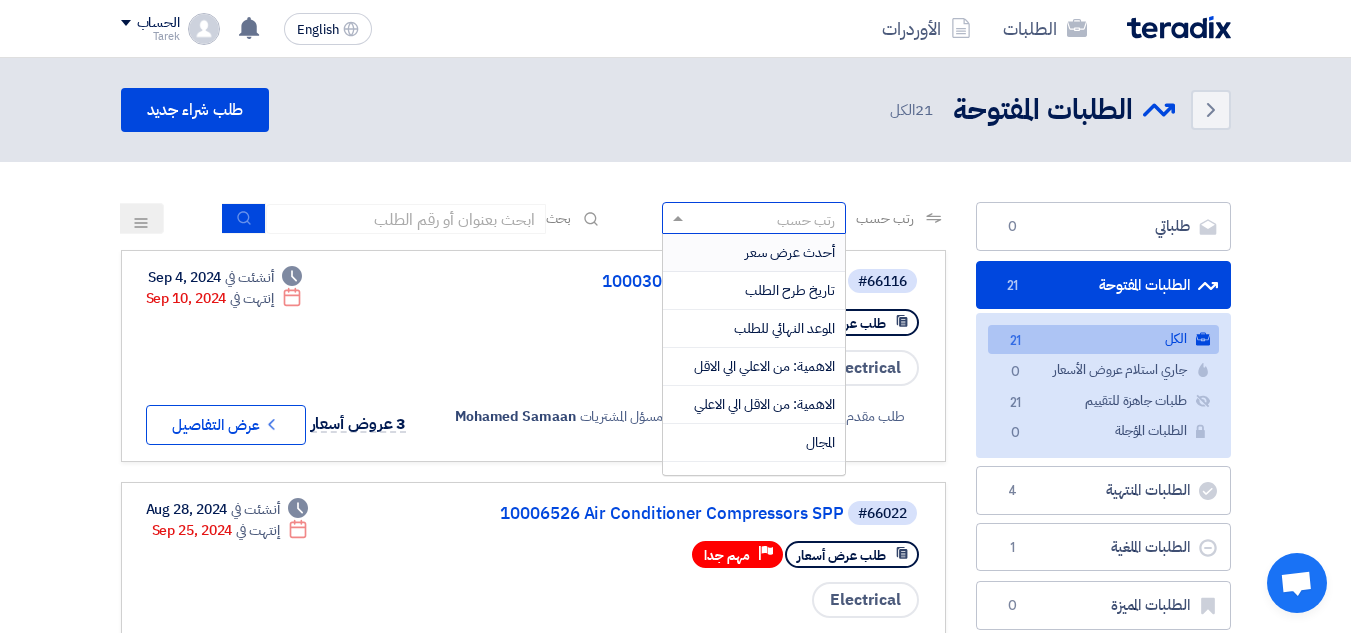 click on "21
الكل" 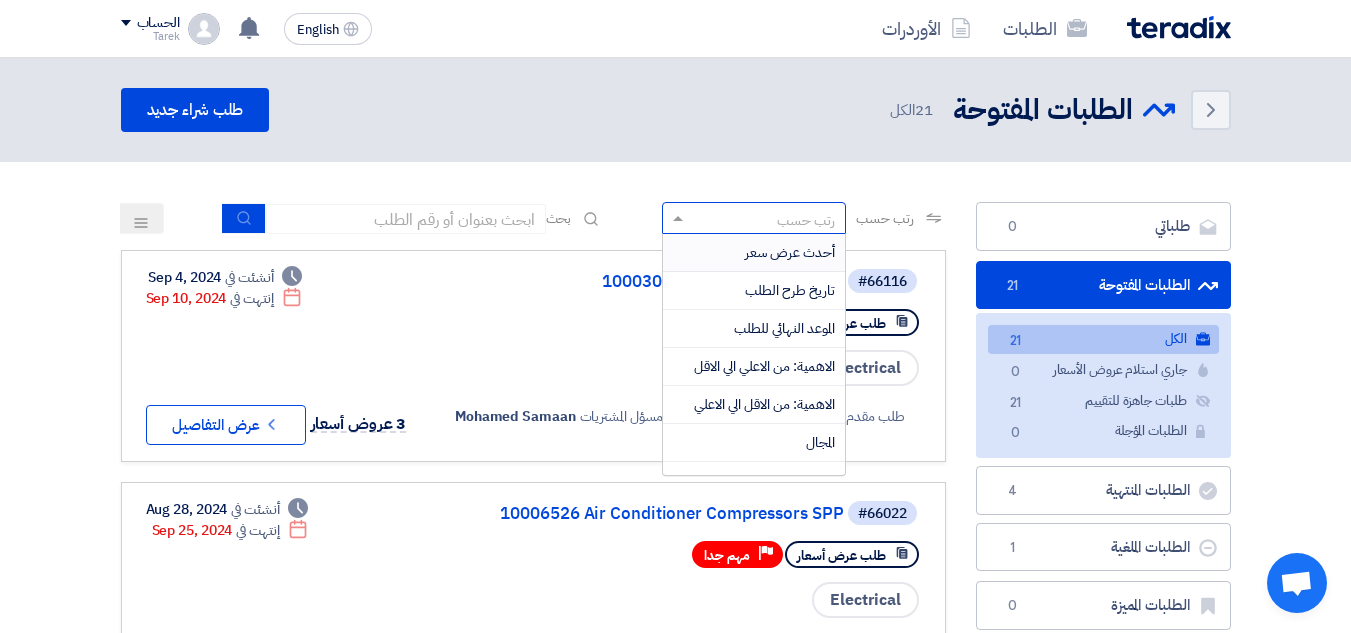 click on "رتب حسب" 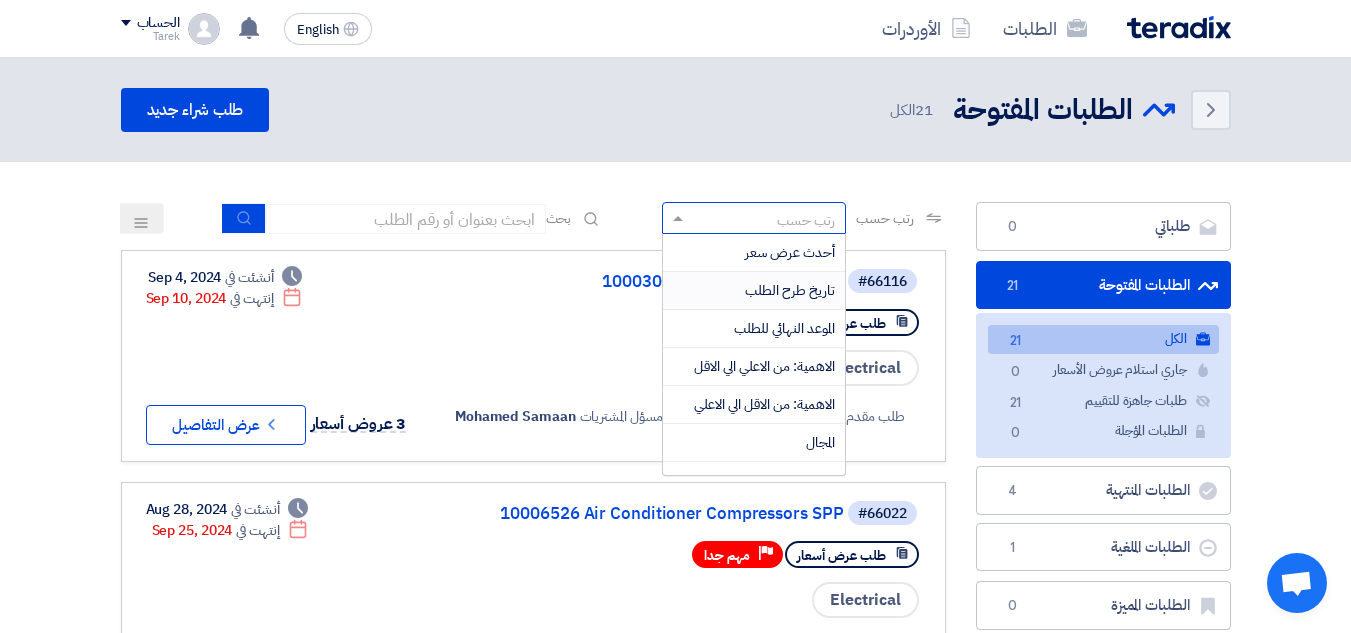 click on "تاريخ طرح الطلب" at bounding box center [790, 290] 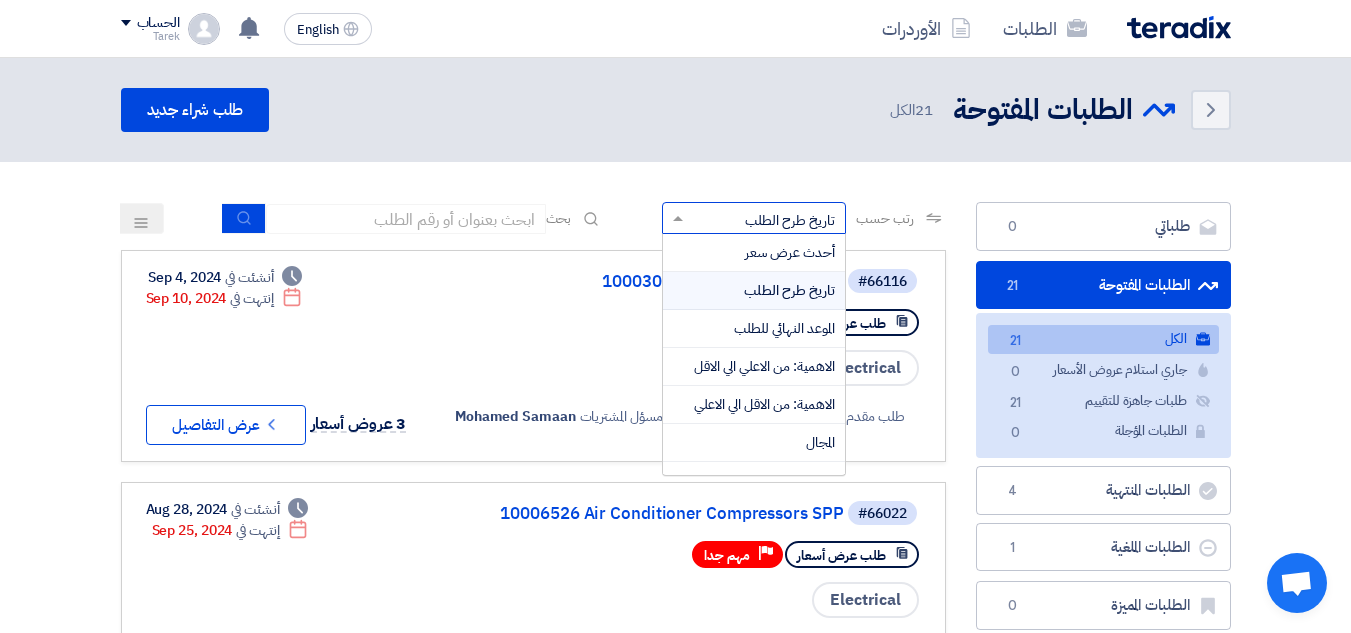 click on "رتب حسب
×
تاريخ طرح الطلب" 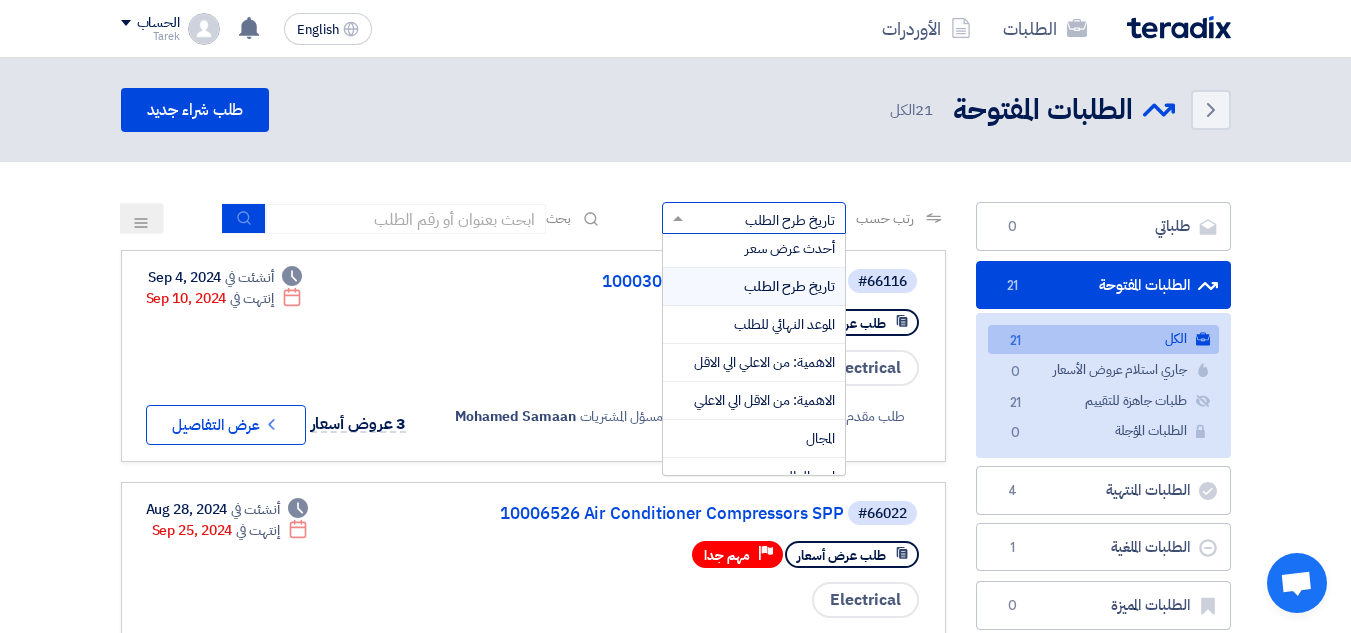scroll, scrollTop: 0, scrollLeft: 0, axis: both 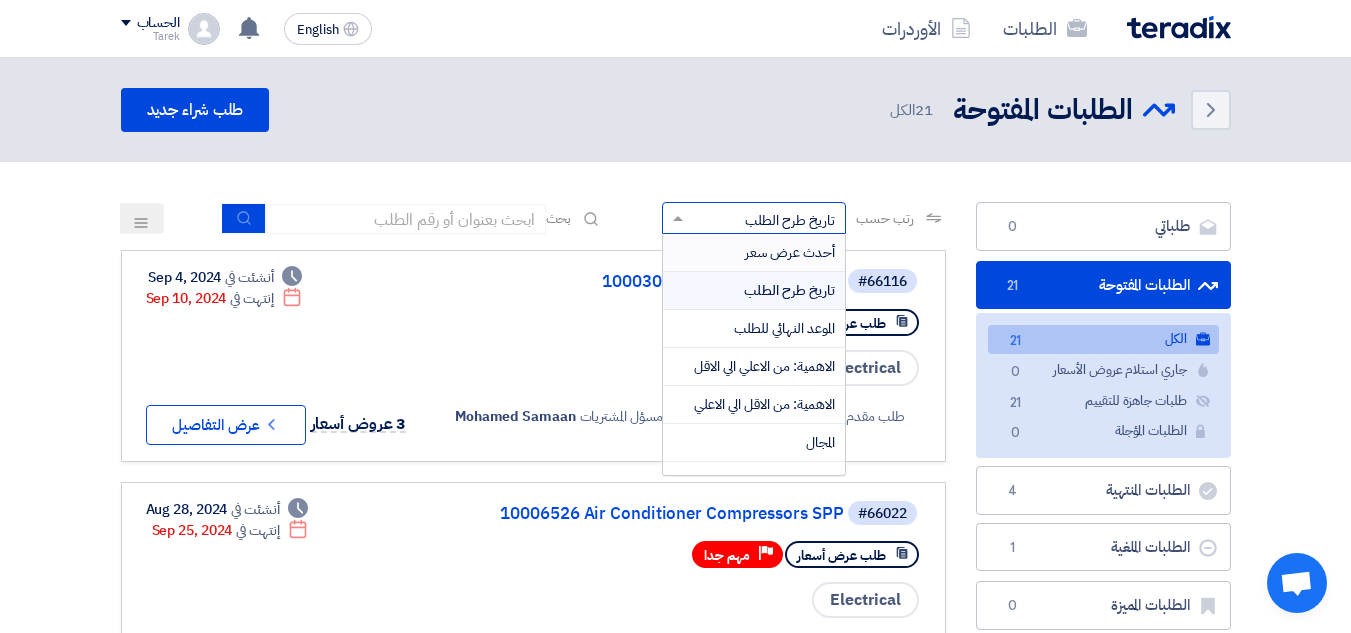 click on "أحدث عرض سعر" at bounding box center [790, 252] 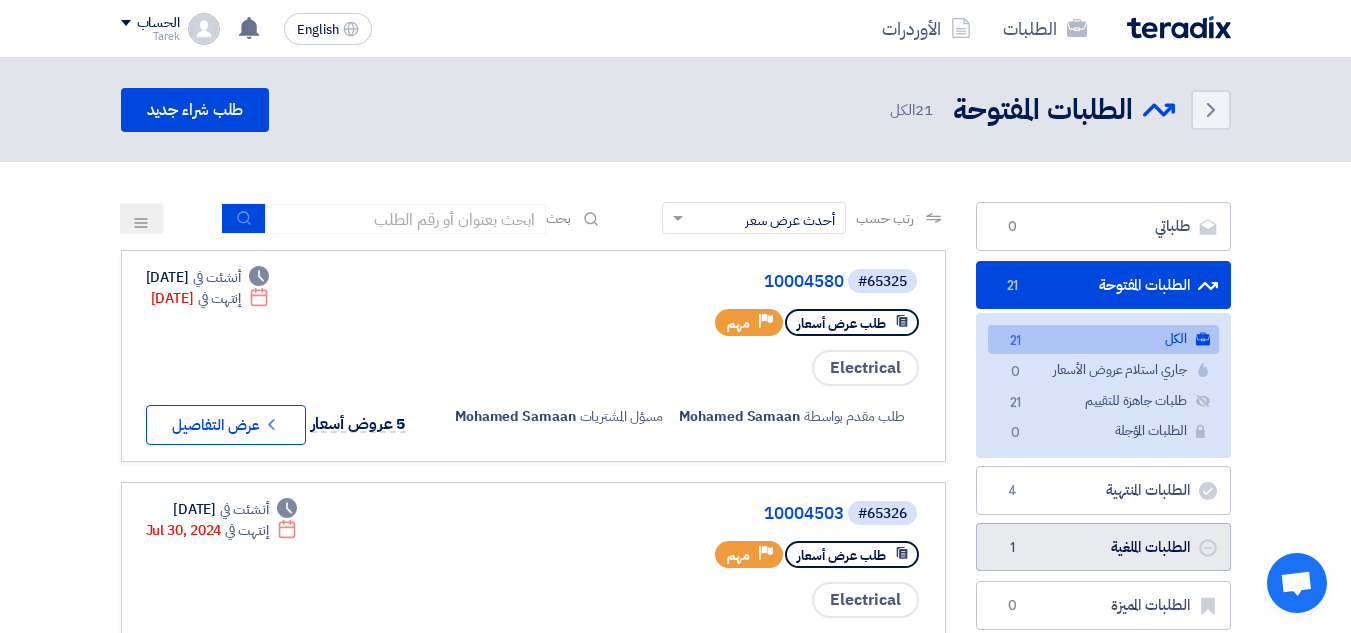 click on "الطلبات الملغية
الطلبات الملغية
1" 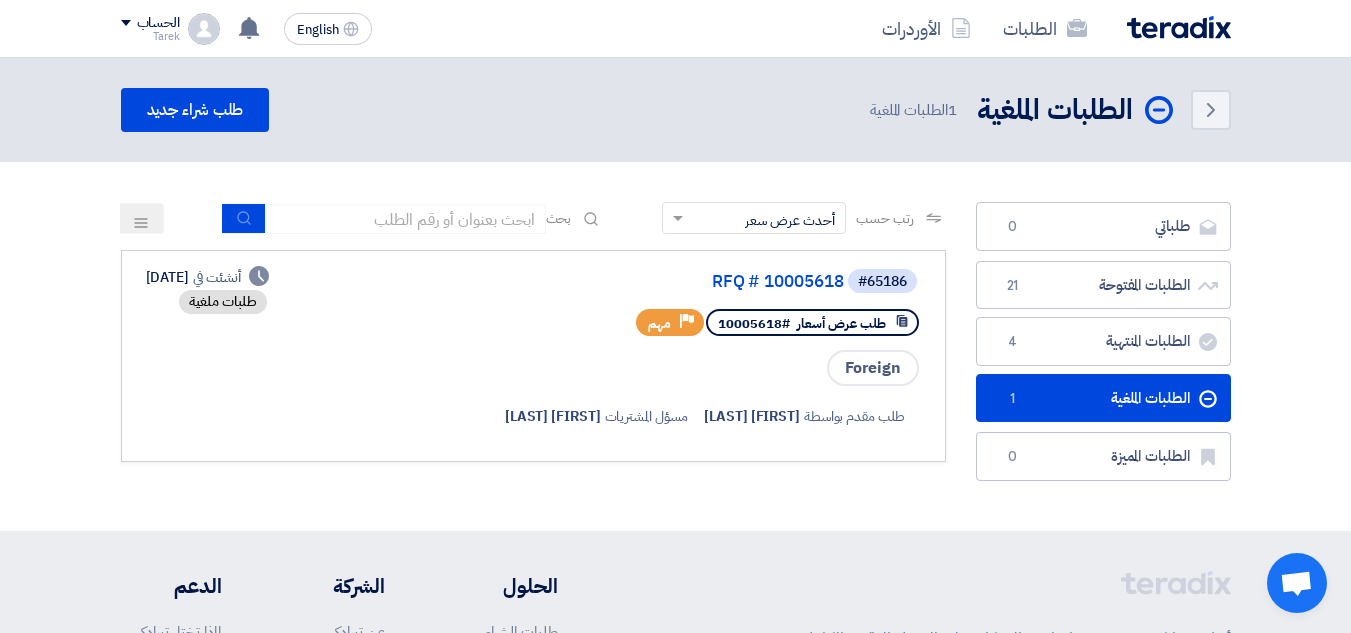 click on "رتب حسب
×
أحدث عرض سعر" 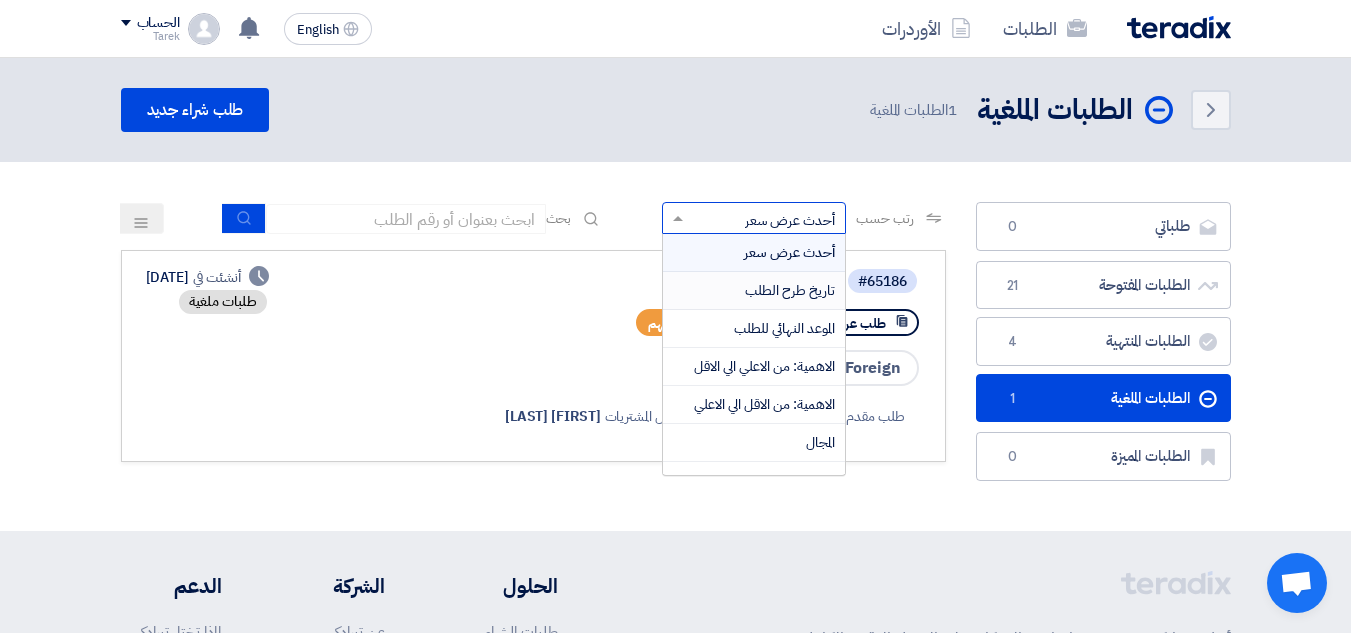 click on "تاريخ طرح الطلب" at bounding box center [790, 290] 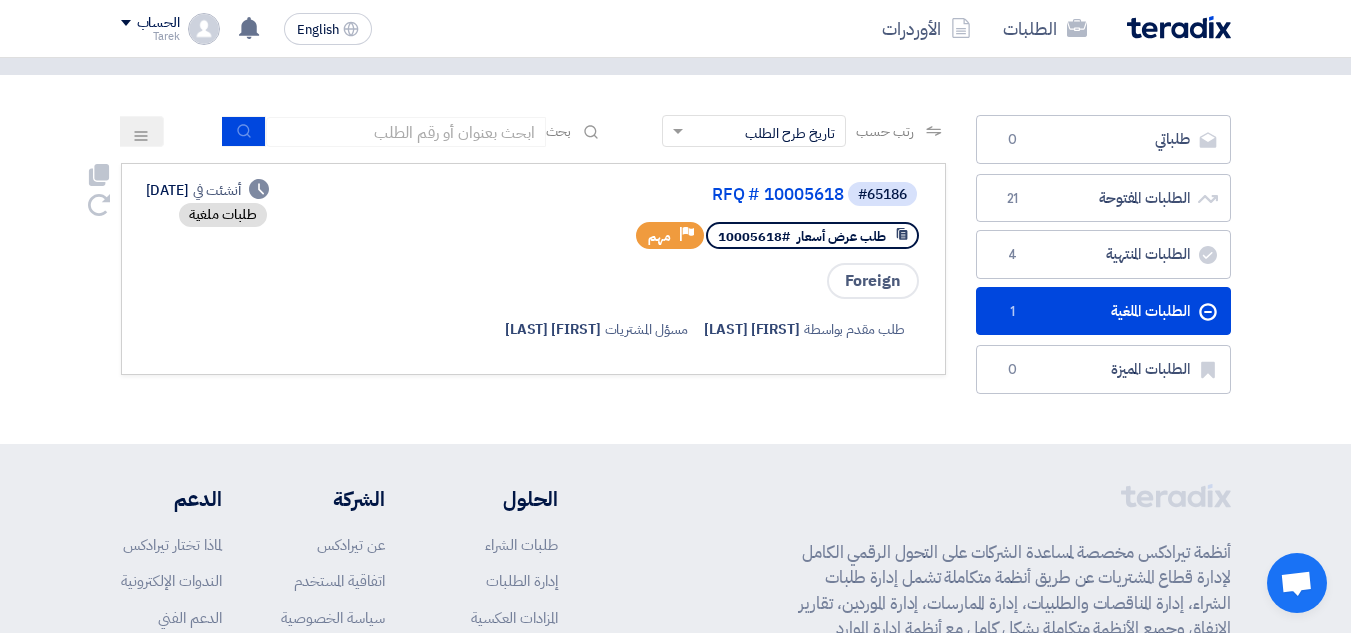 scroll, scrollTop: 0, scrollLeft: 0, axis: both 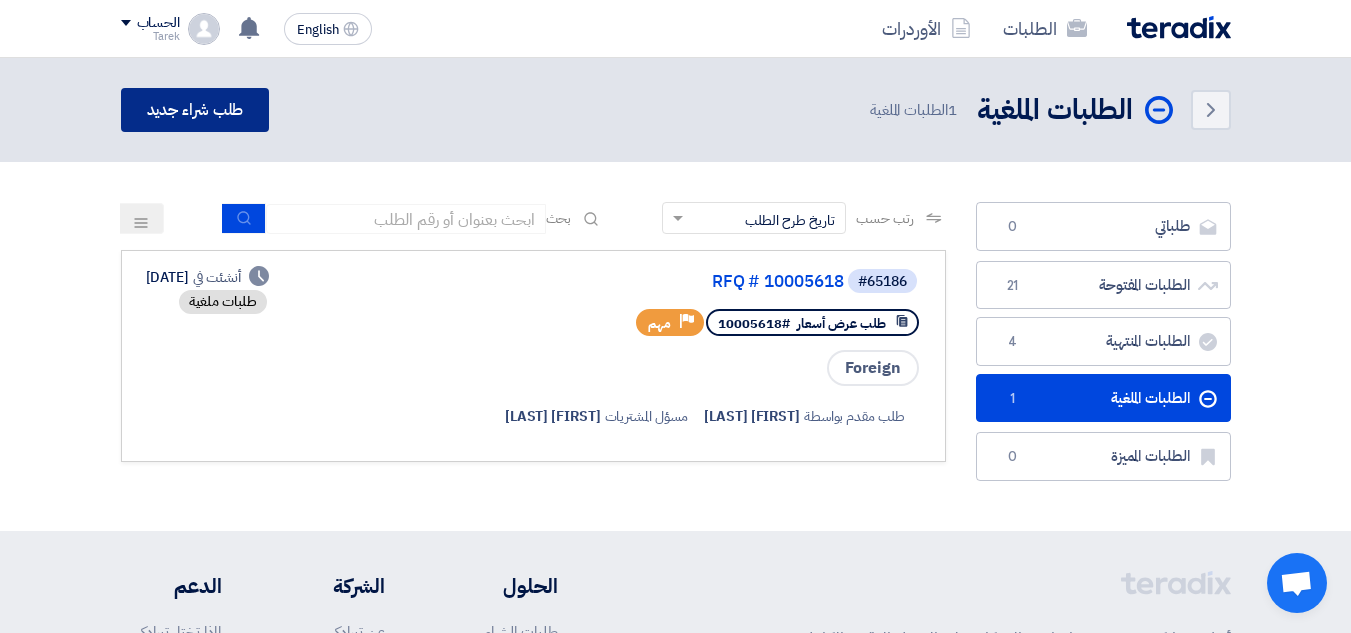 click on "طلب شراء جديد" 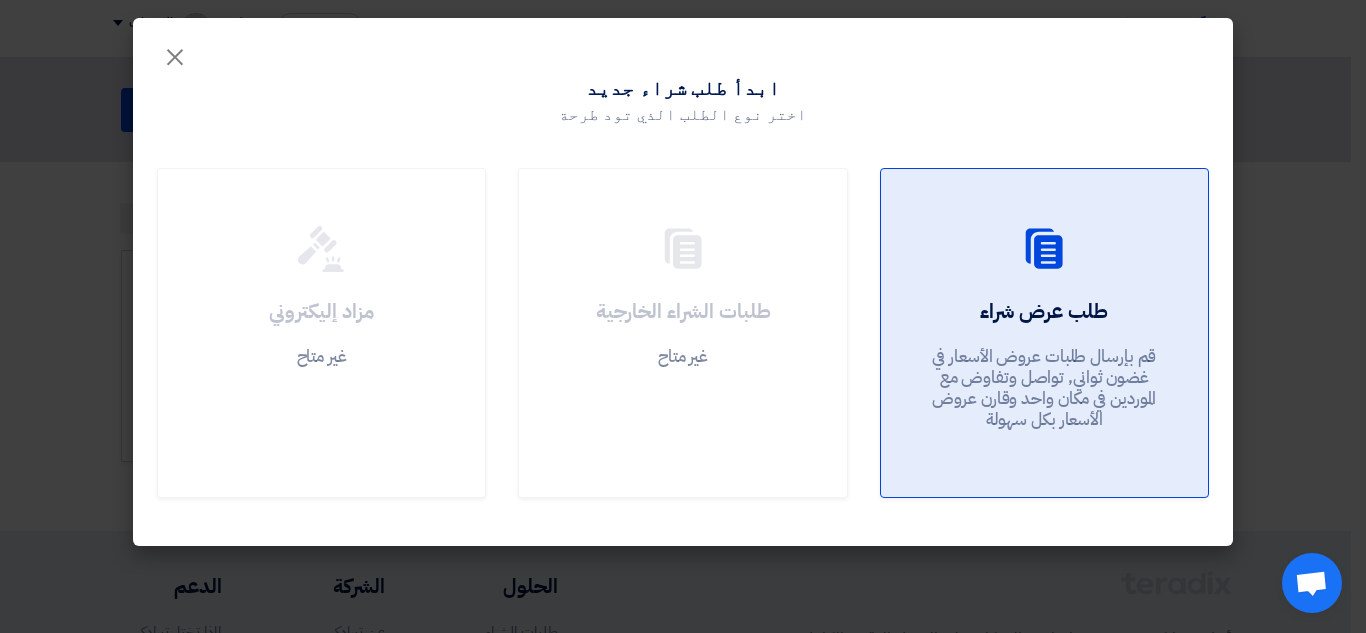 click on "طلب عرض شراء" 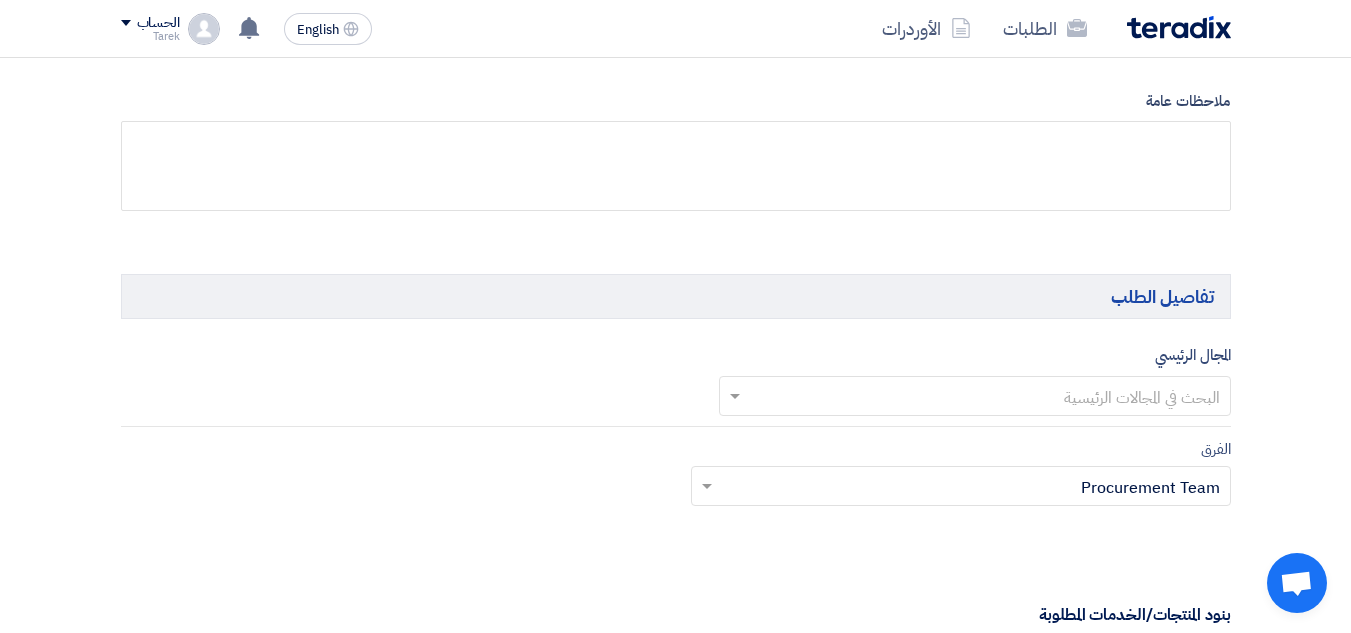 scroll, scrollTop: 500, scrollLeft: 0, axis: vertical 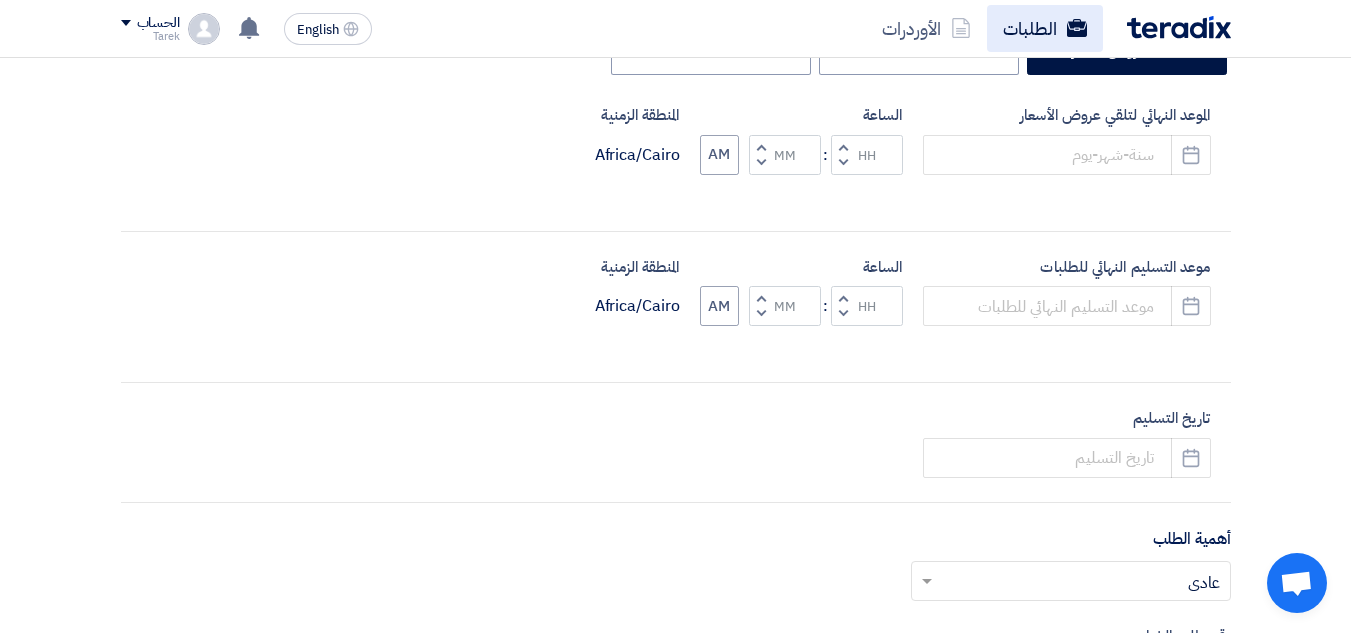 click on "الطلبات" 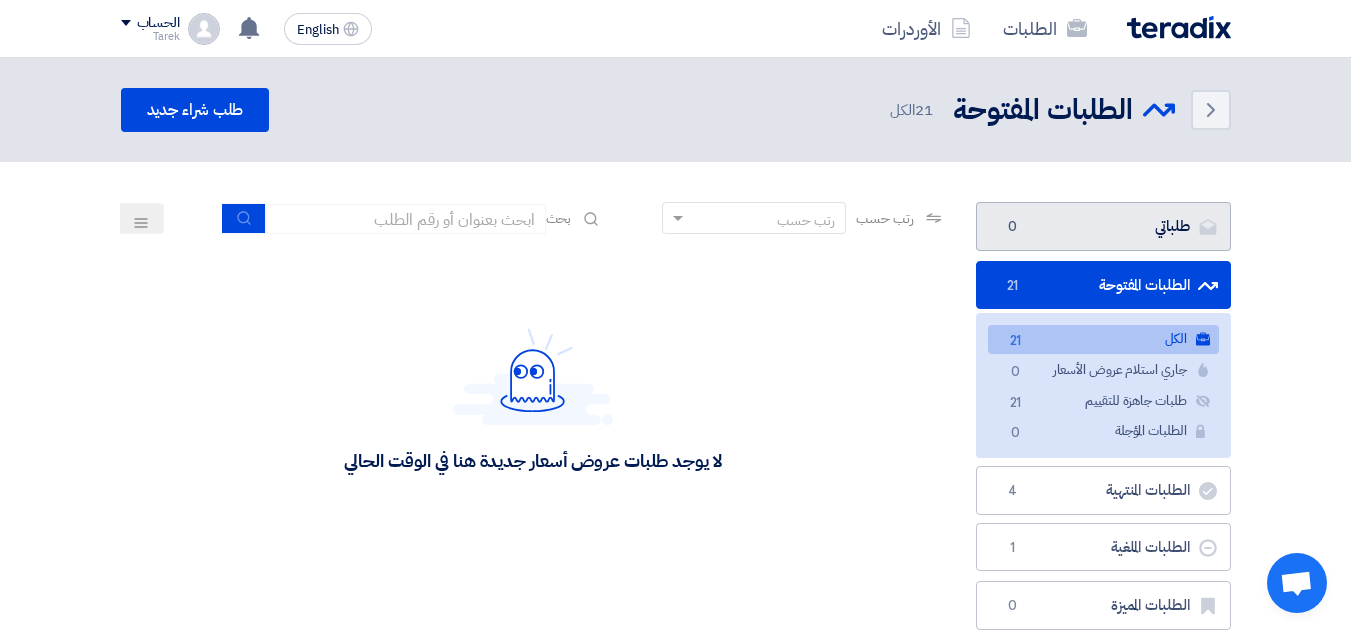 click on "طلباتي
طلباتي
0" 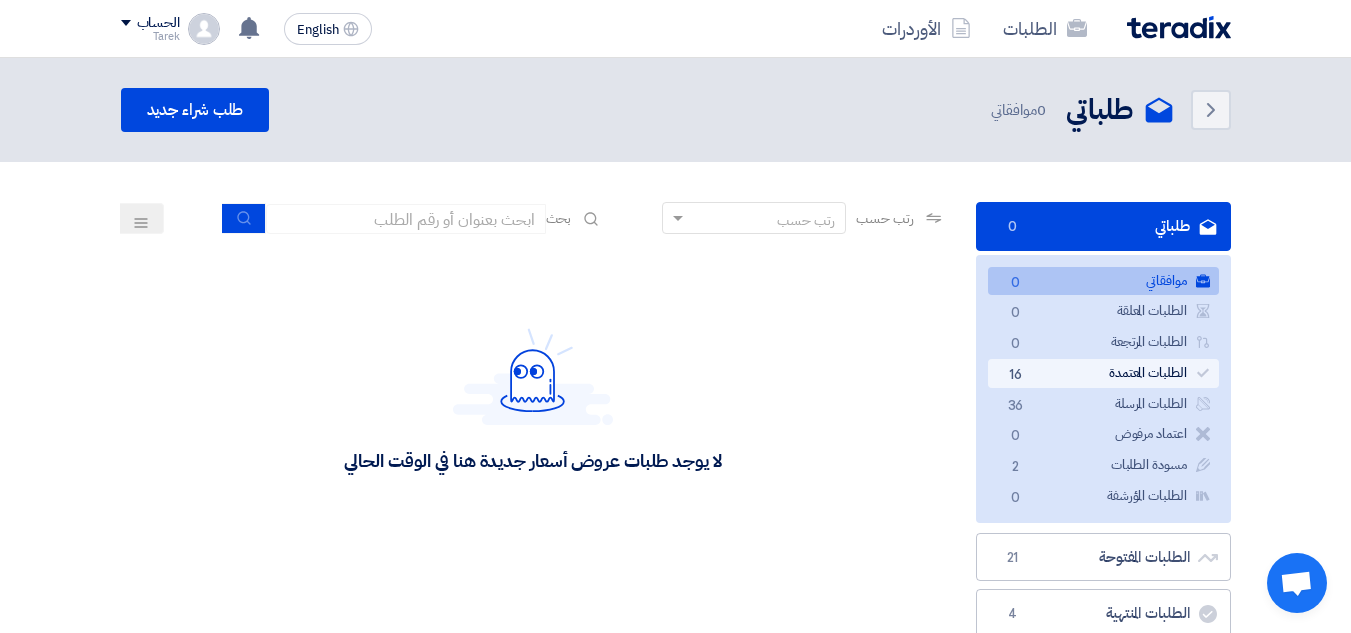 click on "الطلبات المعتمدة
الطلبات المعتمدة
16" 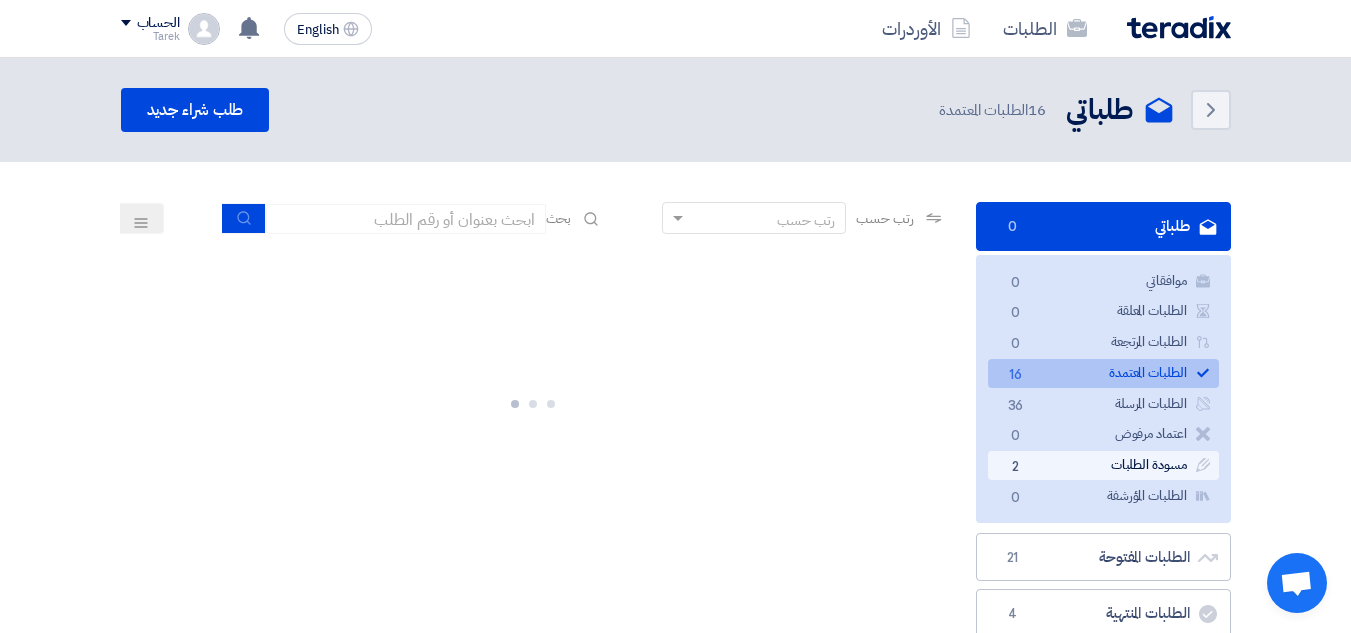click on "مسودة الطلبات
مسودة الطلبات
2" 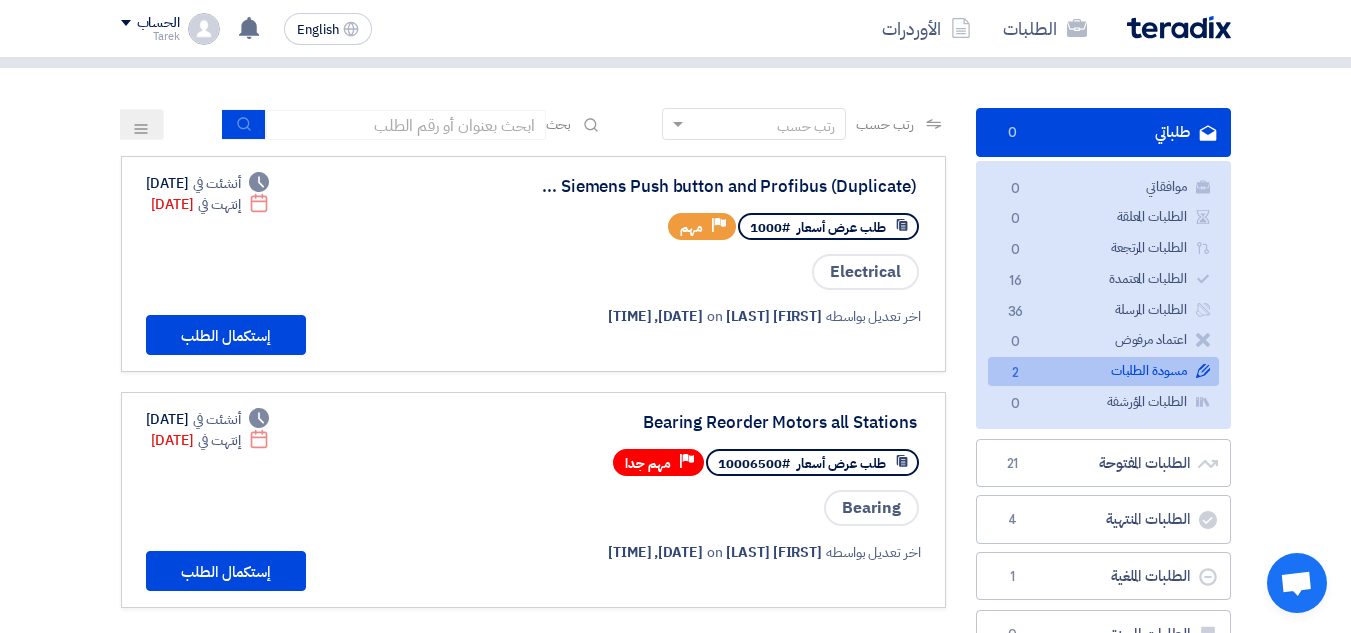 scroll, scrollTop: 200, scrollLeft: 0, axis: vertical 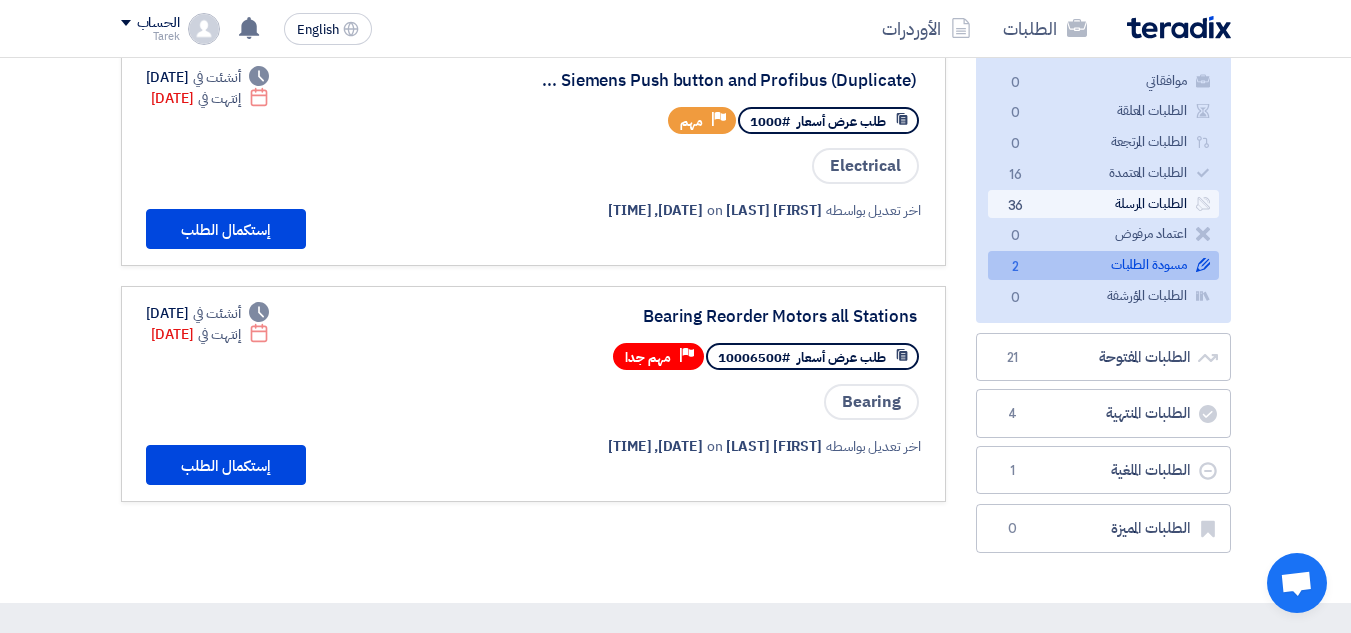 click on "الطلبات المرسلة
الطلبات المرسلة
36" 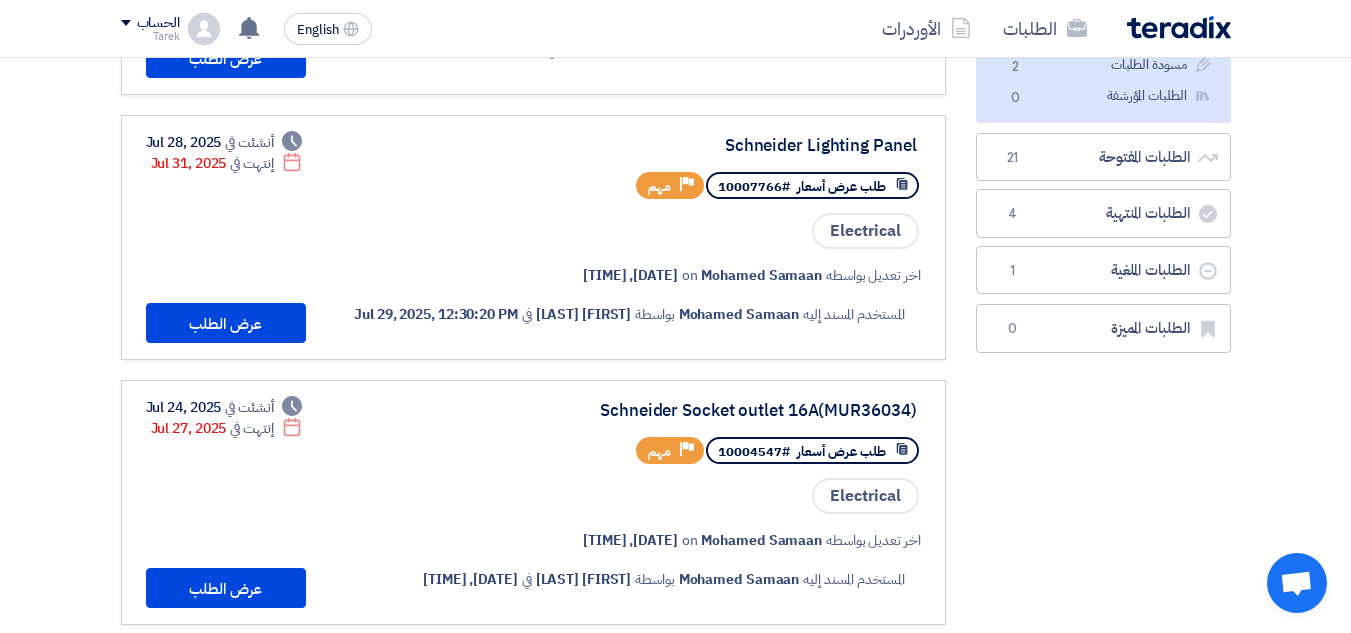 scroll, scrollTop: 100, scrollLeft: 0, axis: vertical 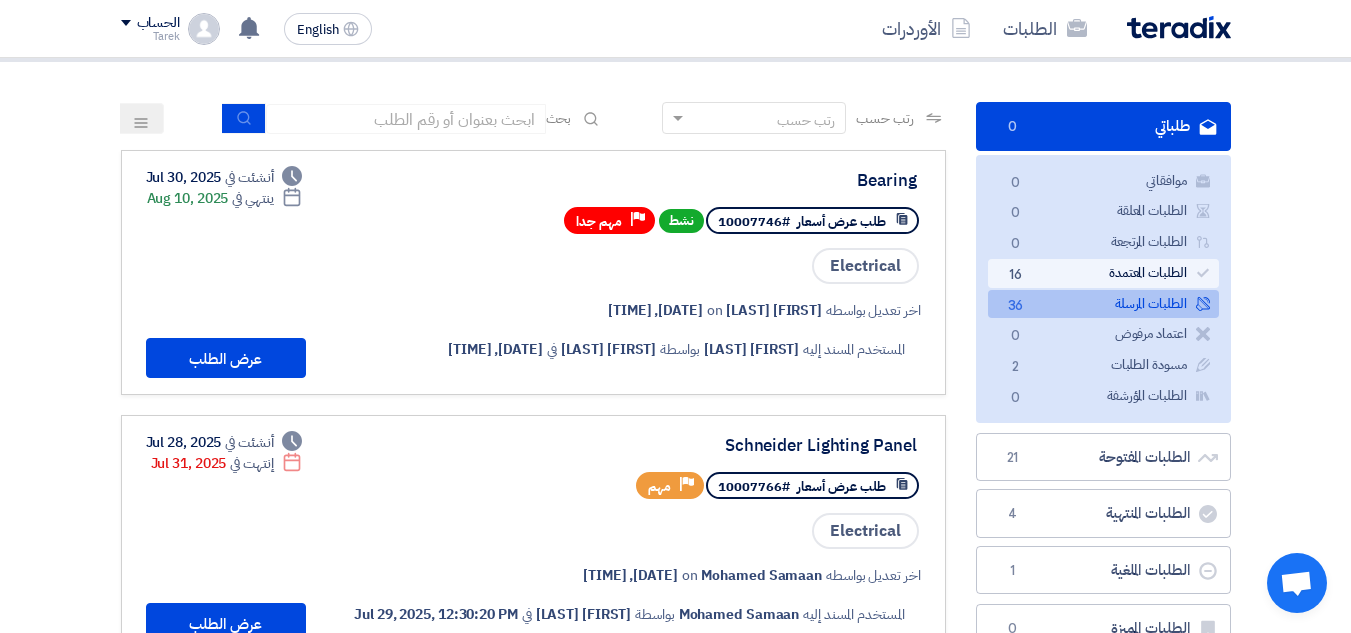 click on "الطلبات المعتمدة
الطلبات المعتمدة
16" 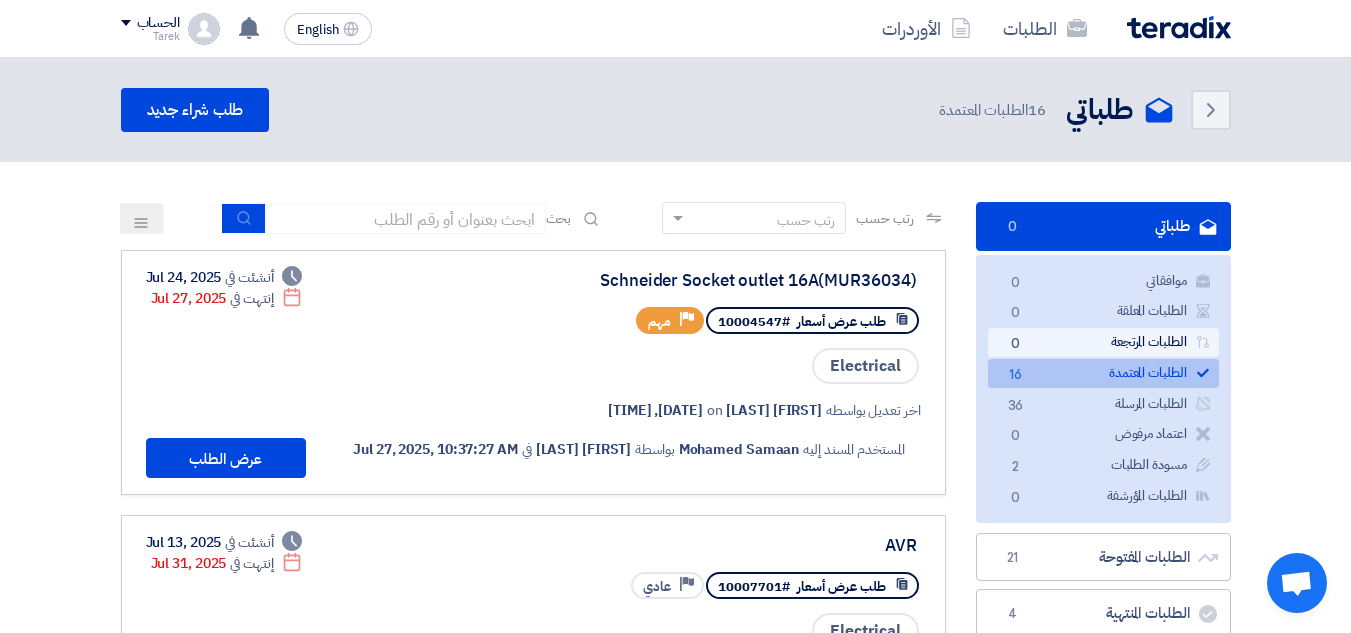 click on "الطلبات المرتجعة
الطلبات المرتجعة
0" 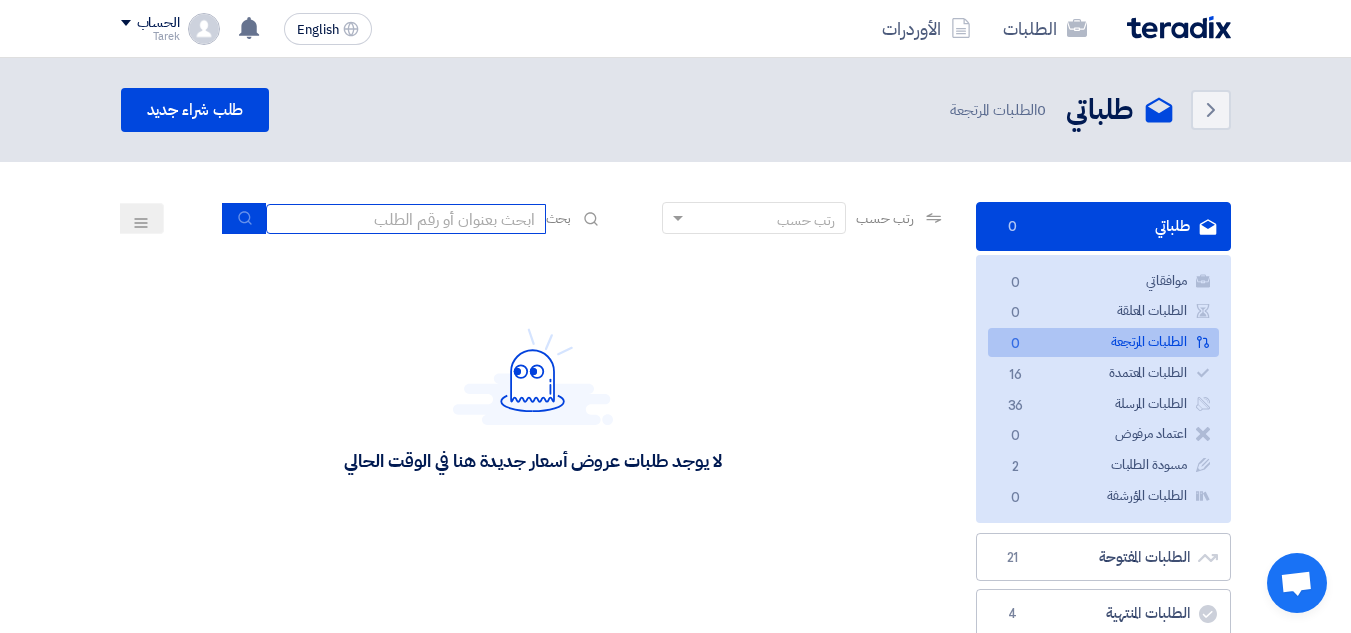 click 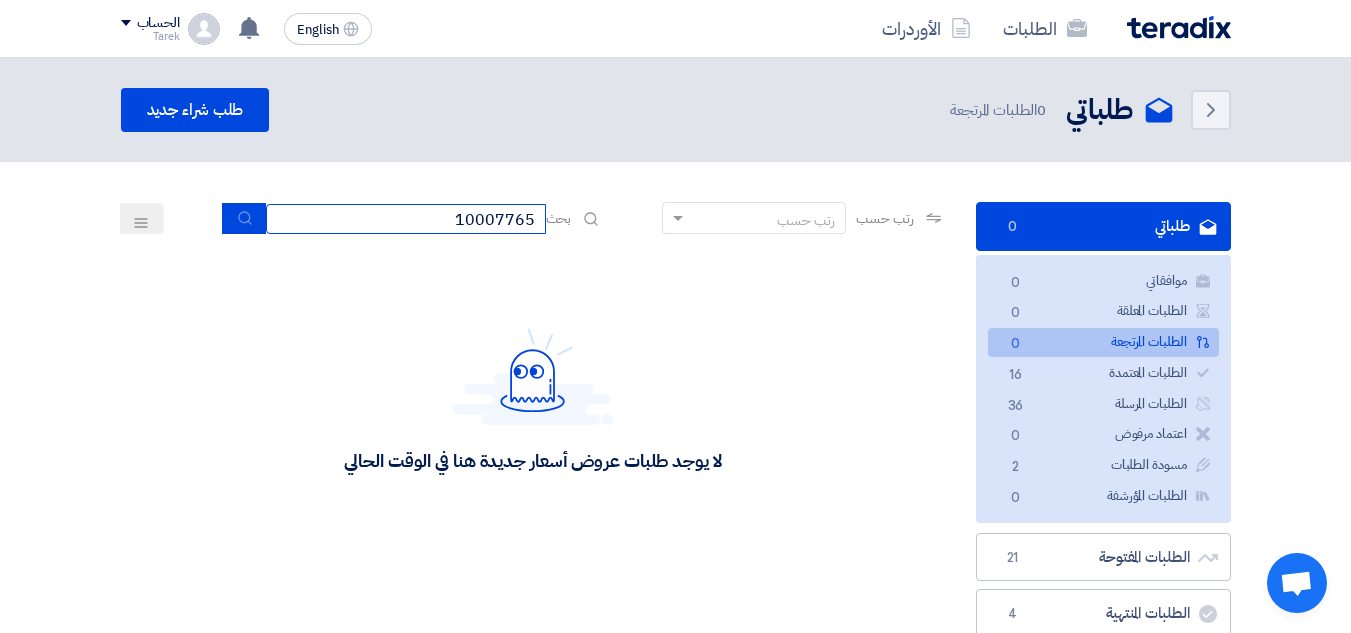 type on "10007765" 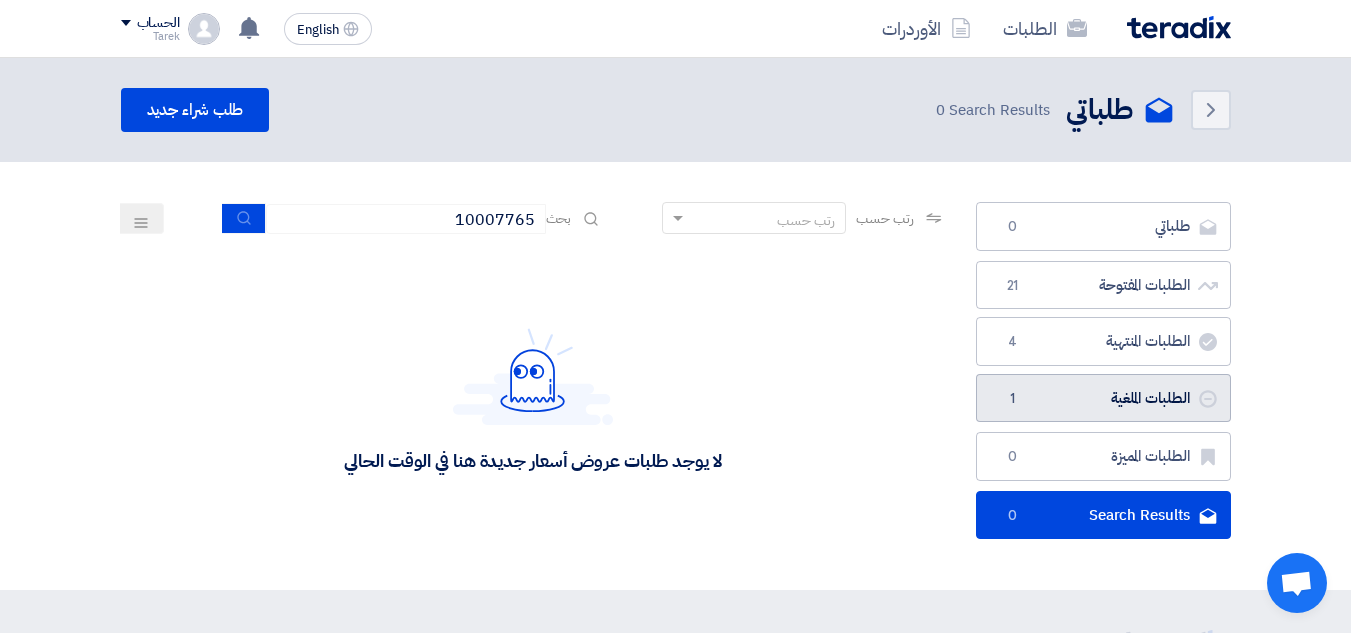 click on "الطلبات الملغية
الطلبات الملغية
1" 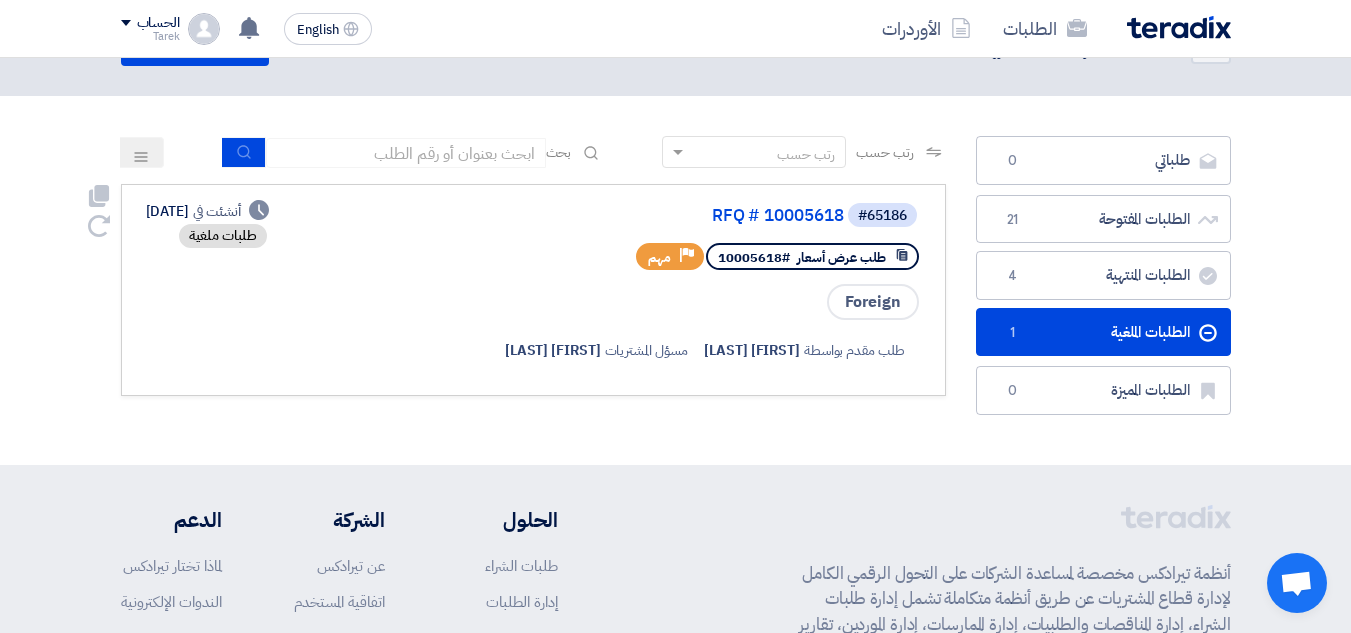 scroll, scrollTop: 56, scrollLeft: 0, axis: vertical 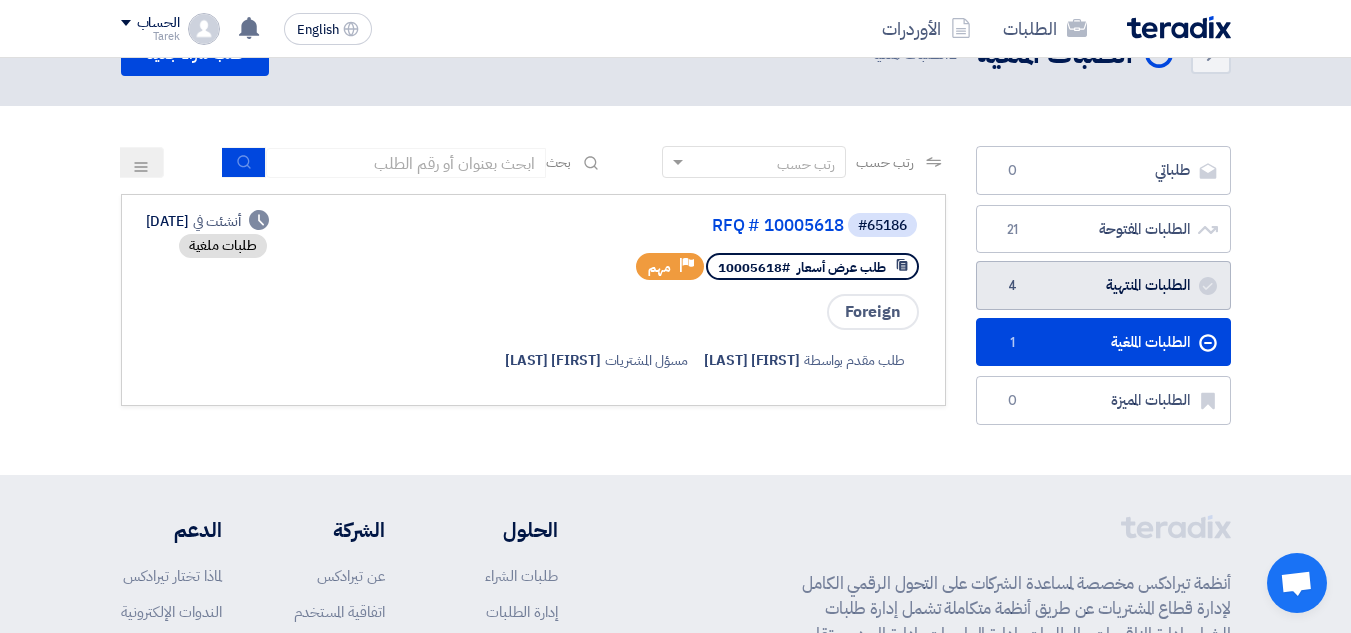 click on "الطلبات المنتهية
الطلبات المنتهية
4" 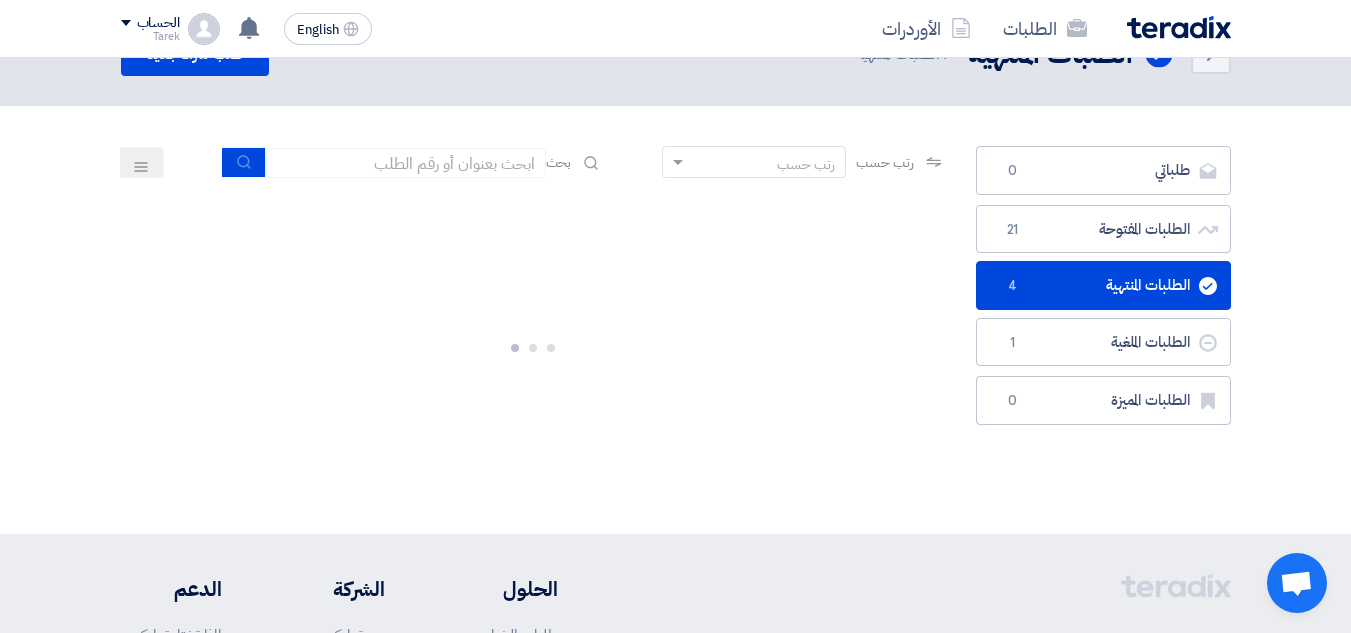 scroll, scrollTop: 0, scrollLeft: 0, axis: both 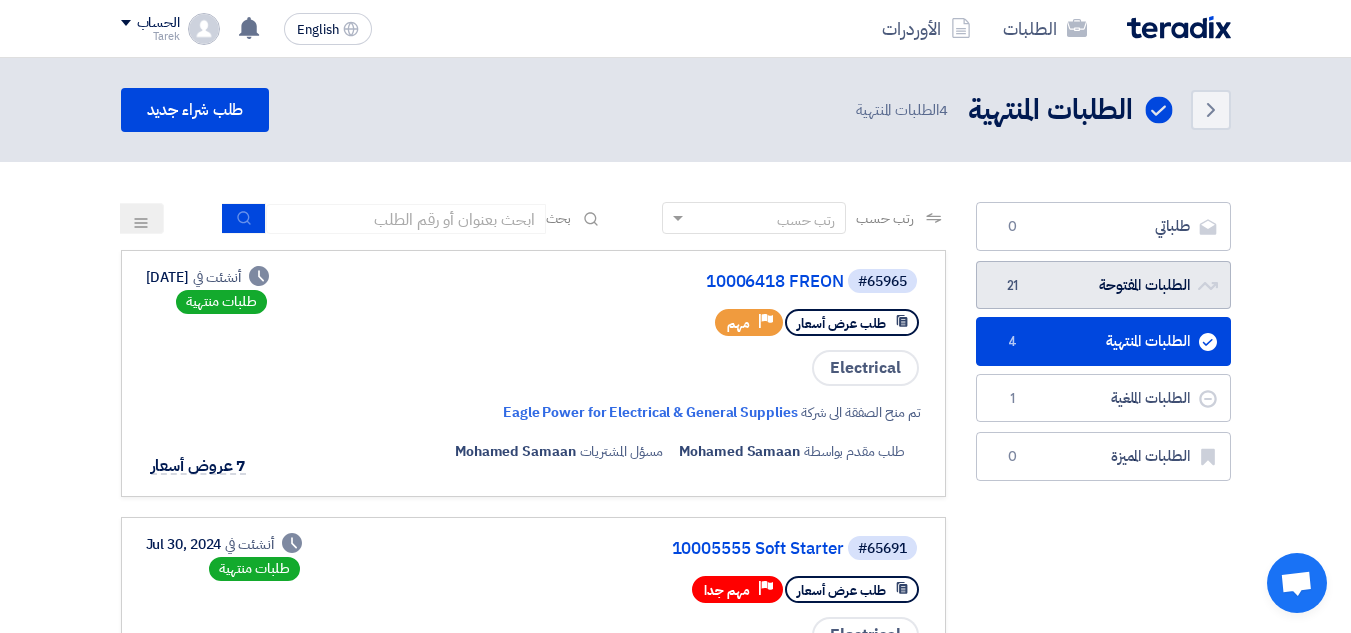 click on "الطلبات المفتوحة
الطلبات المفتوحة
21" 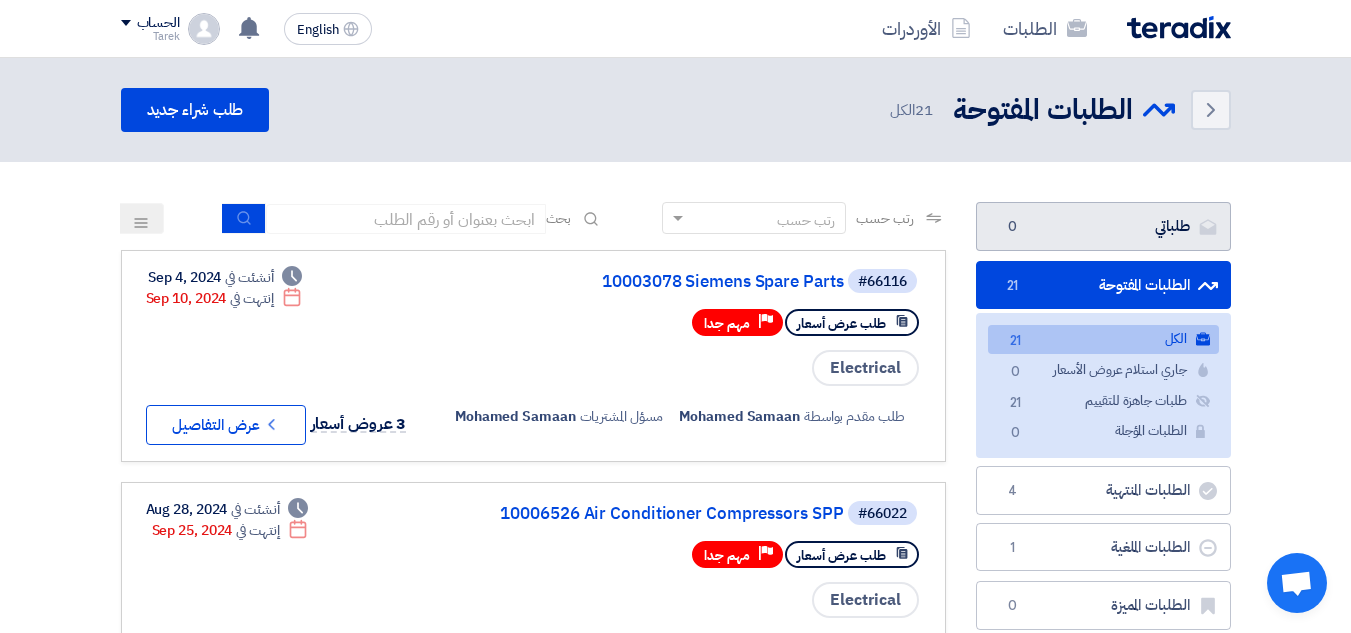 click on "طلباتي
طلباتي
0" 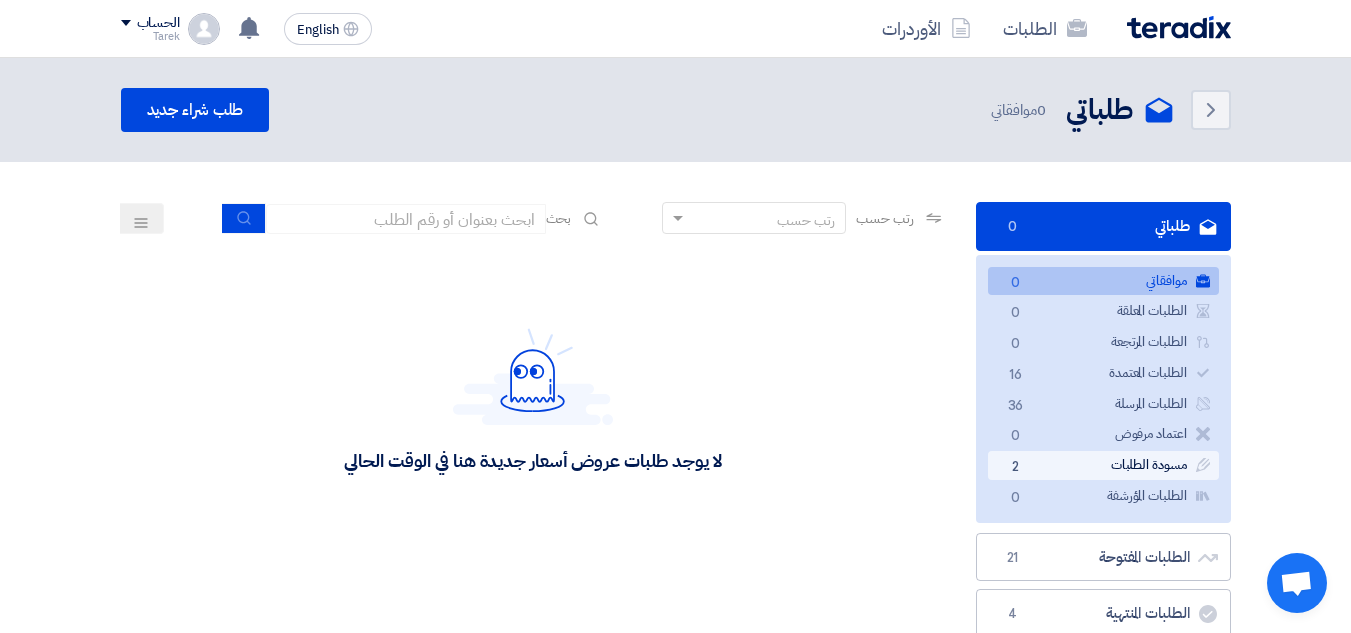 click on "مسودة الطلبات
مسودة الطلبات
2" 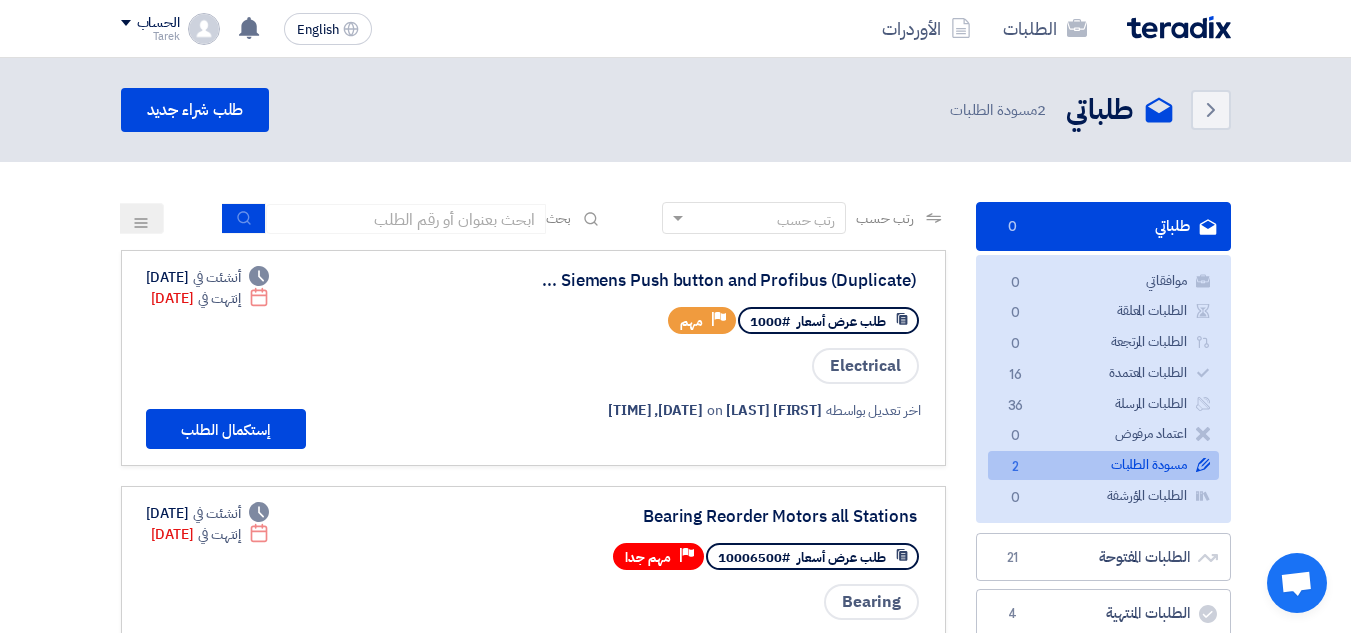 click on "(Duplicate) [BRAND] [PRODUCT] ..." 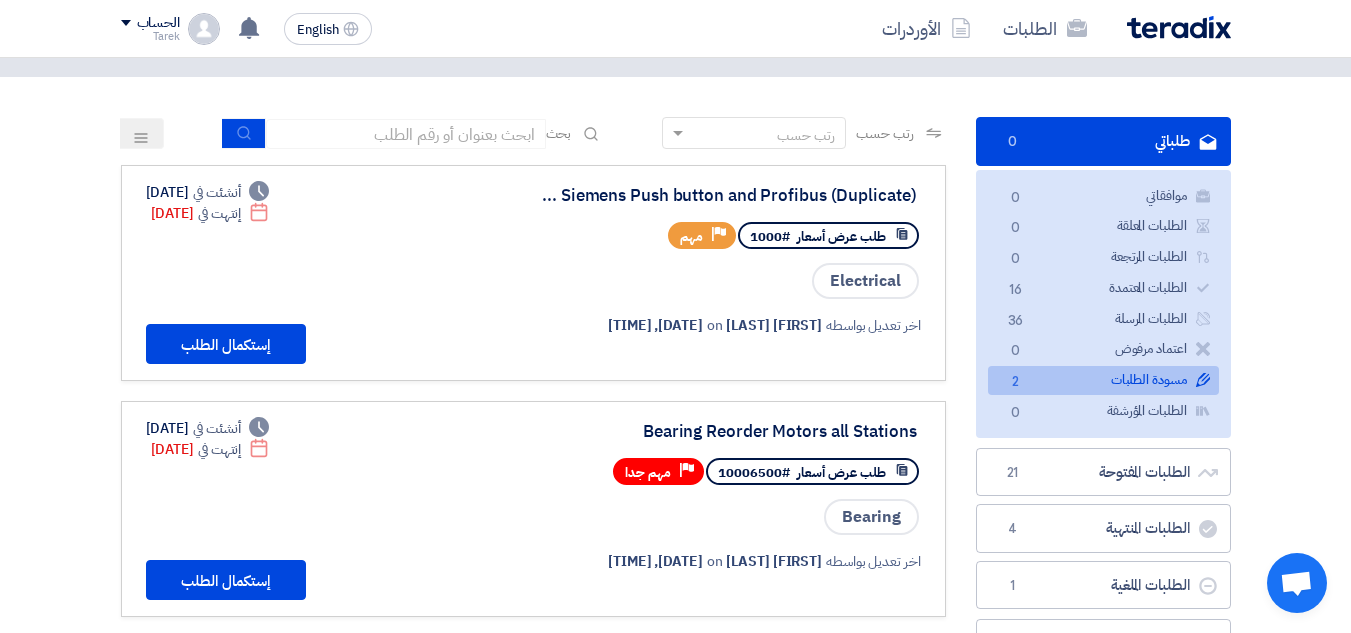 scroll, scrollTop: 200, scrollLeft: 0, axis: vertical 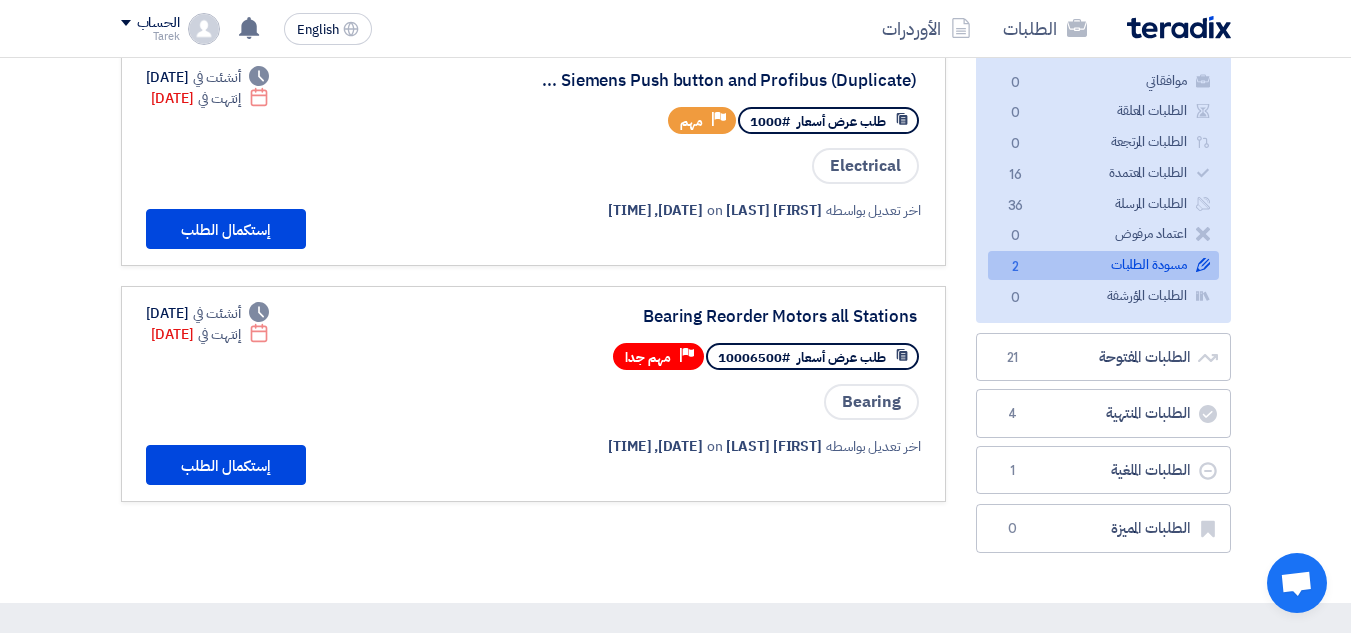 click on "Deadline
أنشئت في
Aug 1, 2024" 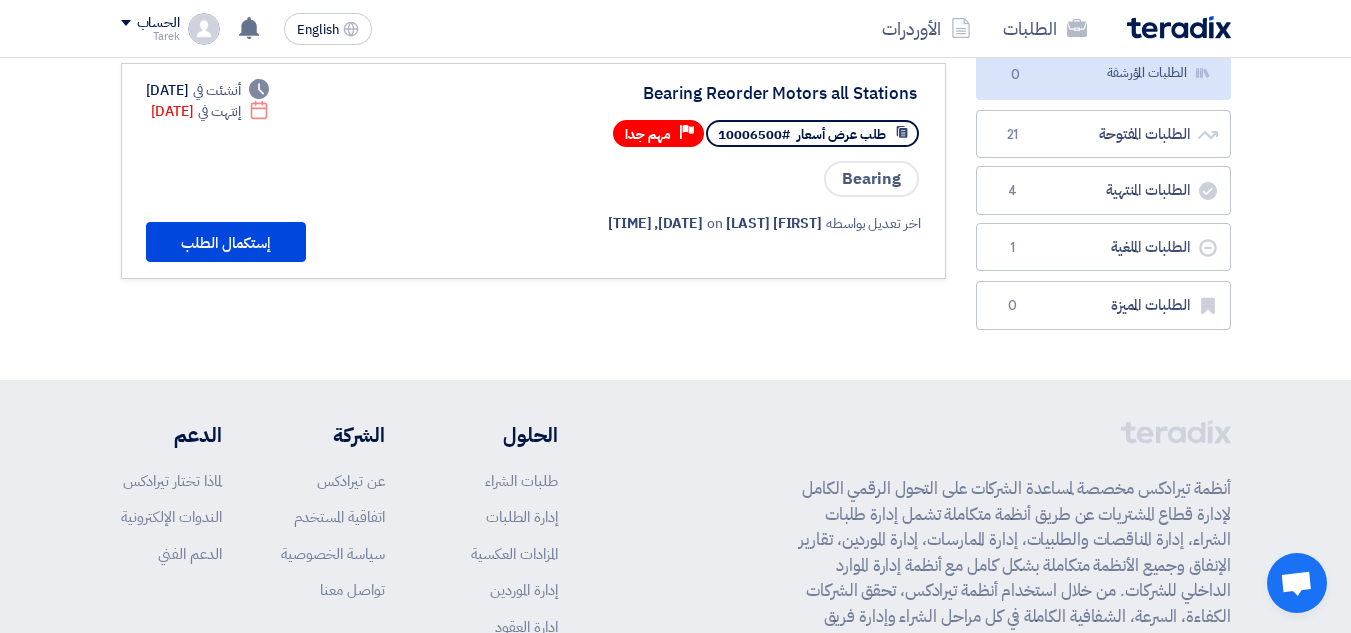 scroll, scrollTop: 300, scrollLeft: 0, axis: vertical 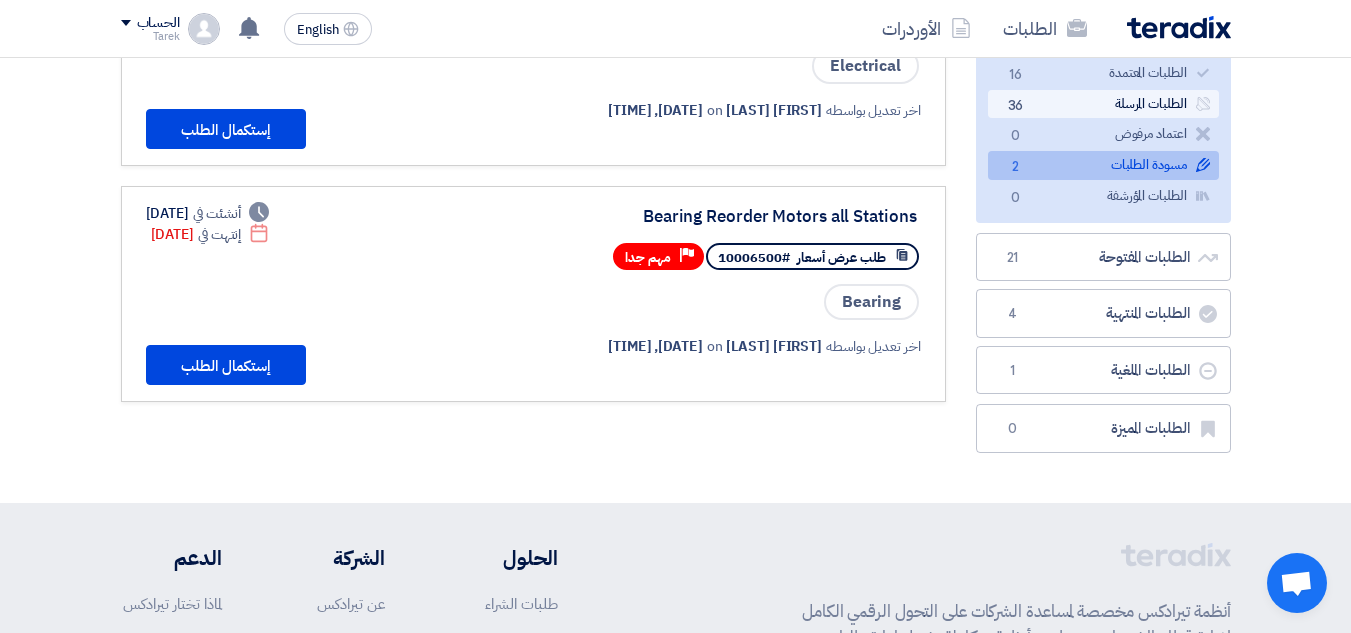 click on "الطلبات المرسلة
الطلبات المرسلة
36" 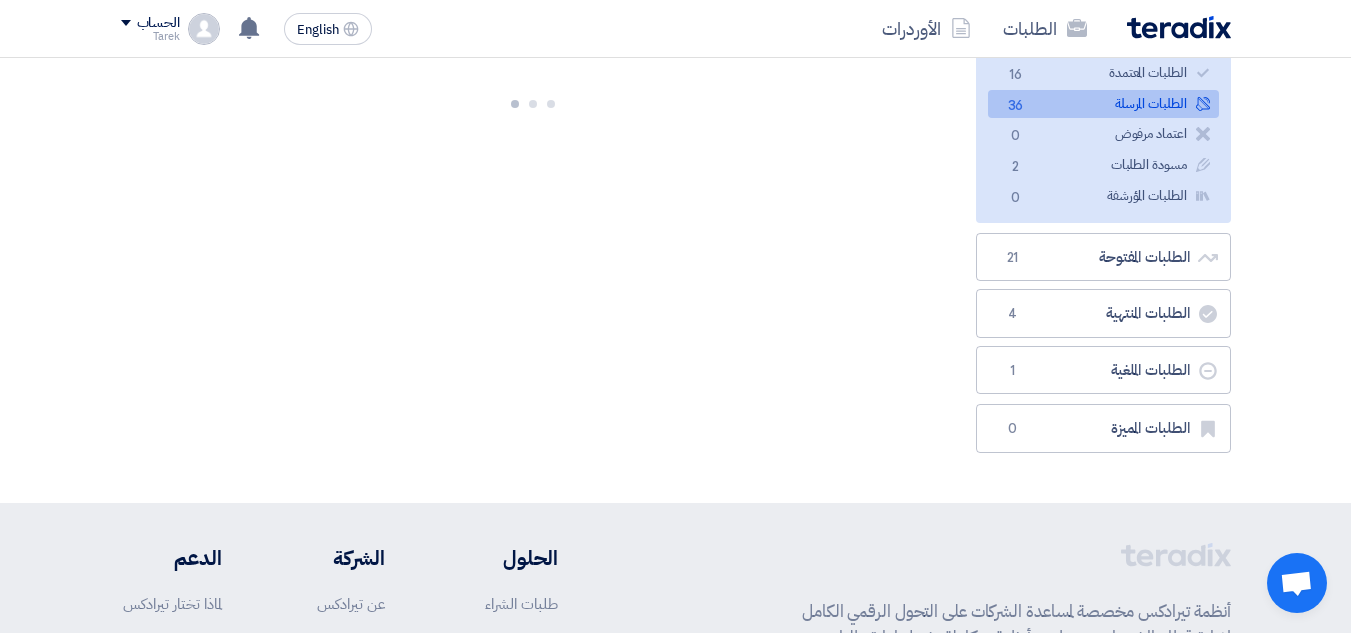 scroll, scrollTop: 0, scrollLeft: 0, axis: both 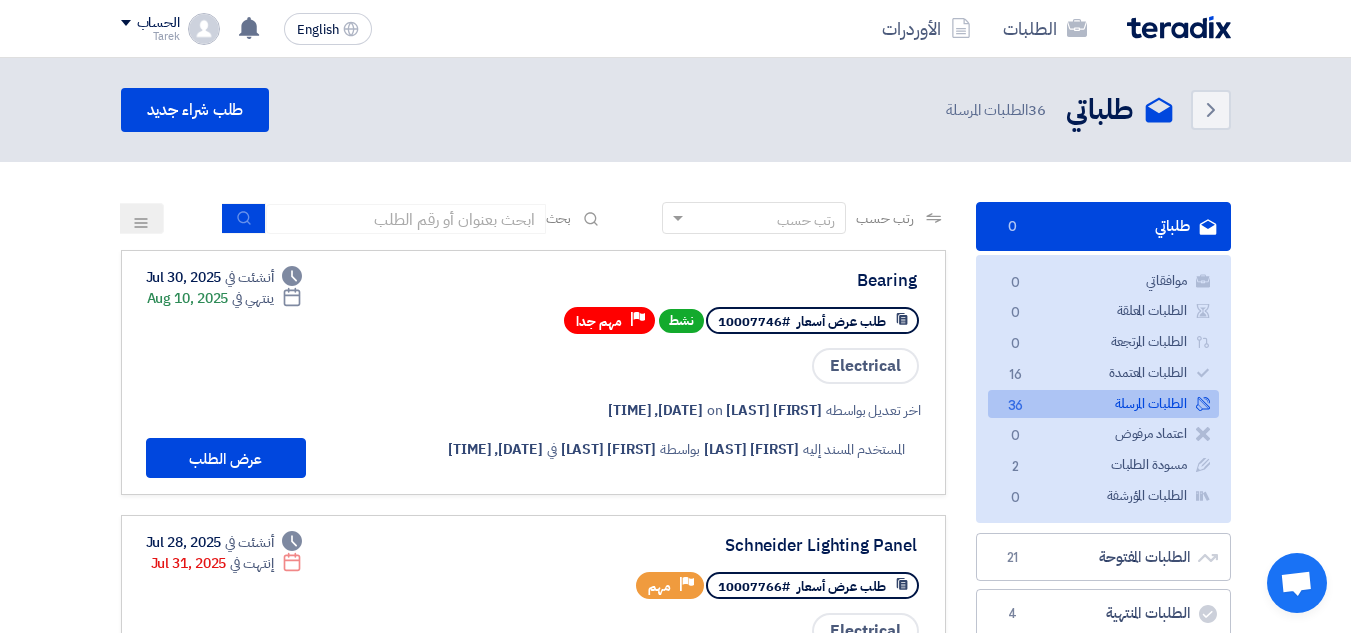 click on "رتب حسب" 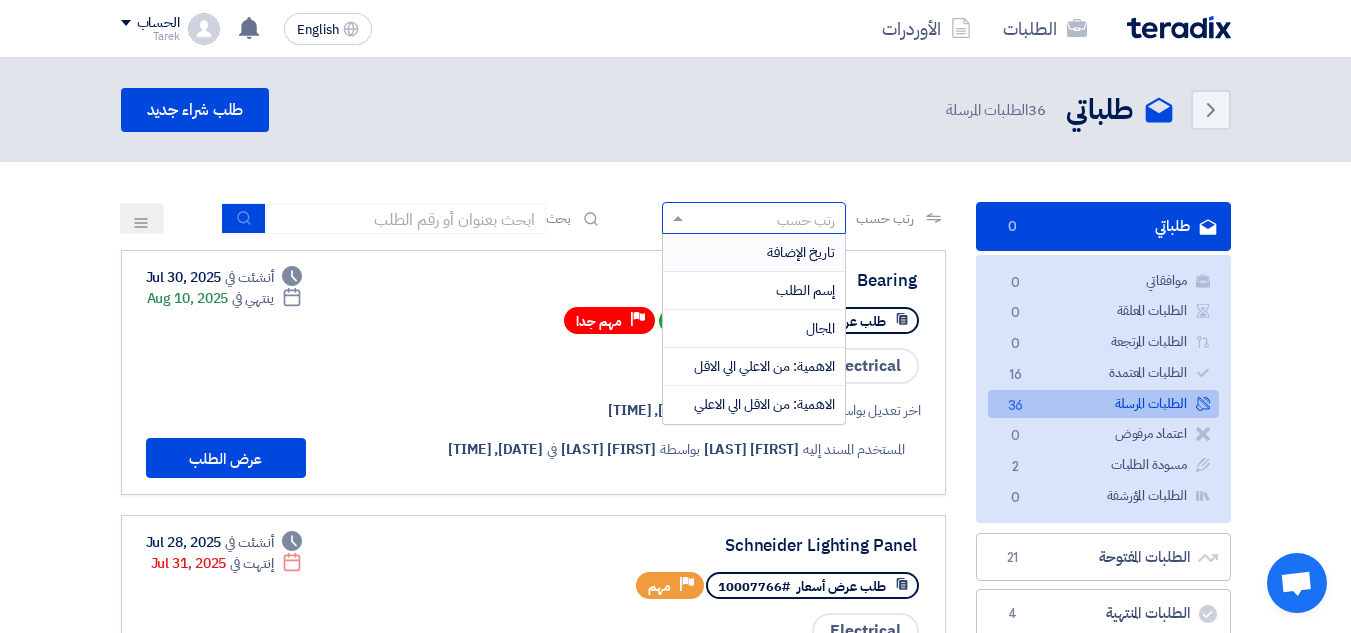 click on "تاريخ الإضافة" at bounding box center (754, 253) 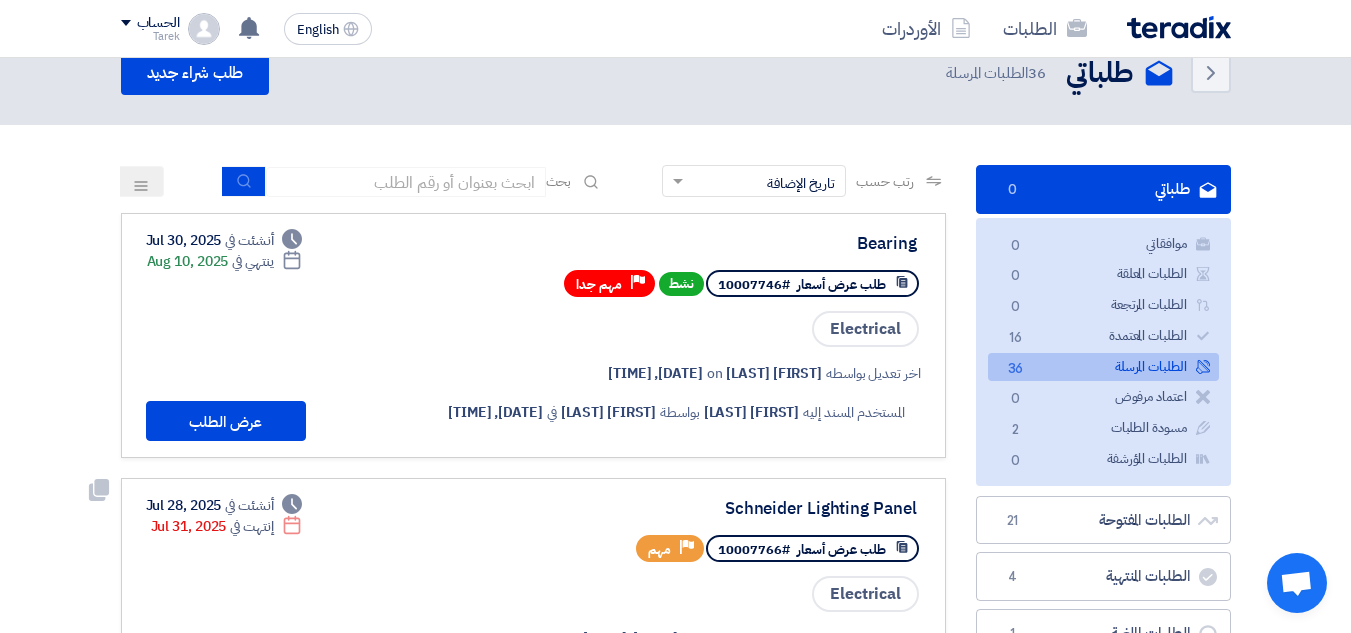 scroll, scrollTop: 0, scrollLeft: 0, axis: both 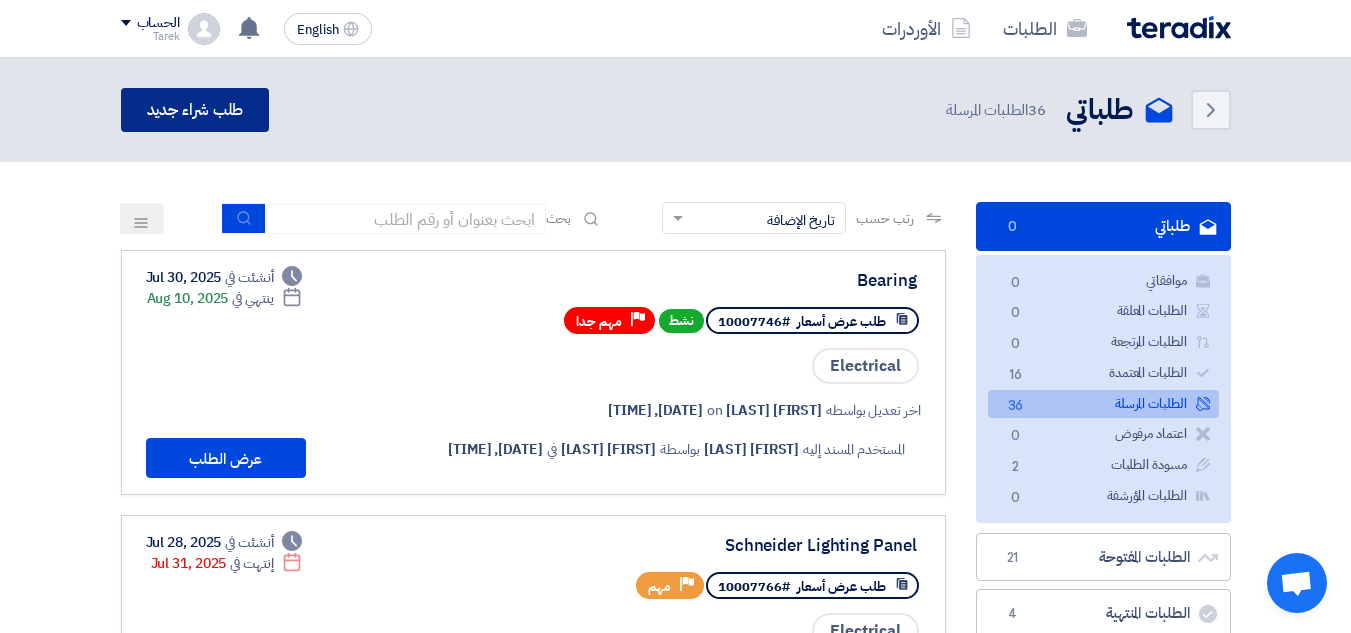 click on "طلب شراء جديد" 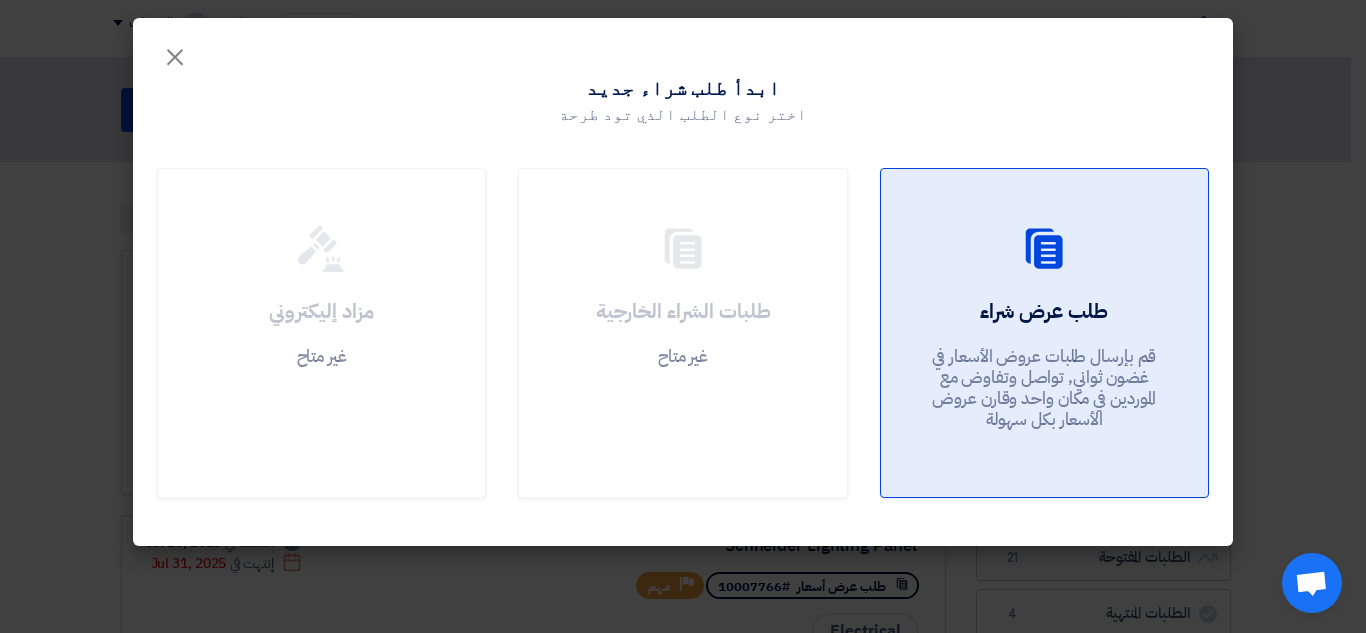 click on "قم بإرسال طلبات عروض الأسعار في غضون ثواني, تواصل وتفاوض مع الموردين في مكان واحد وقارن عروض الأسعار بكل سهولة" 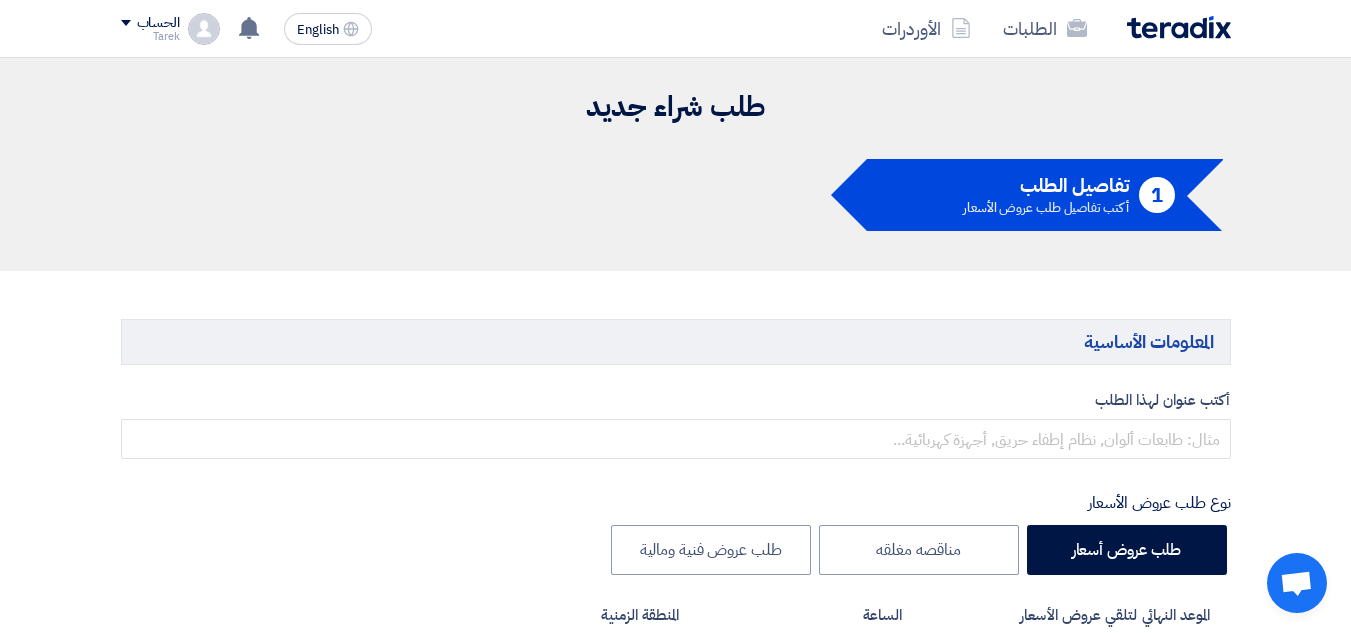 scroll, scrollTop: 300, scrollLeft: 0, axis: vertical 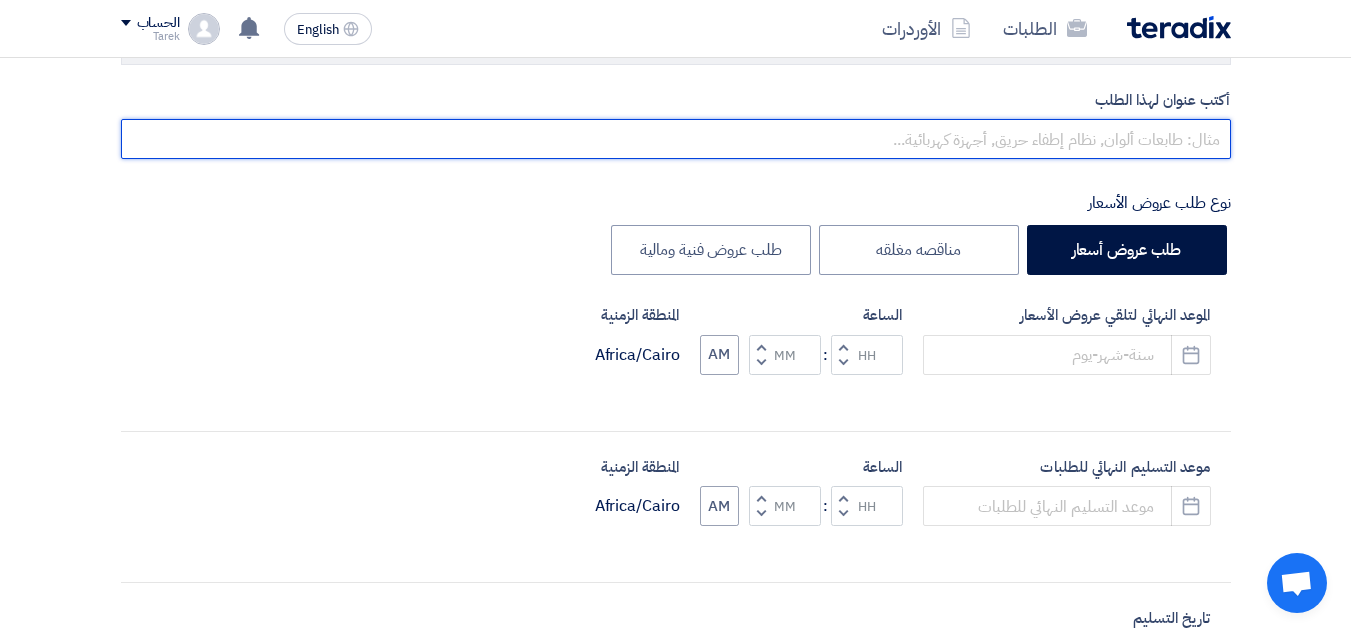 click at bounding box center (676, 139) 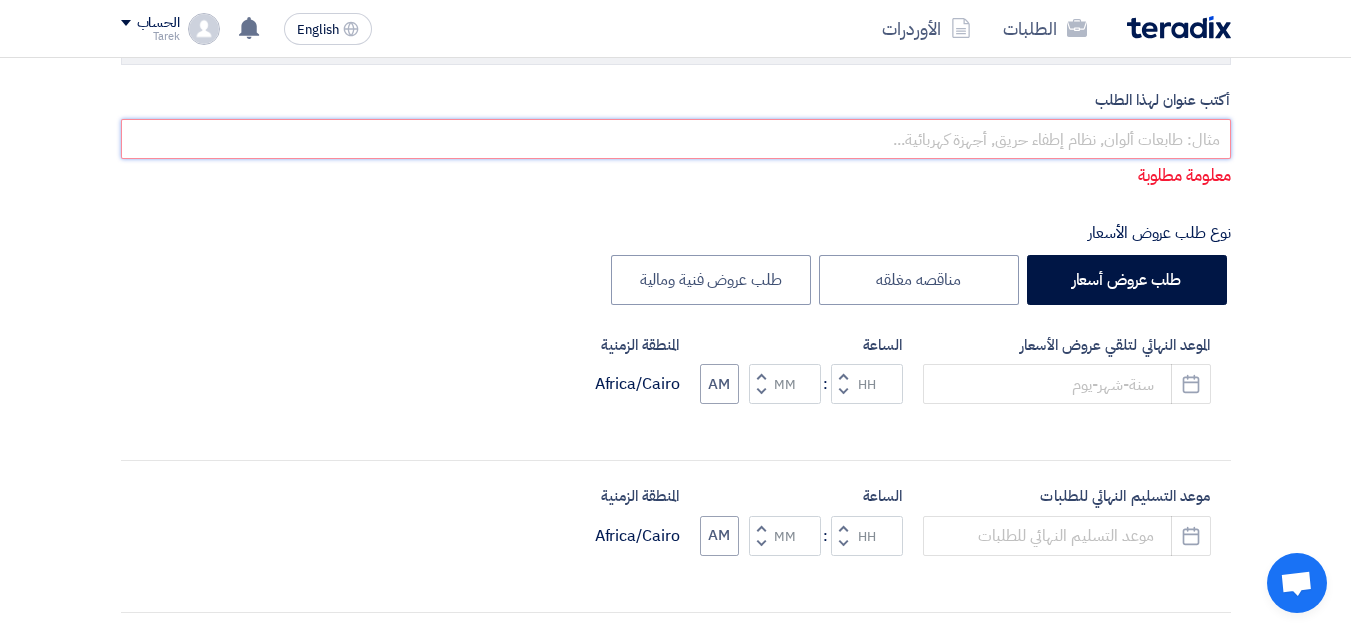 paste on "AC Material" 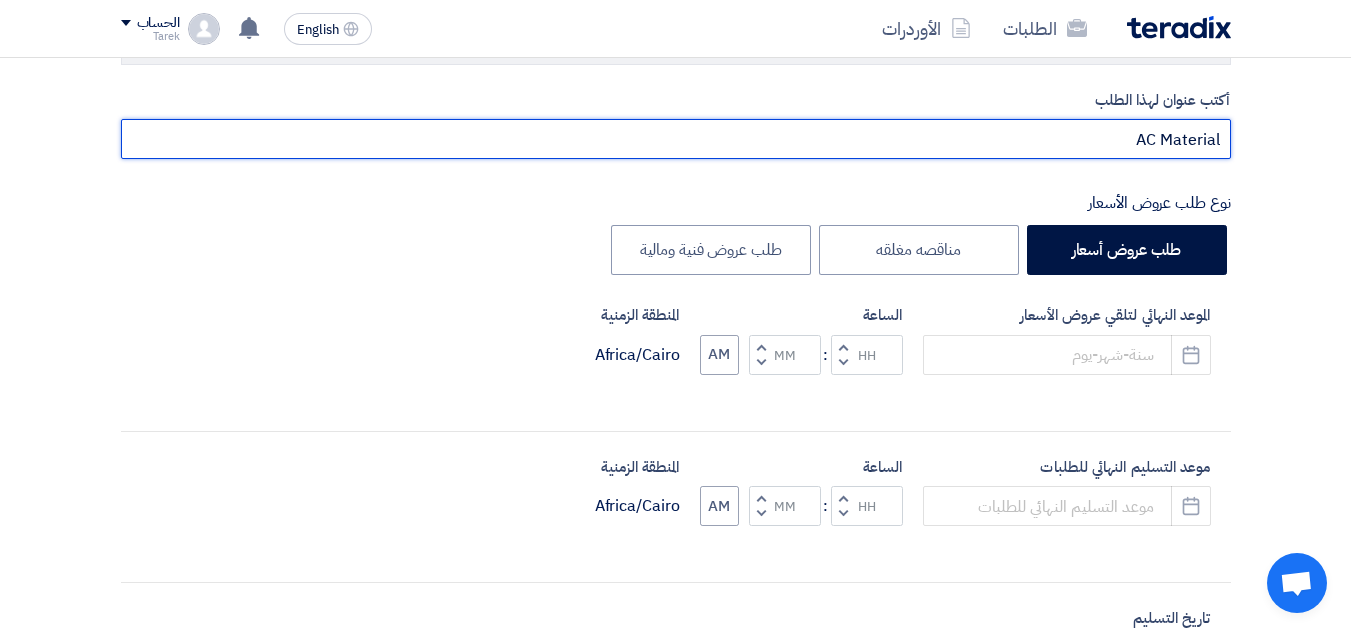 paste on "10007765" 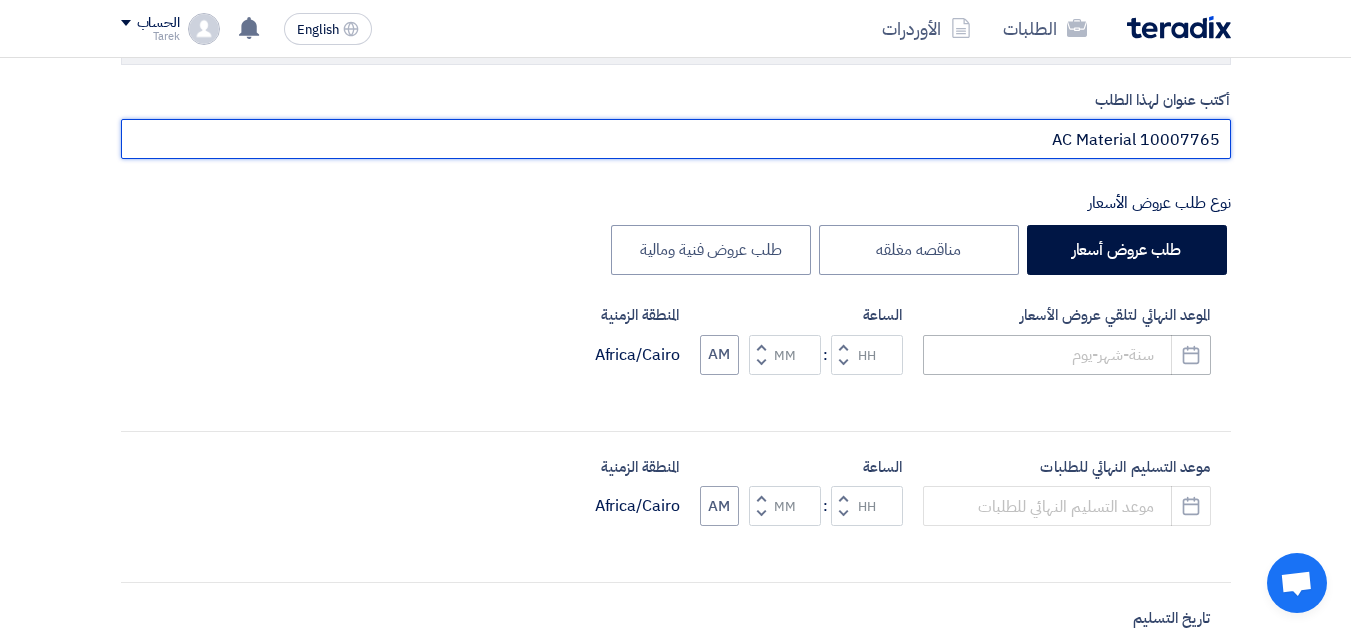 type on "AC Material 10007765" 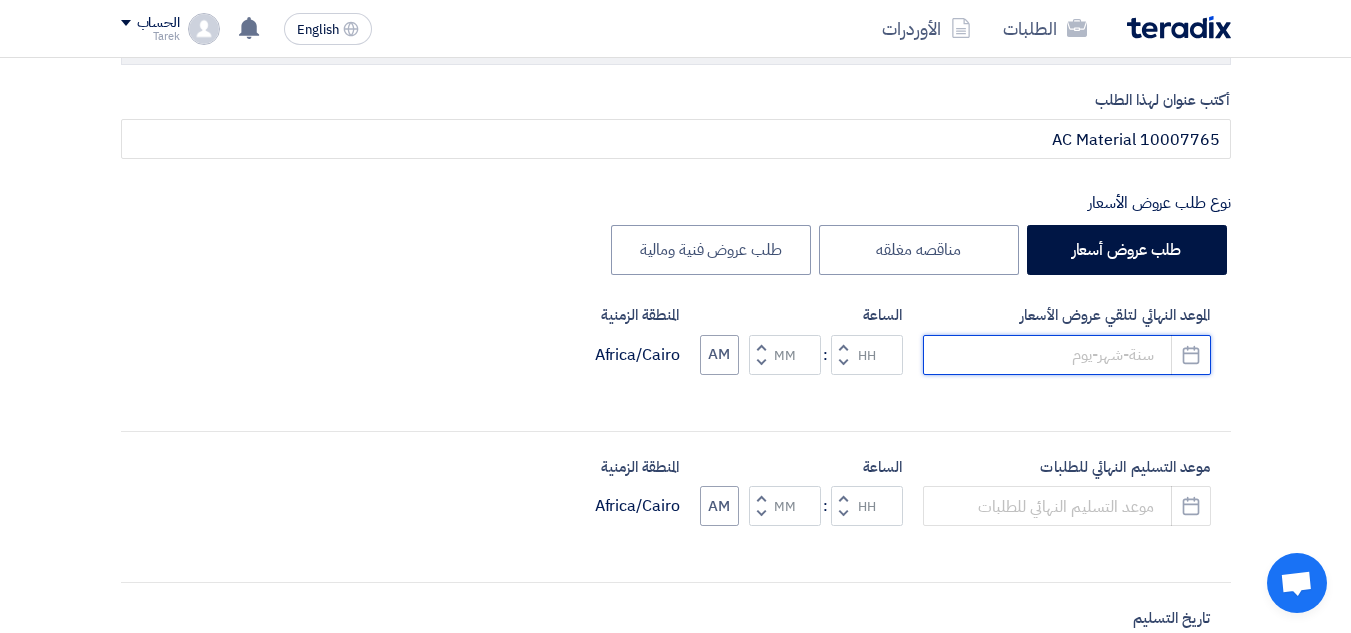 click 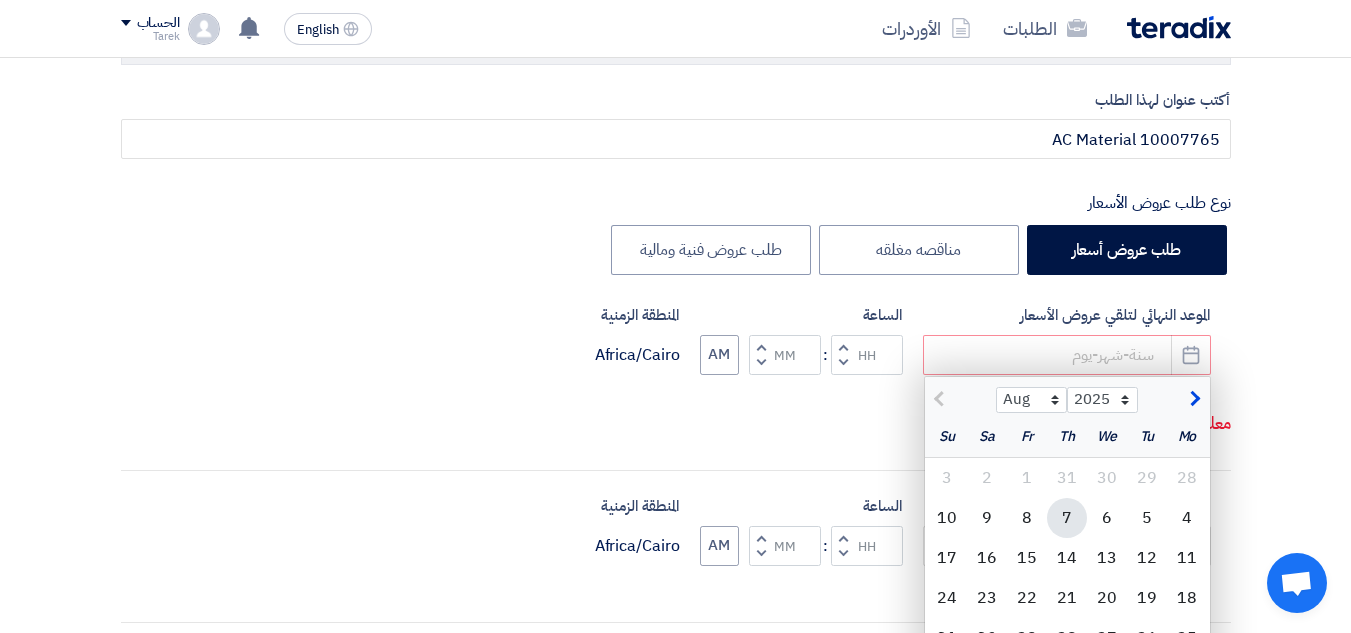 click on "7" 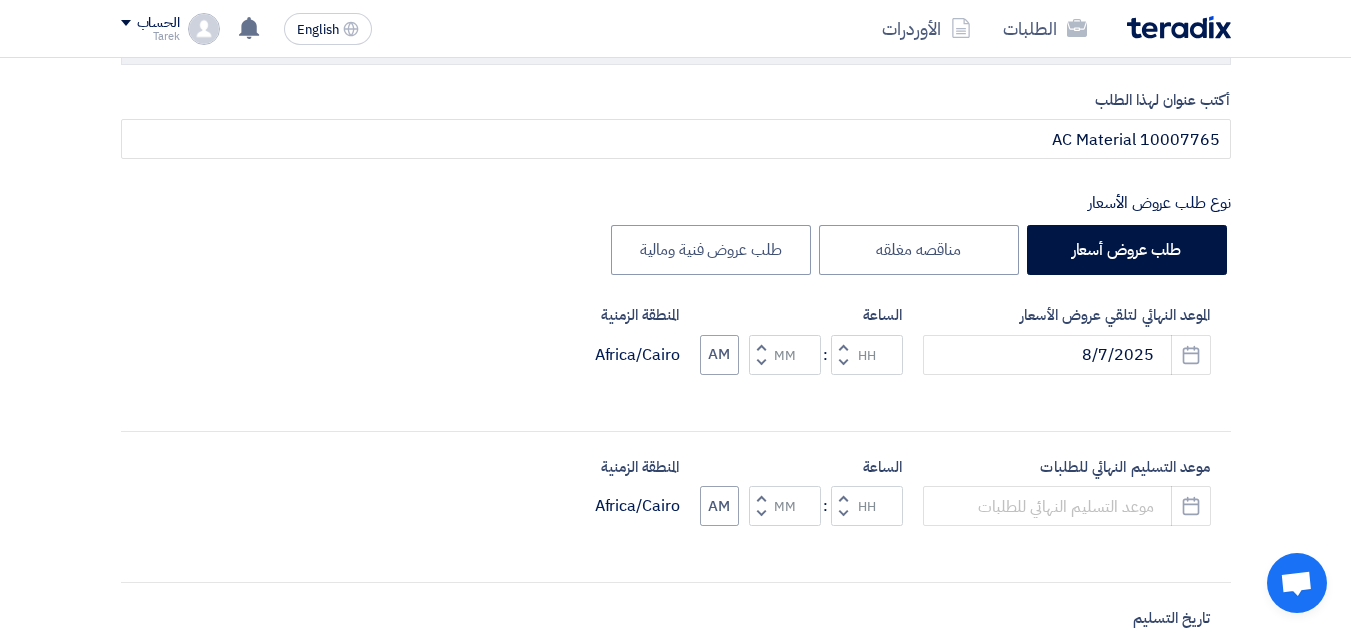 click on ":" 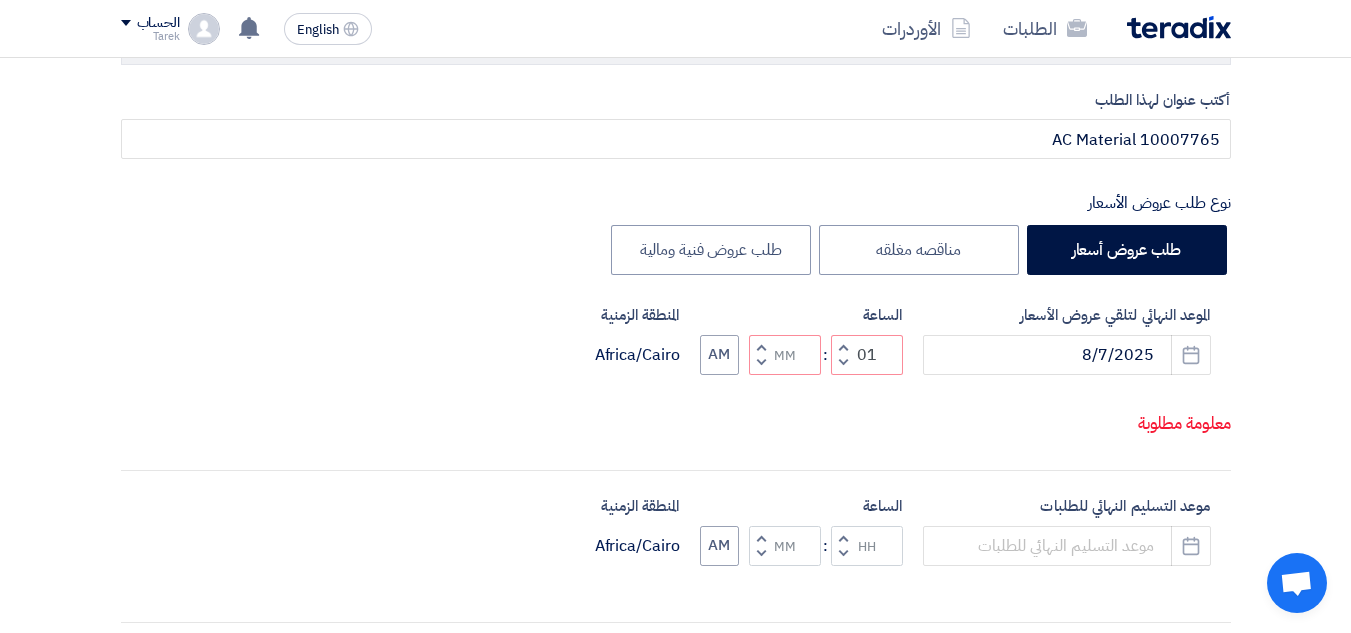 click on "Increment hours" 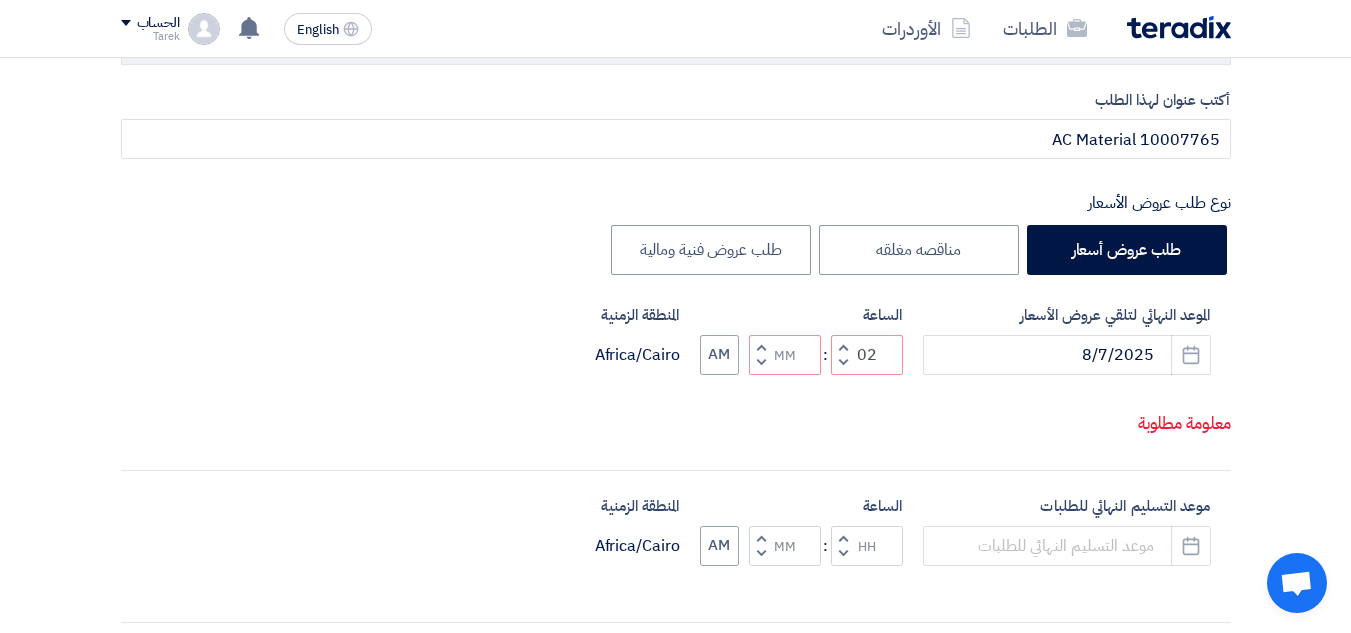 click on "Increment hours" 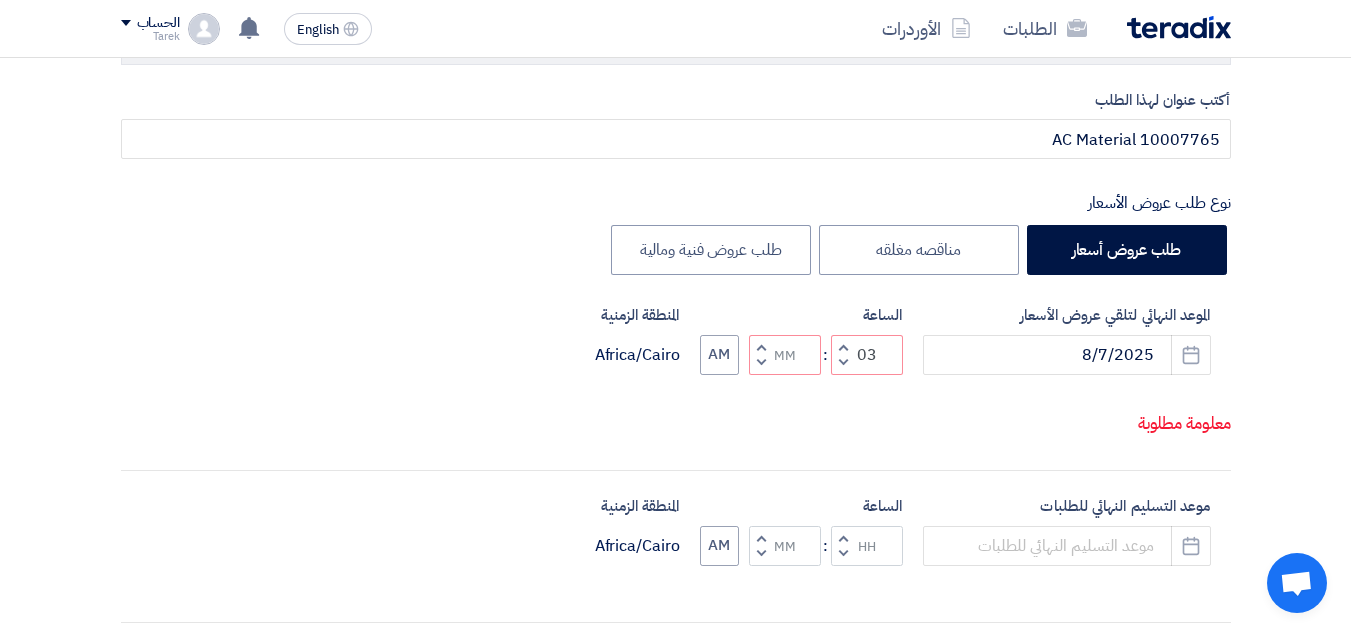 click on "Increment hours" 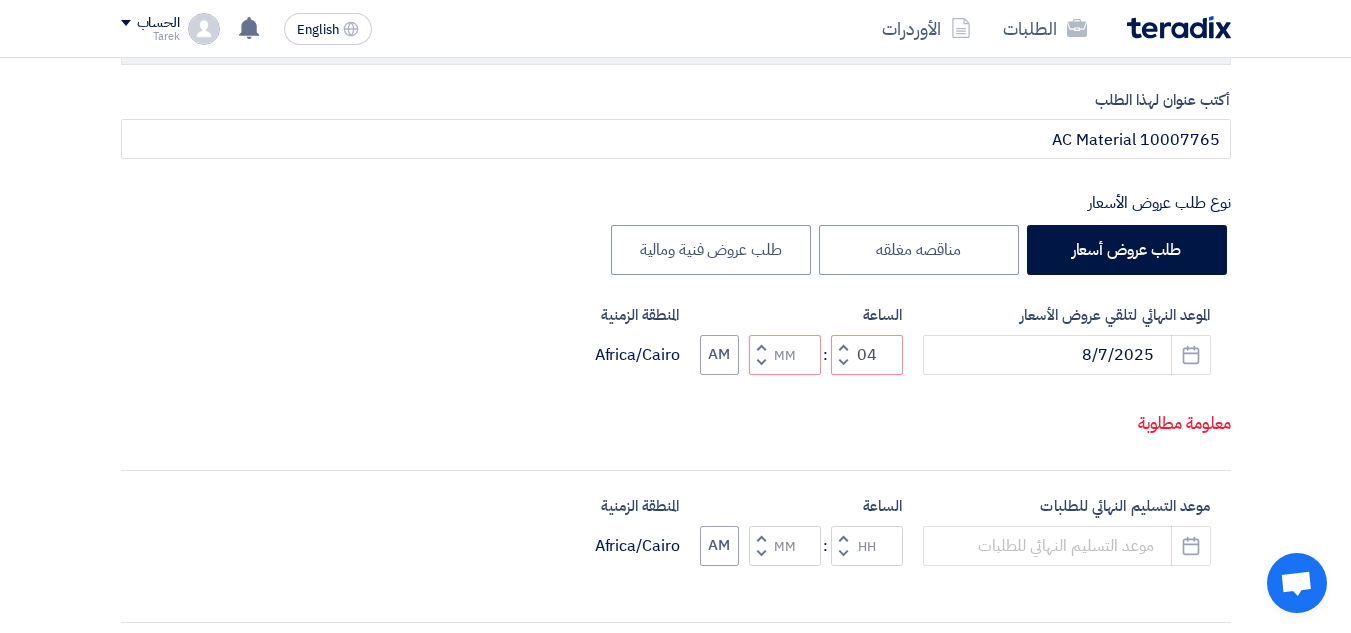 click 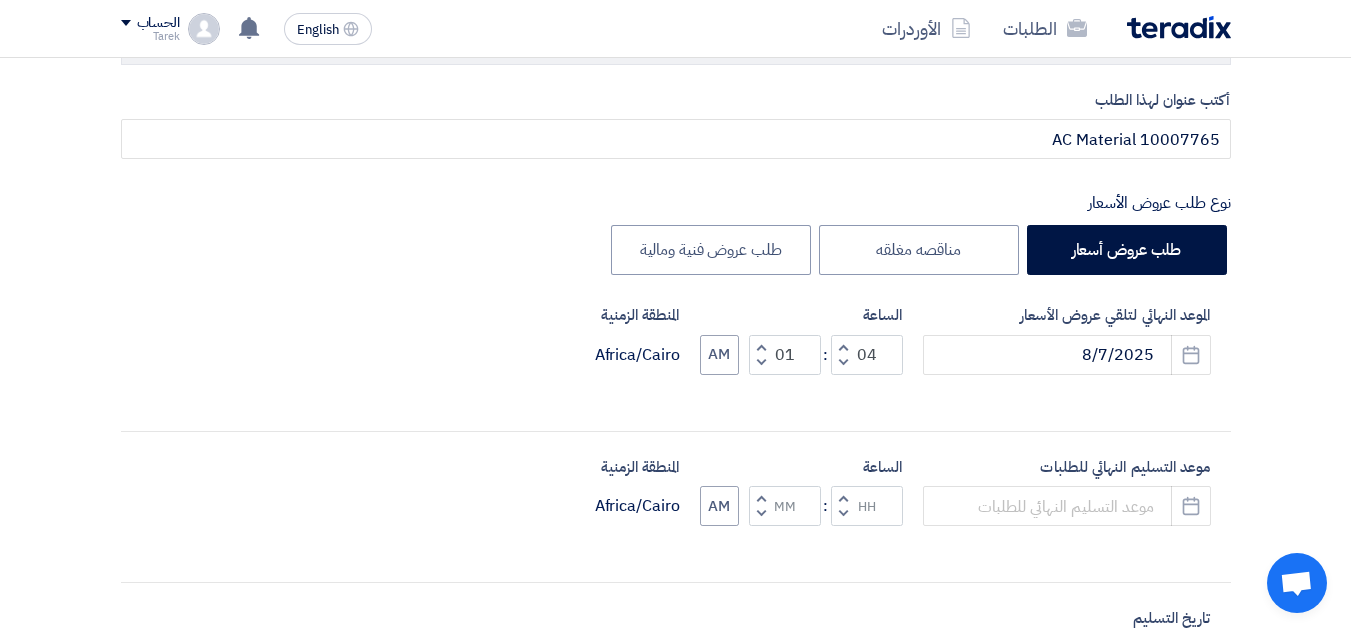 click on "Increment hours
04
Decrement hours
:
Increment minutes
01
Decrement minutes
AM" 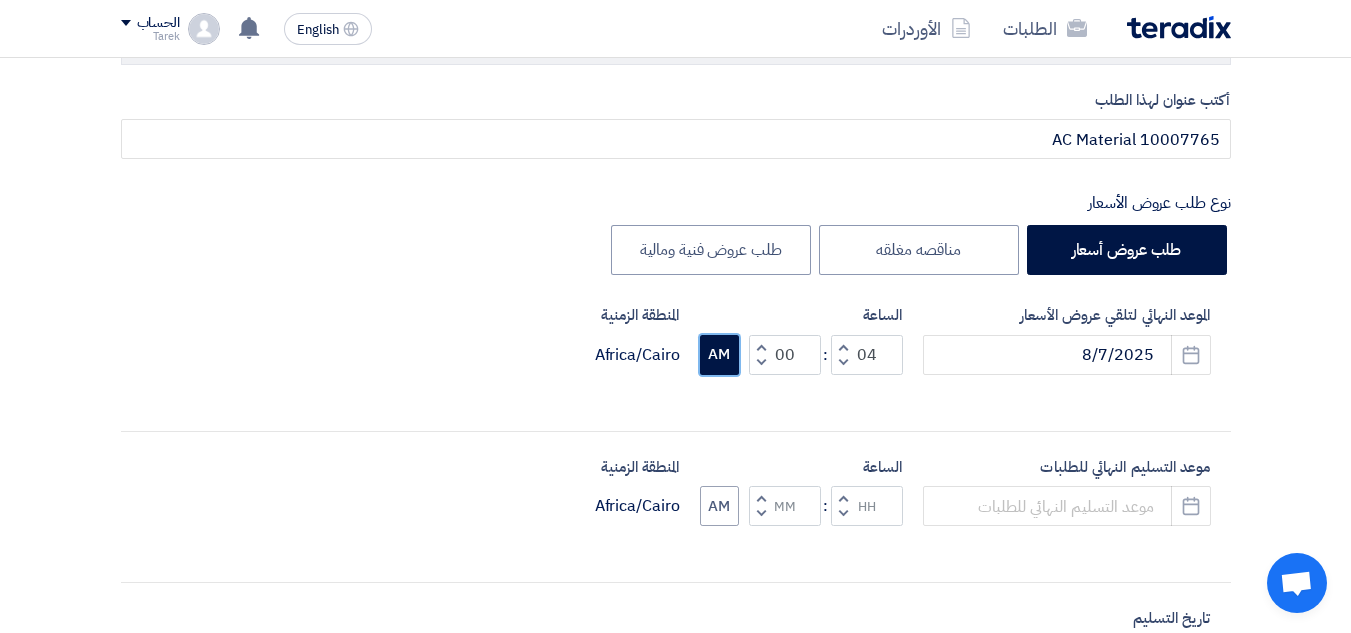click on "AM" 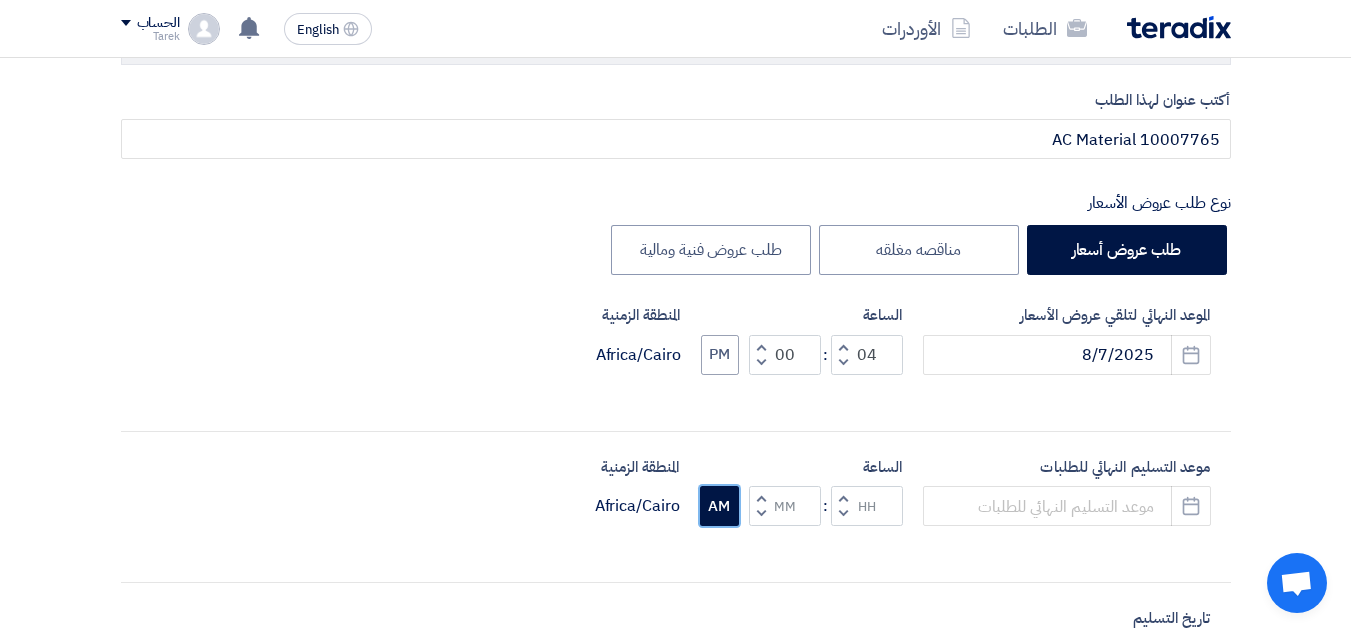 click on "AM" 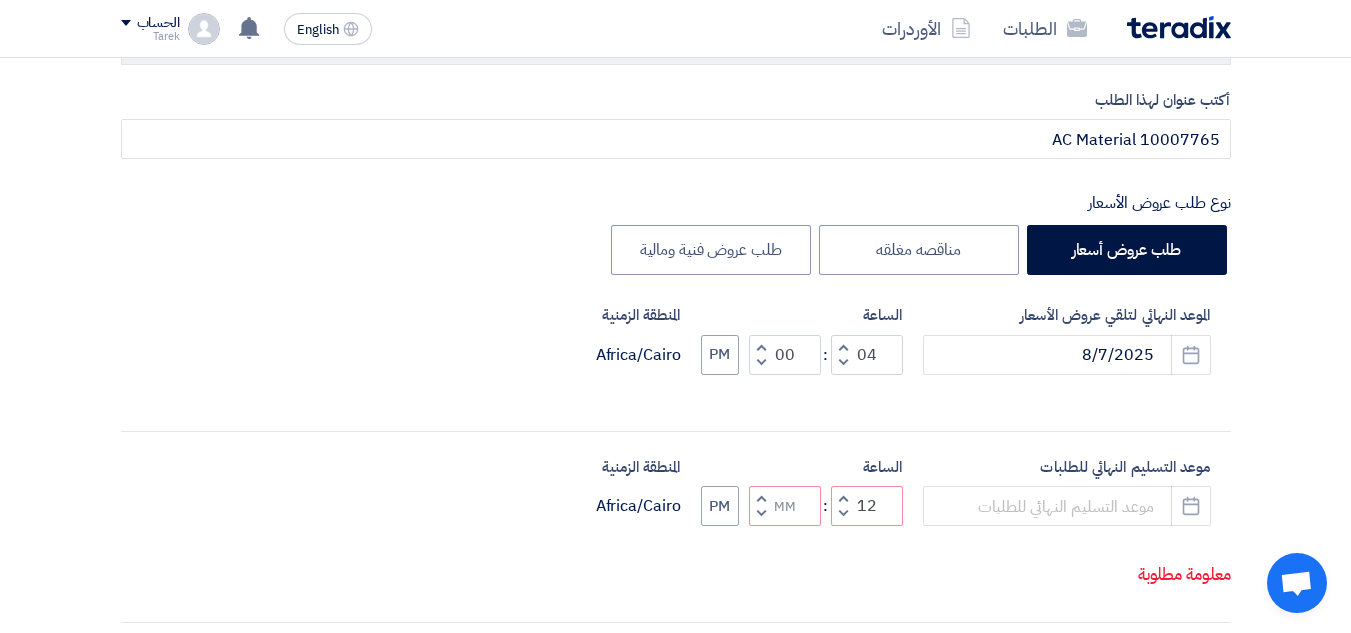 click on "Decrement hours" 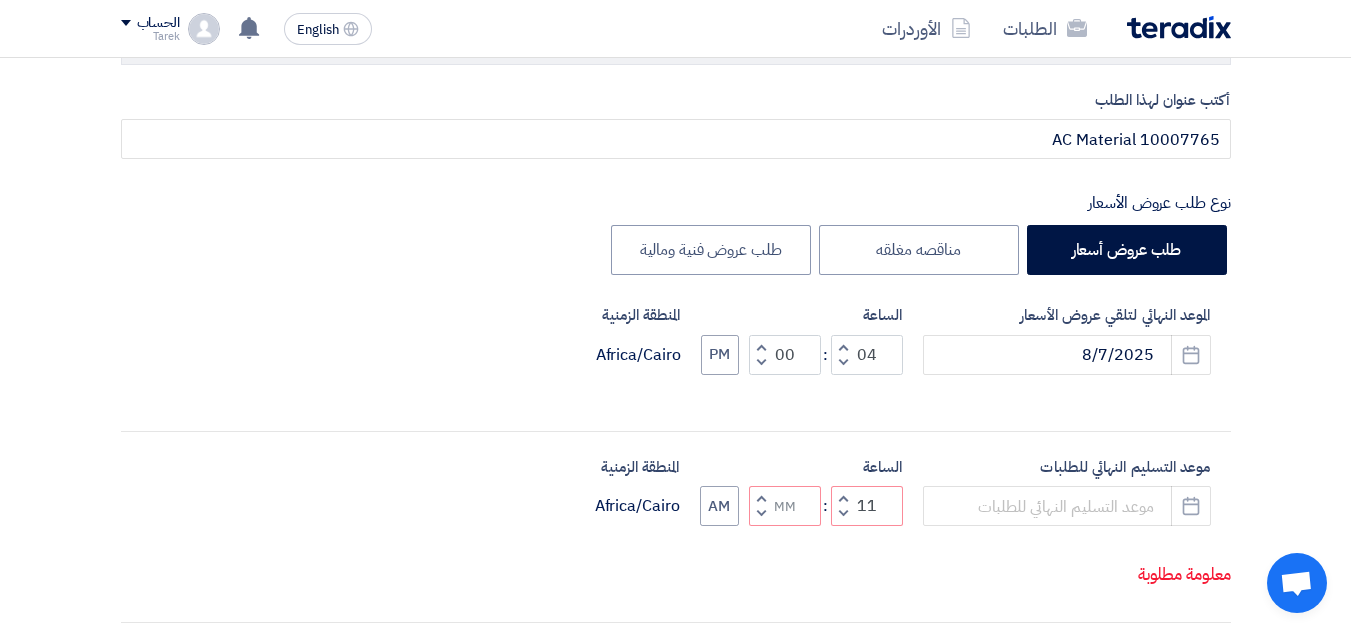 click 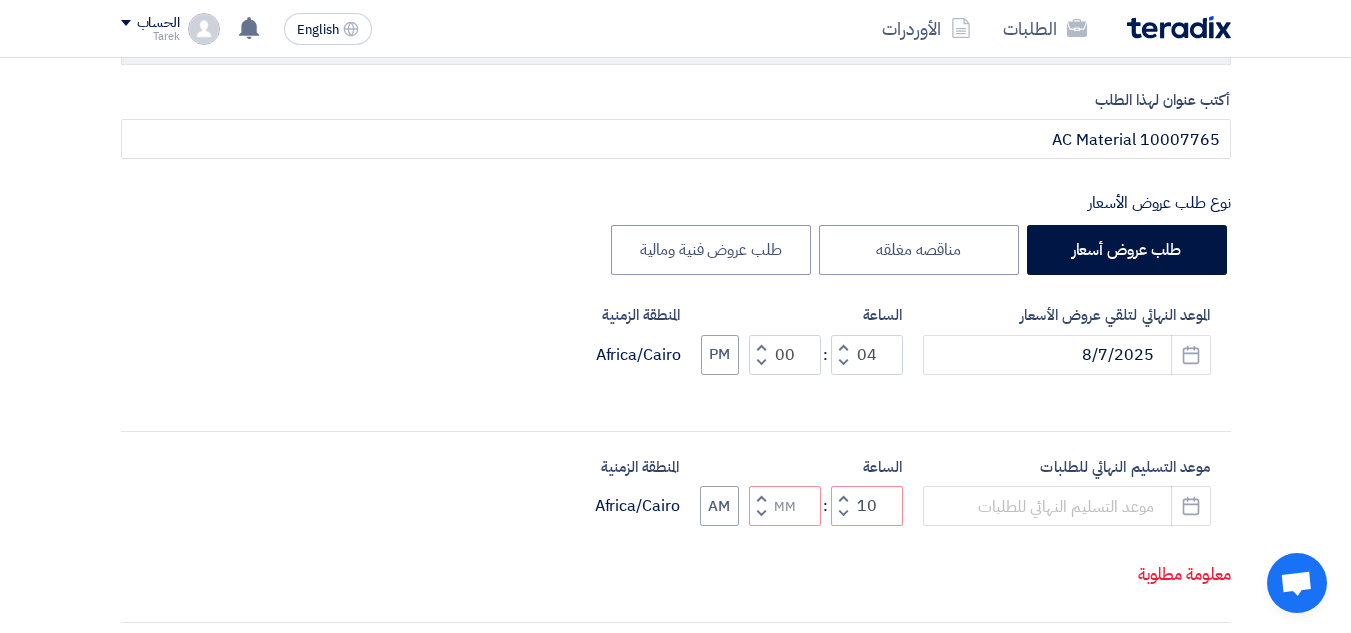 click 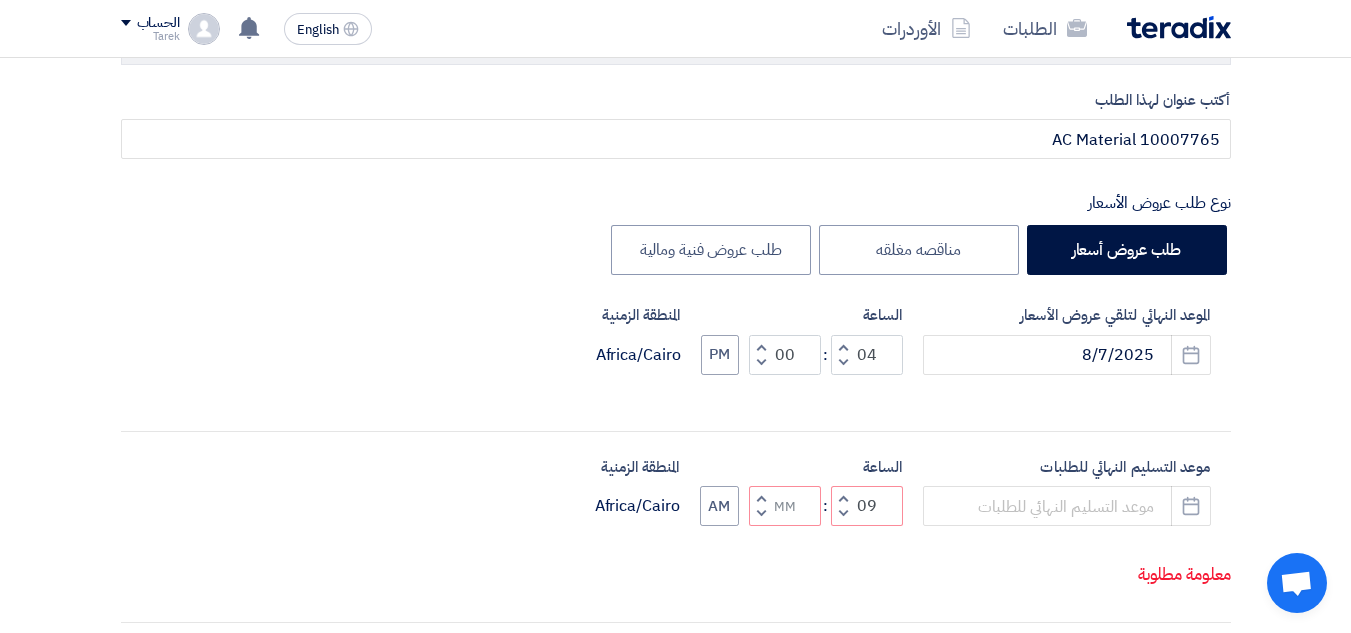 click 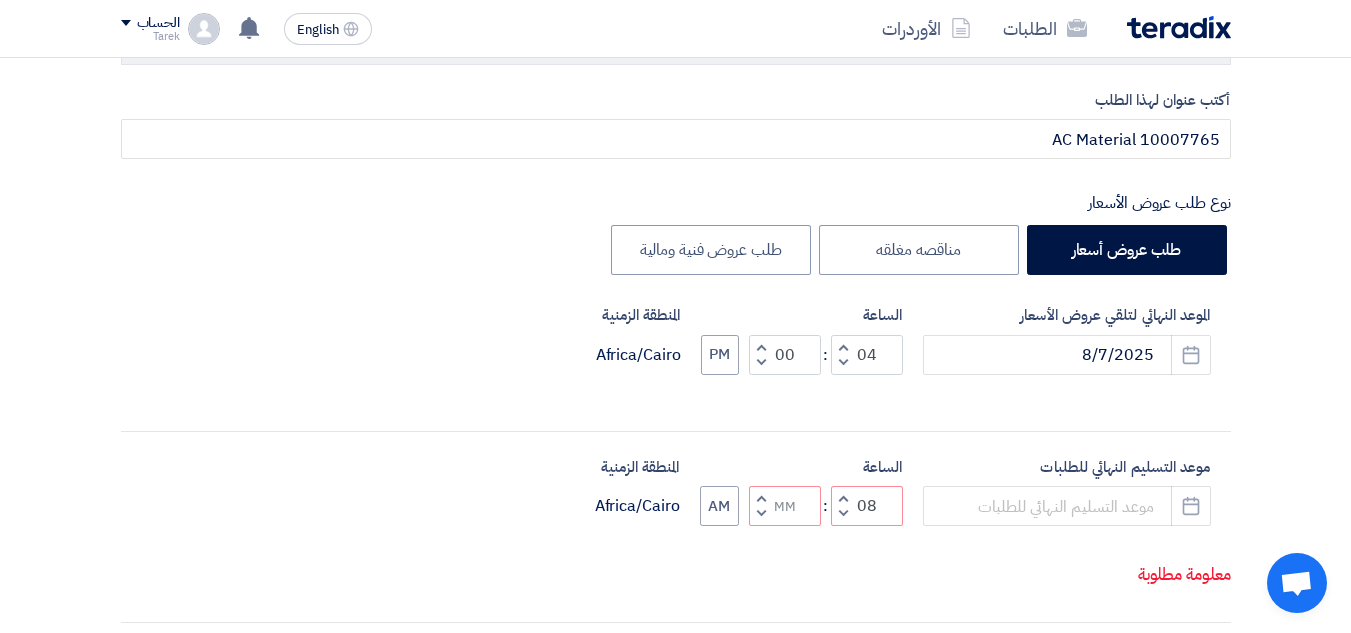 click 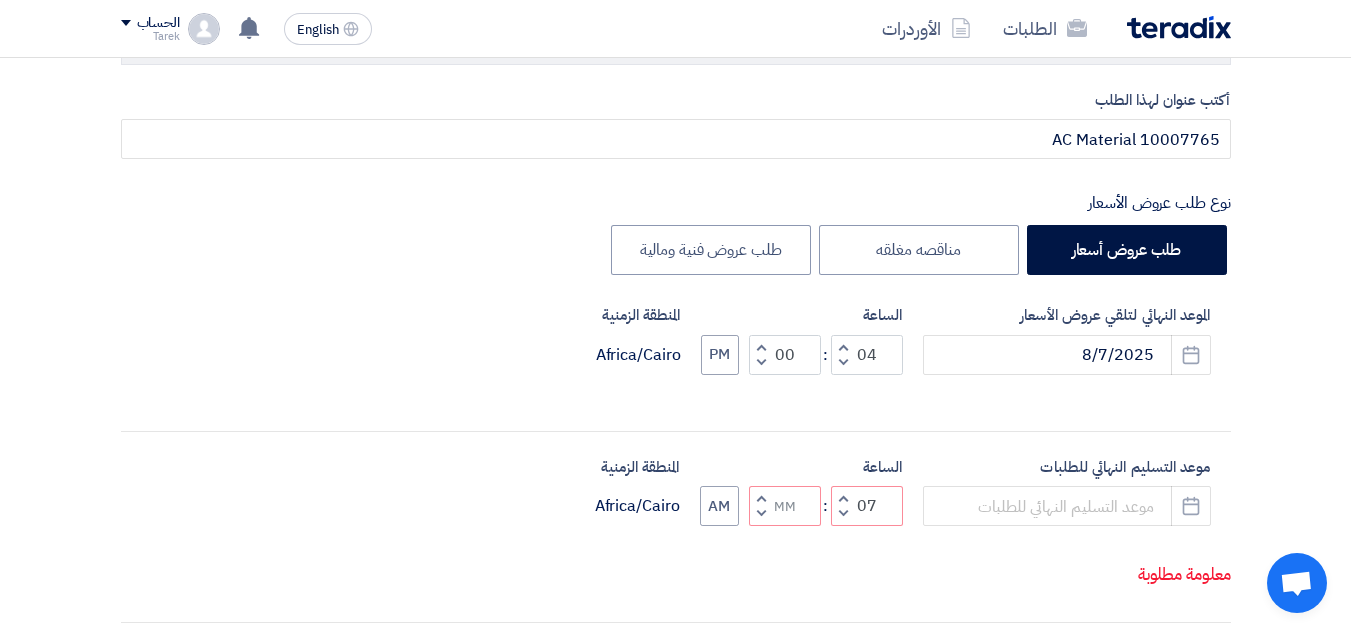click 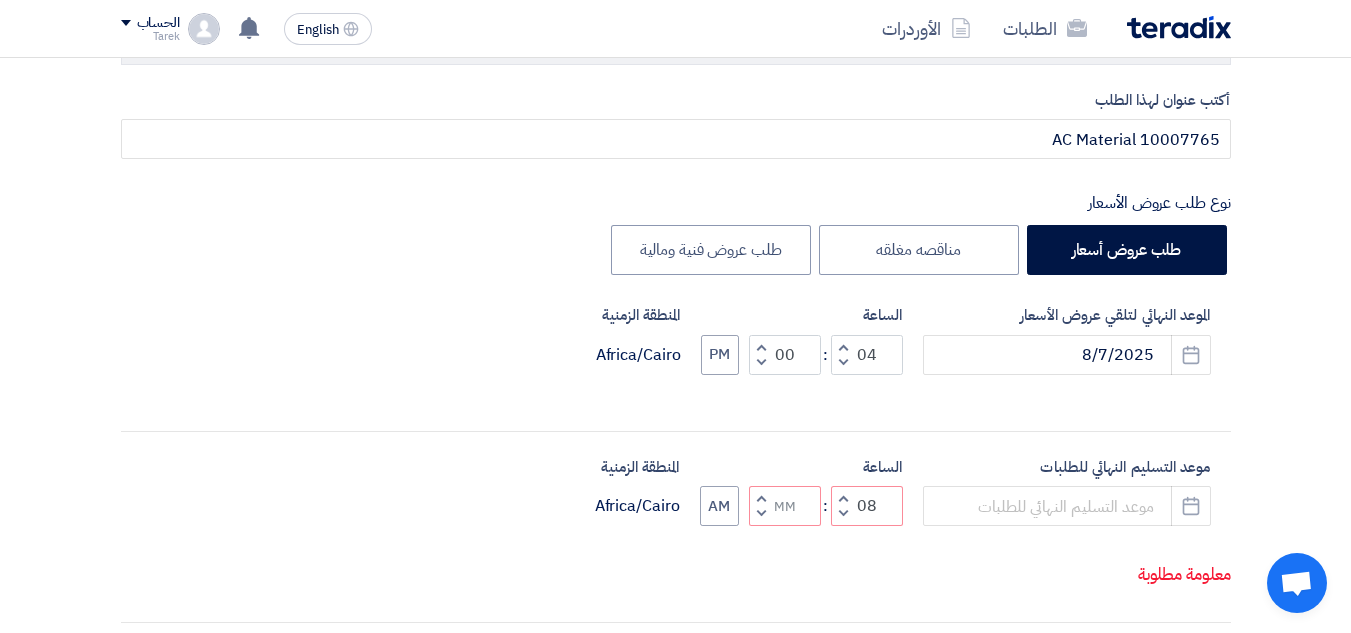 click 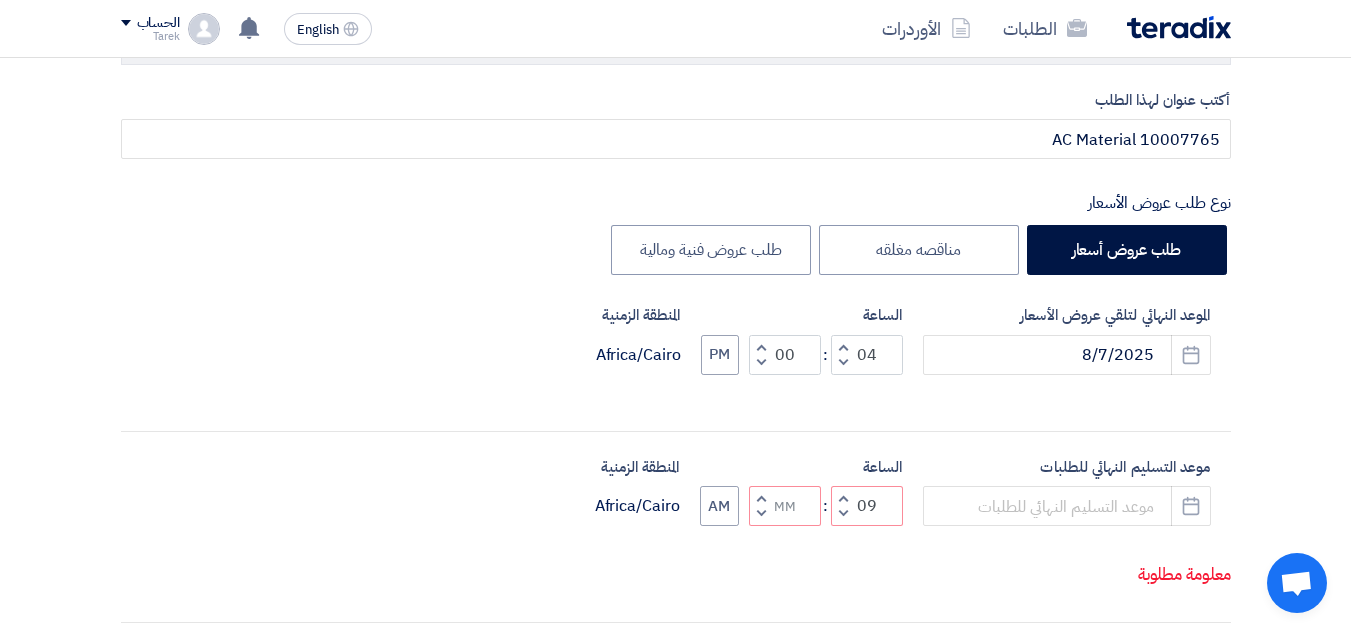 click 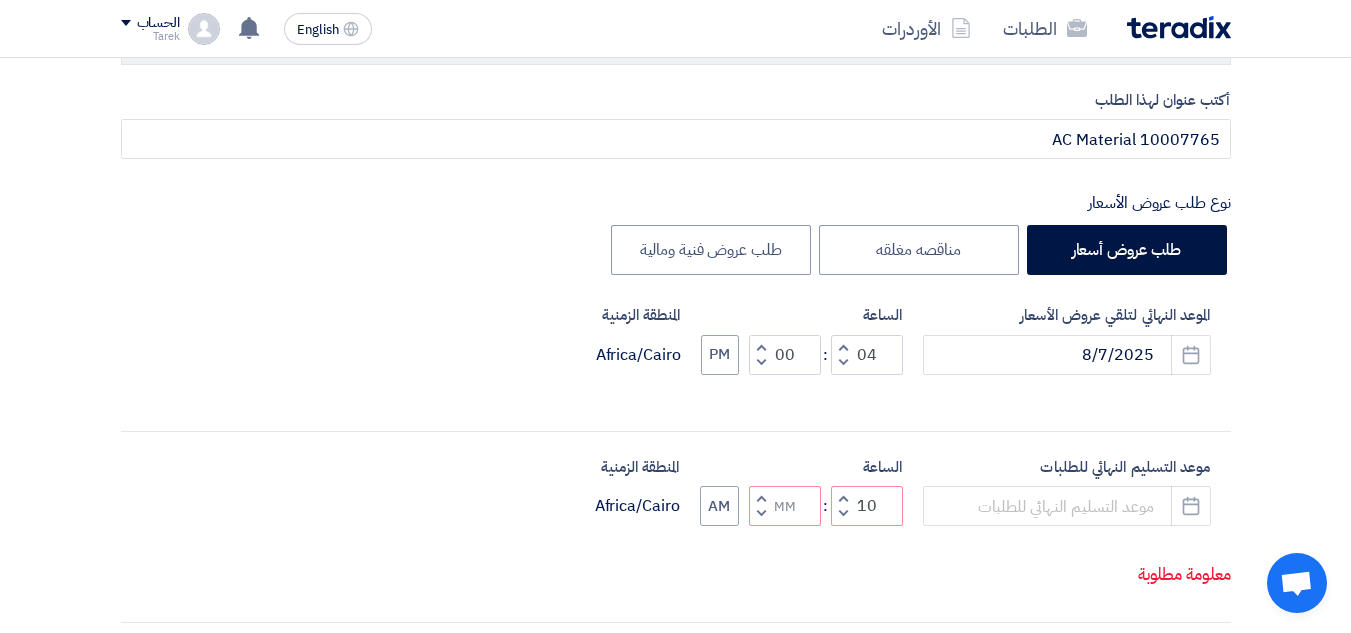 click 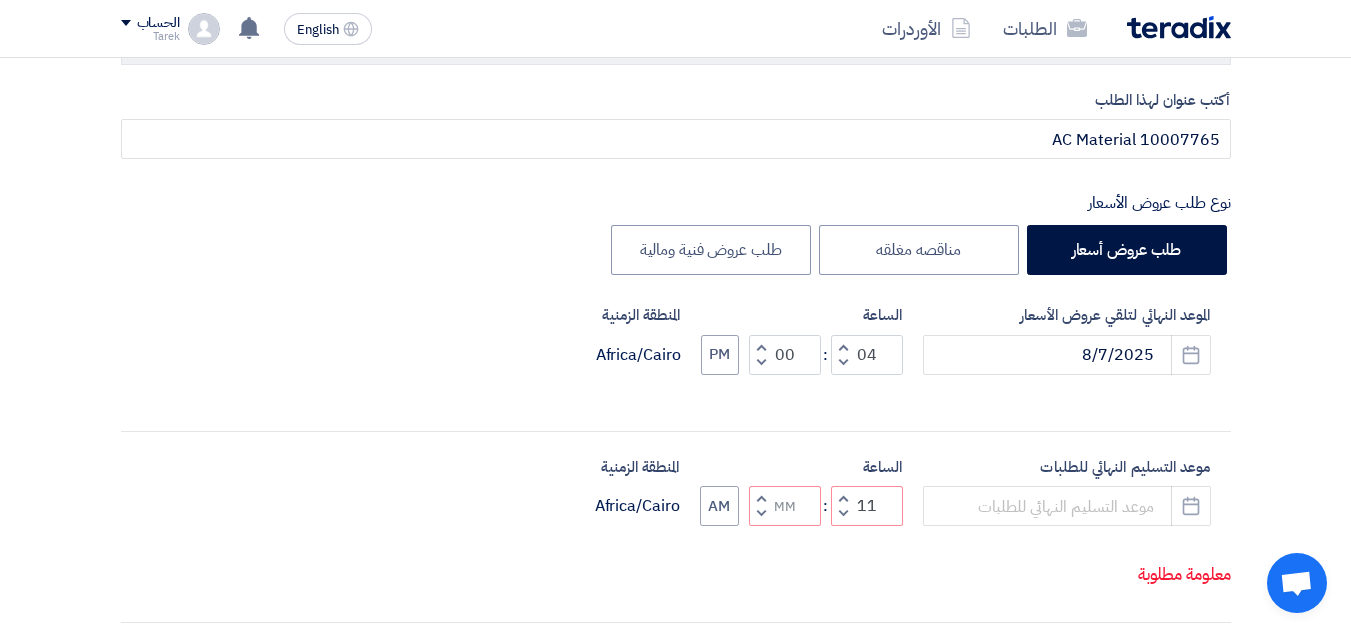 click 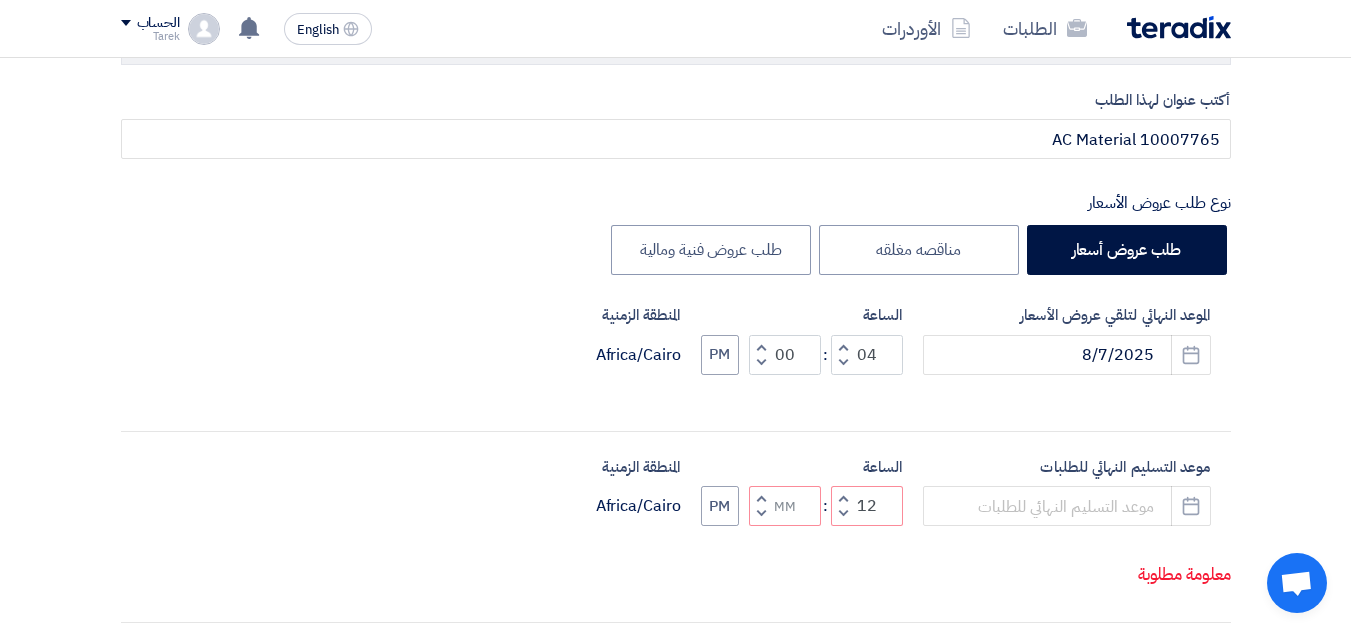 click 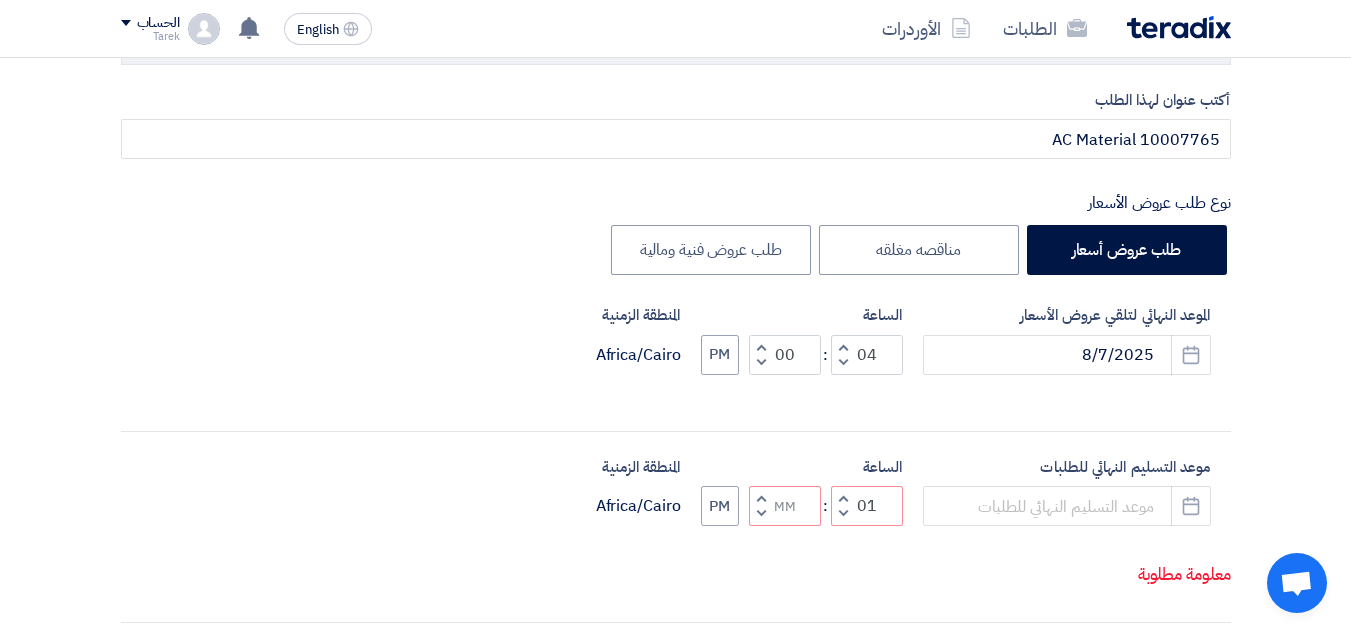click 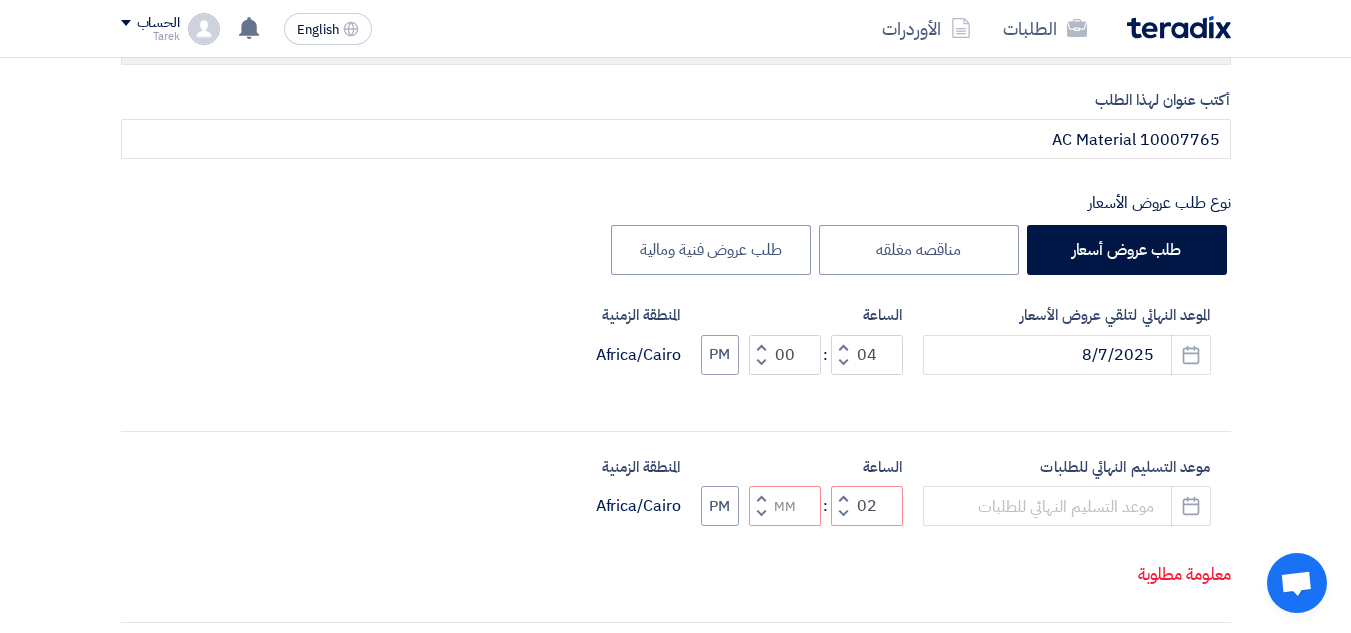 click 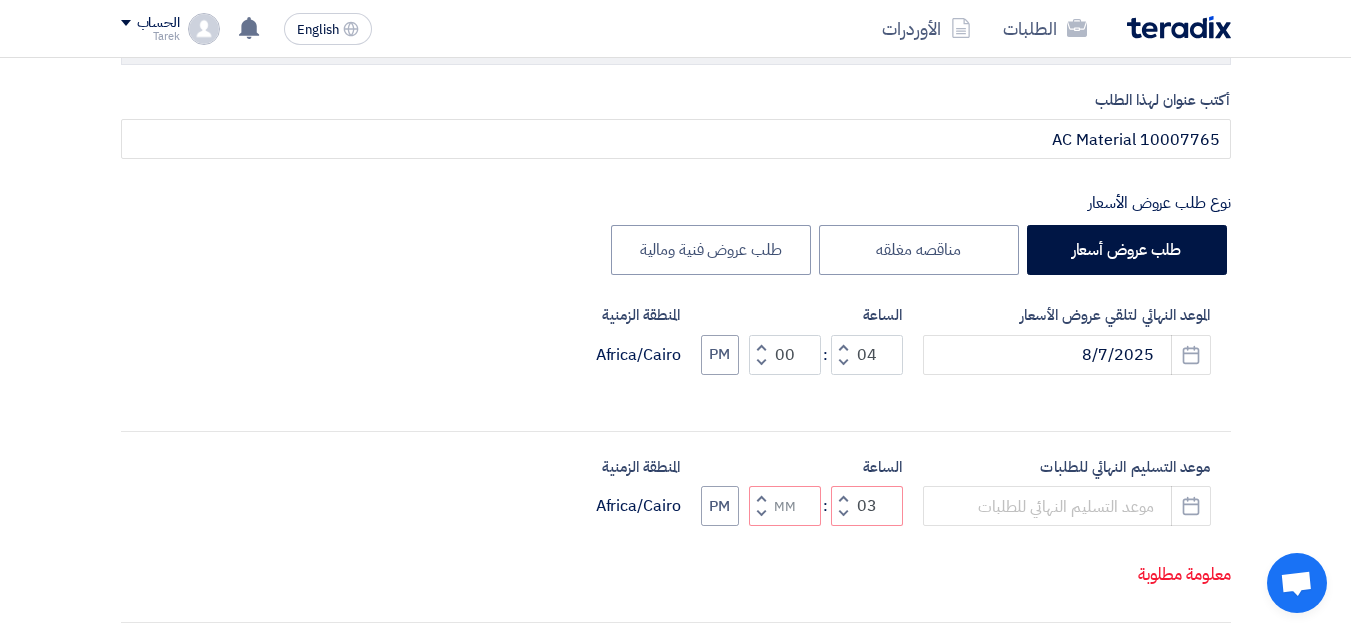 click 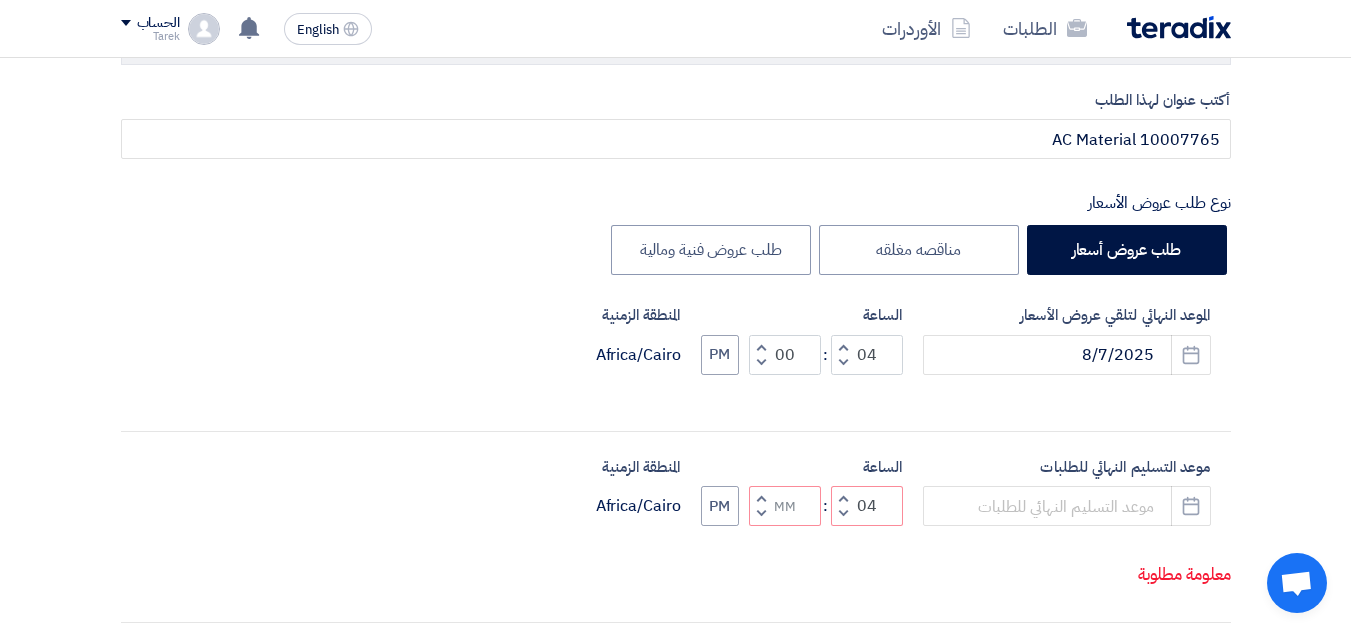 click 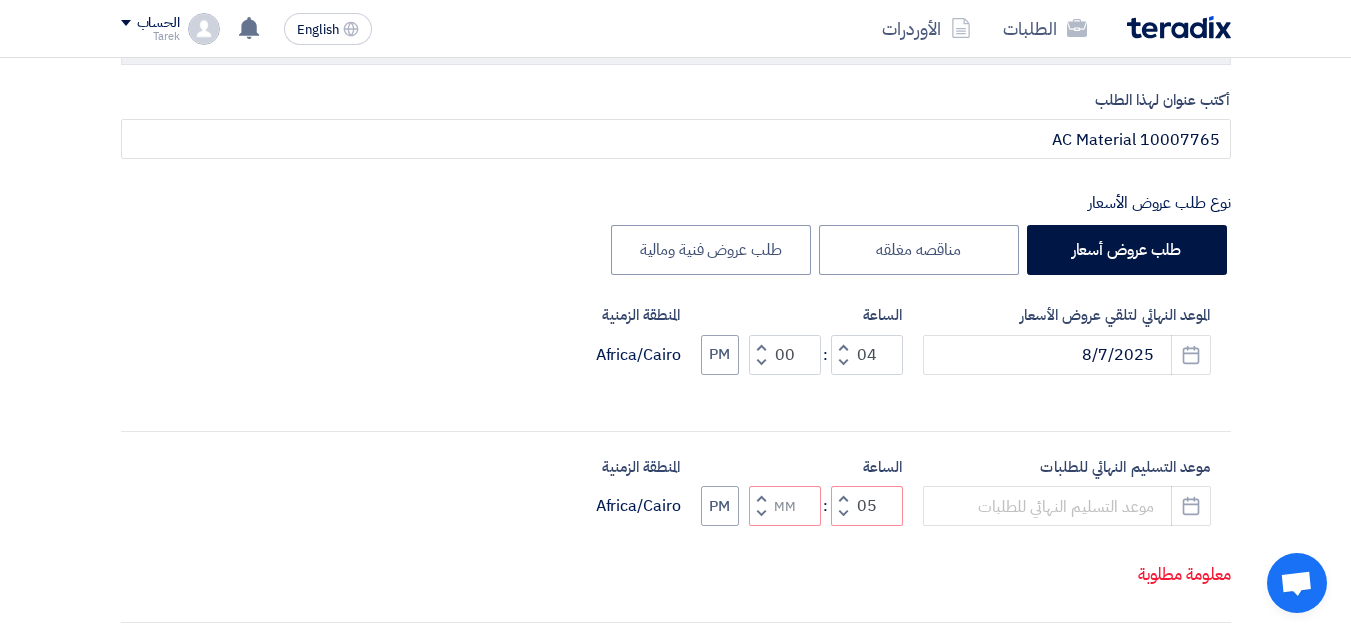 click on "Decrement hours" 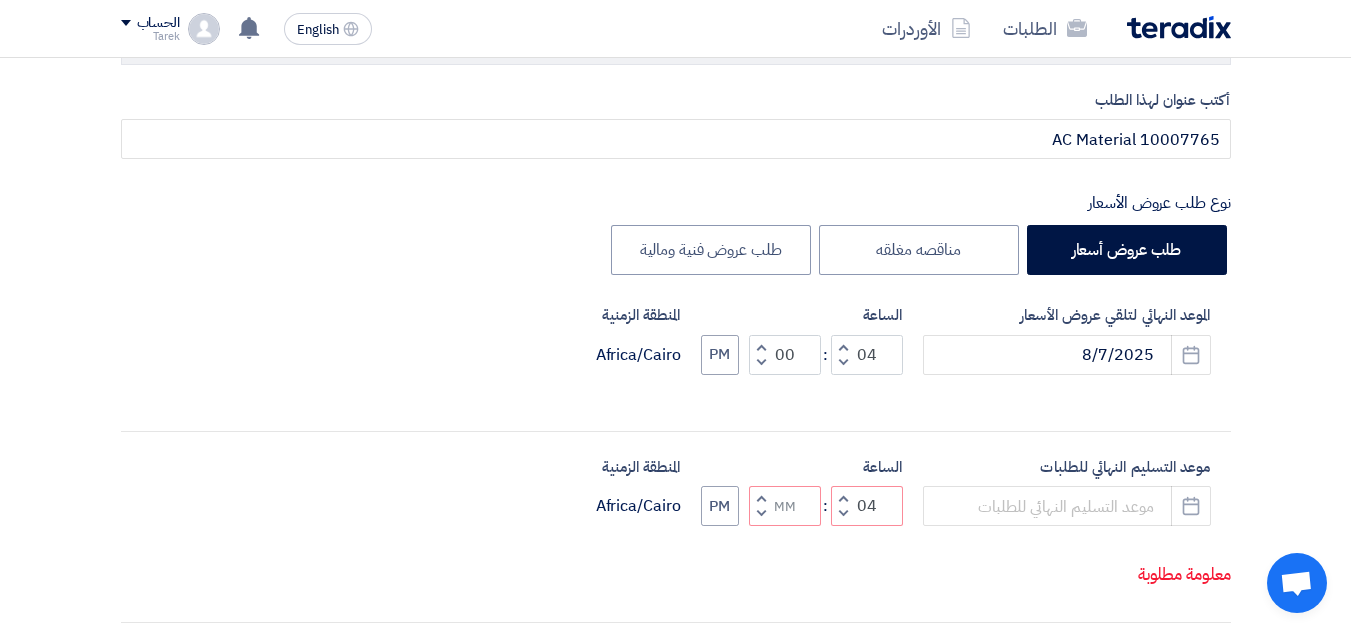 click on "Increment minutes" 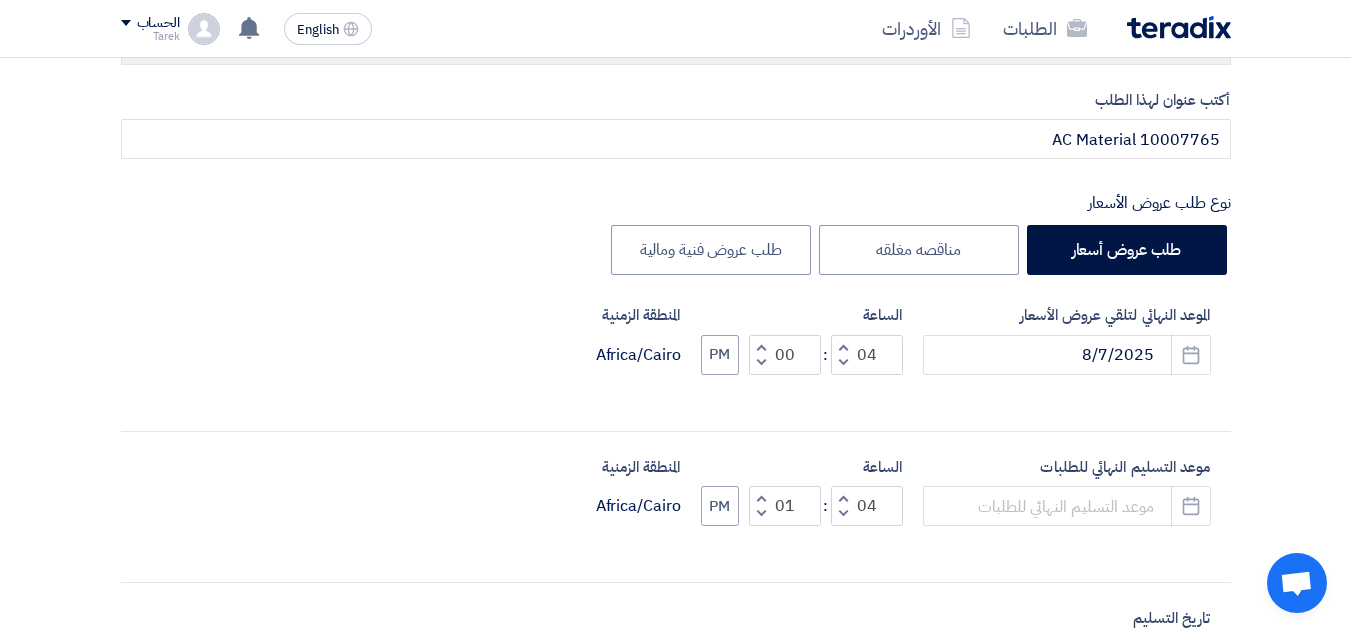 click 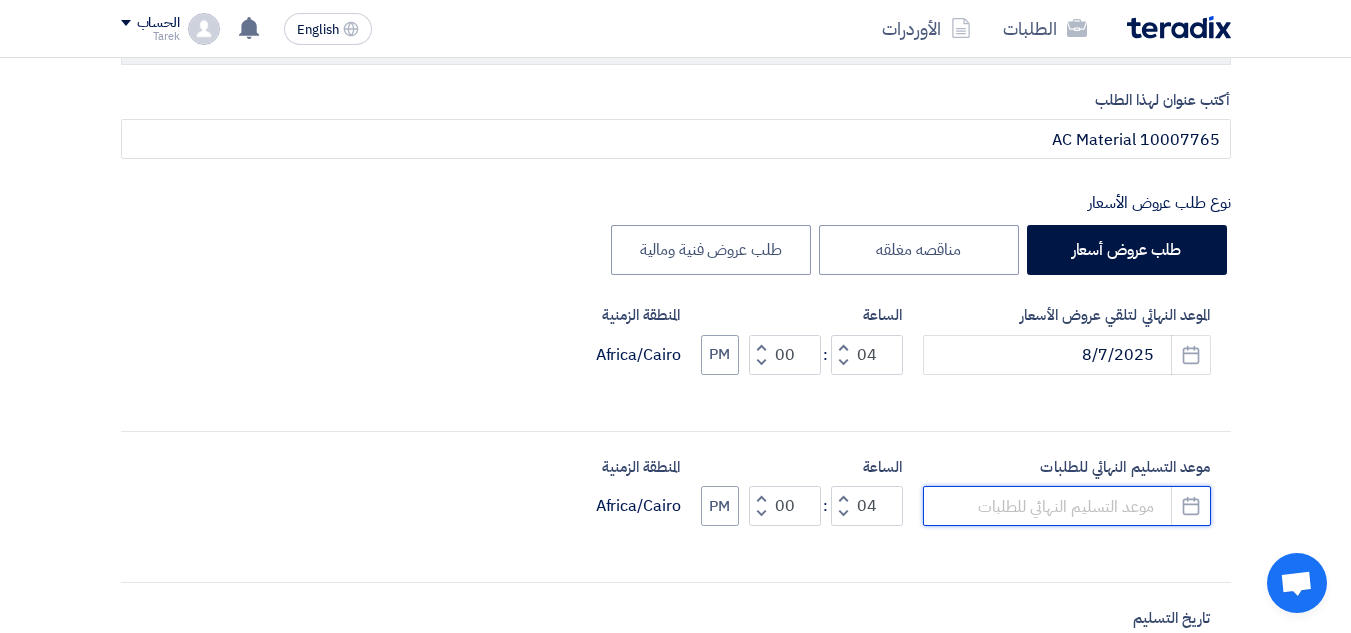 click 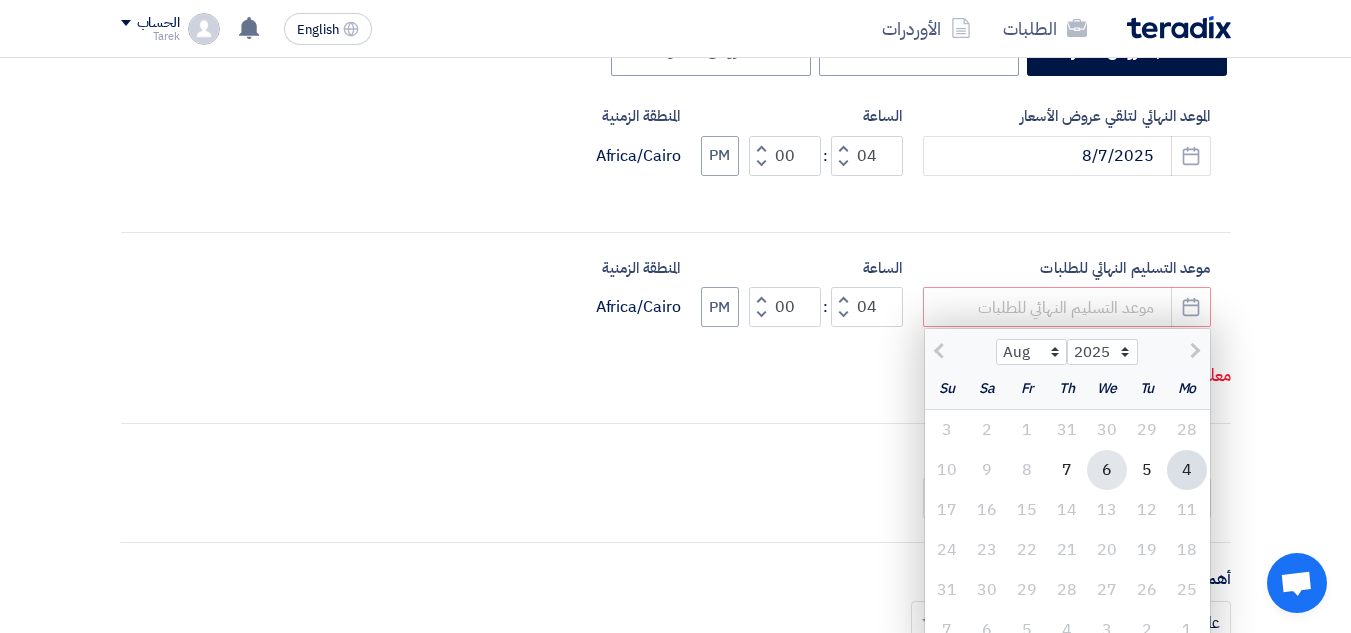 scroll, scrollTop: 500, scrollLeft: 0, axis: vertical 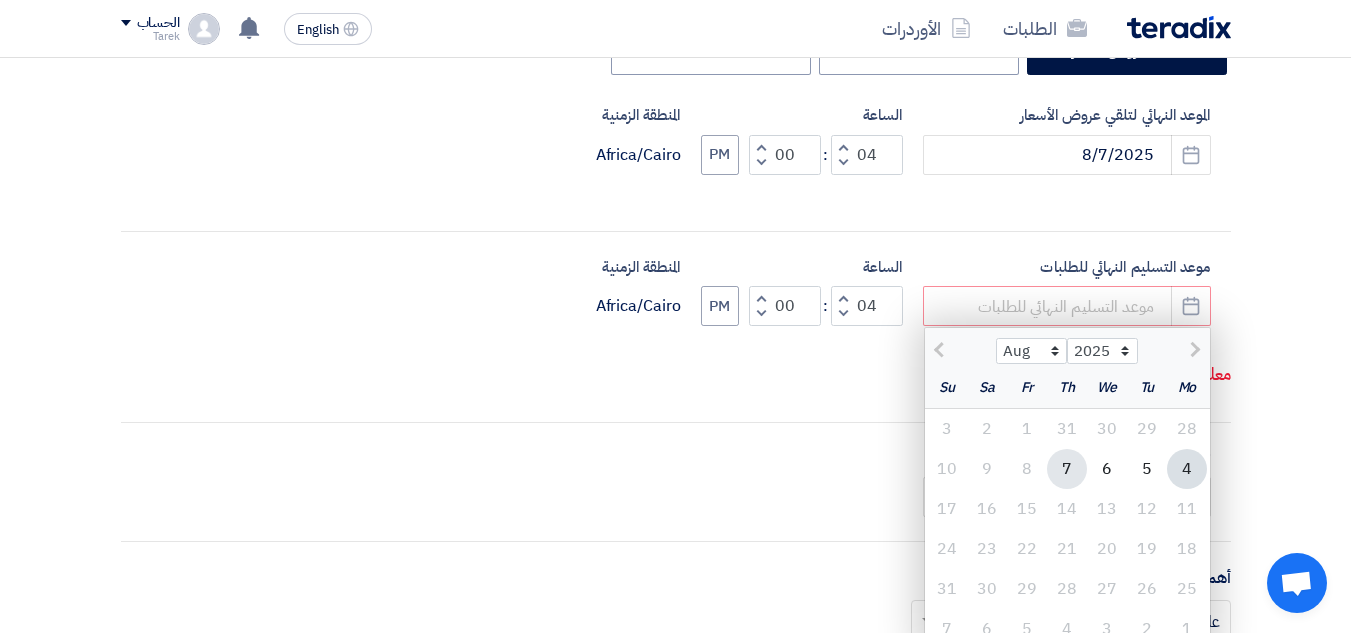 click on "7" 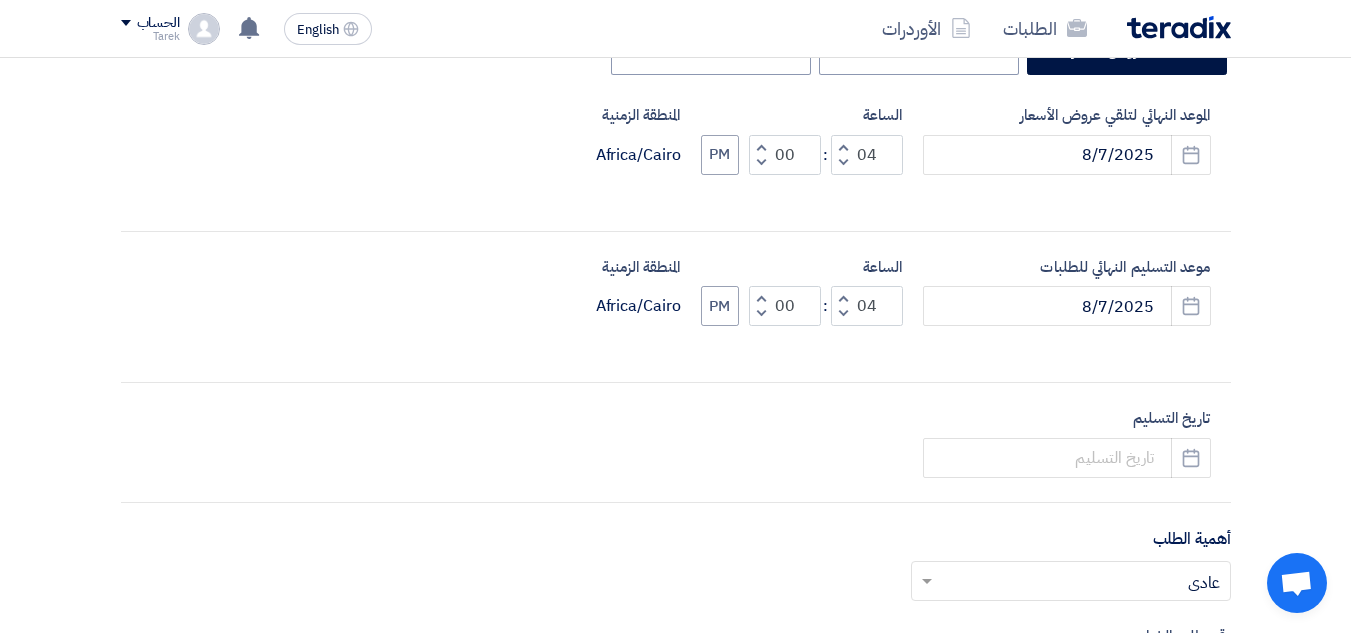 scroll, scrollTop: 600, scrollLeft: 0, axis: vertical 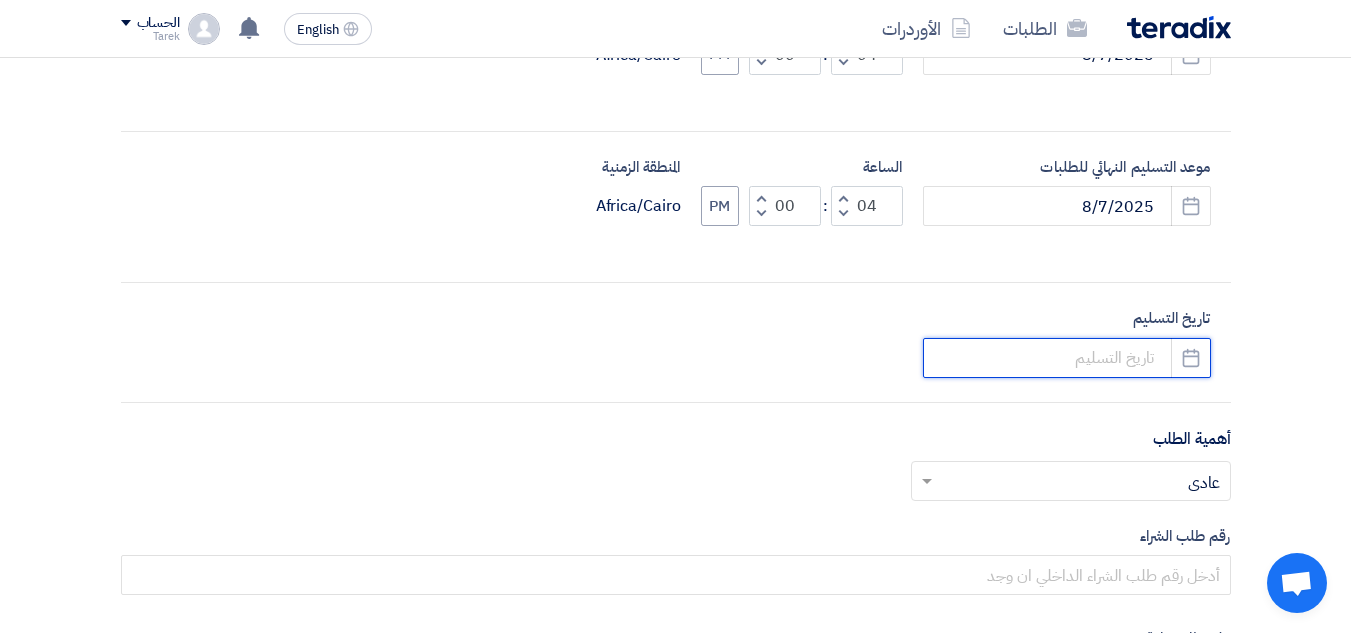 click 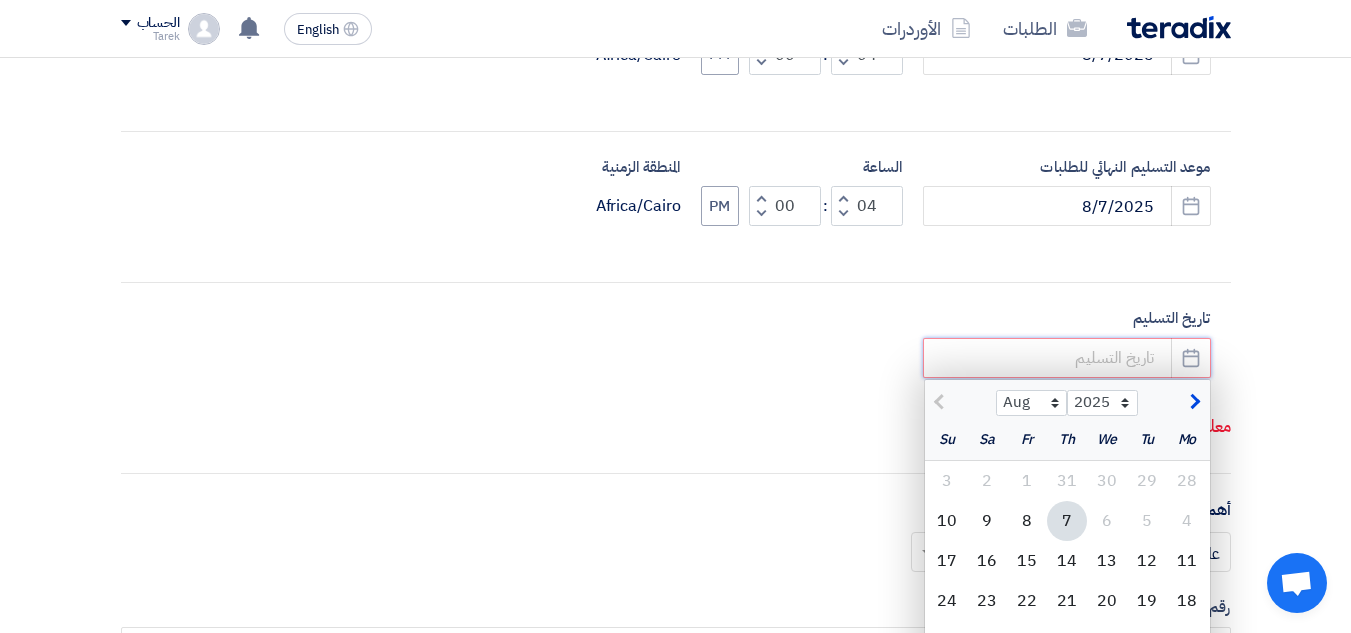 click 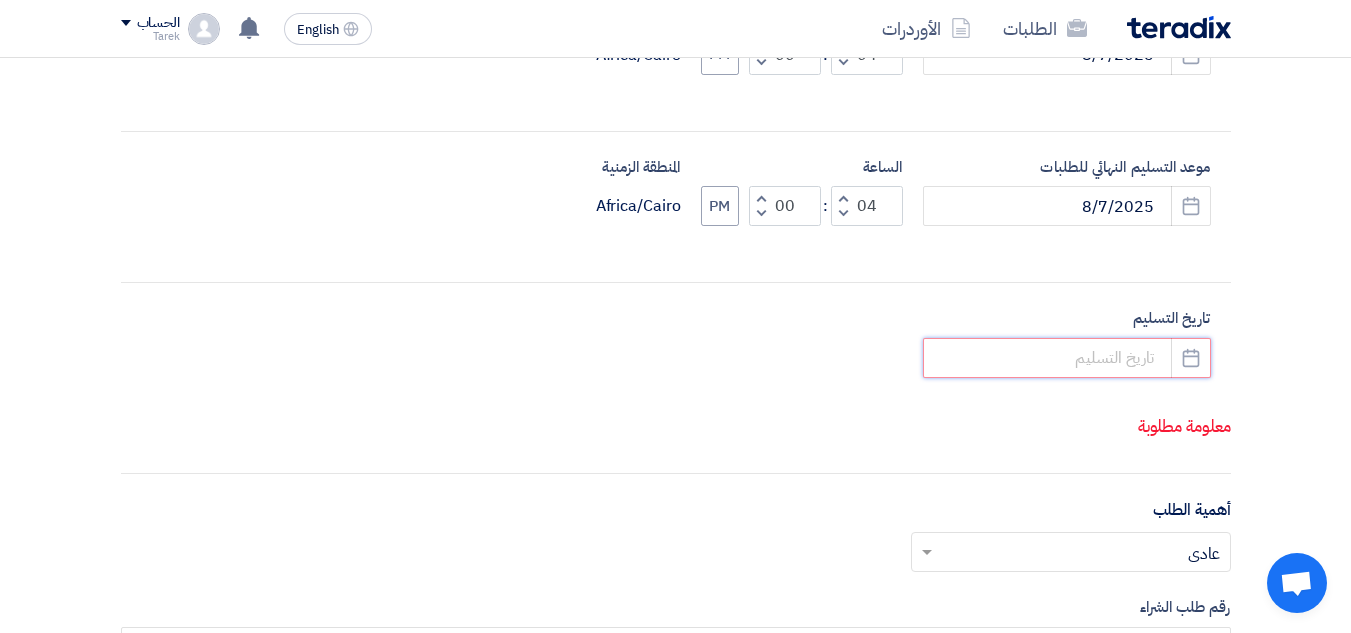 click 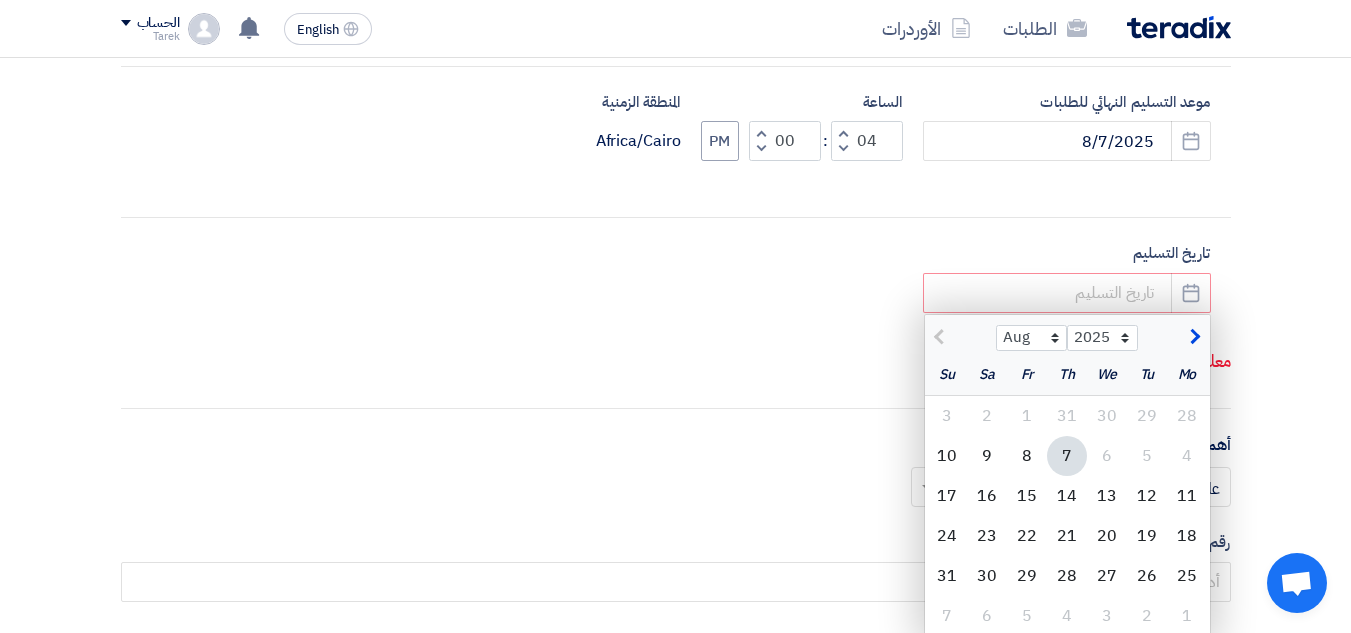 scroll, scrollTop: 700, scrollLeft: 0, axis: vertical 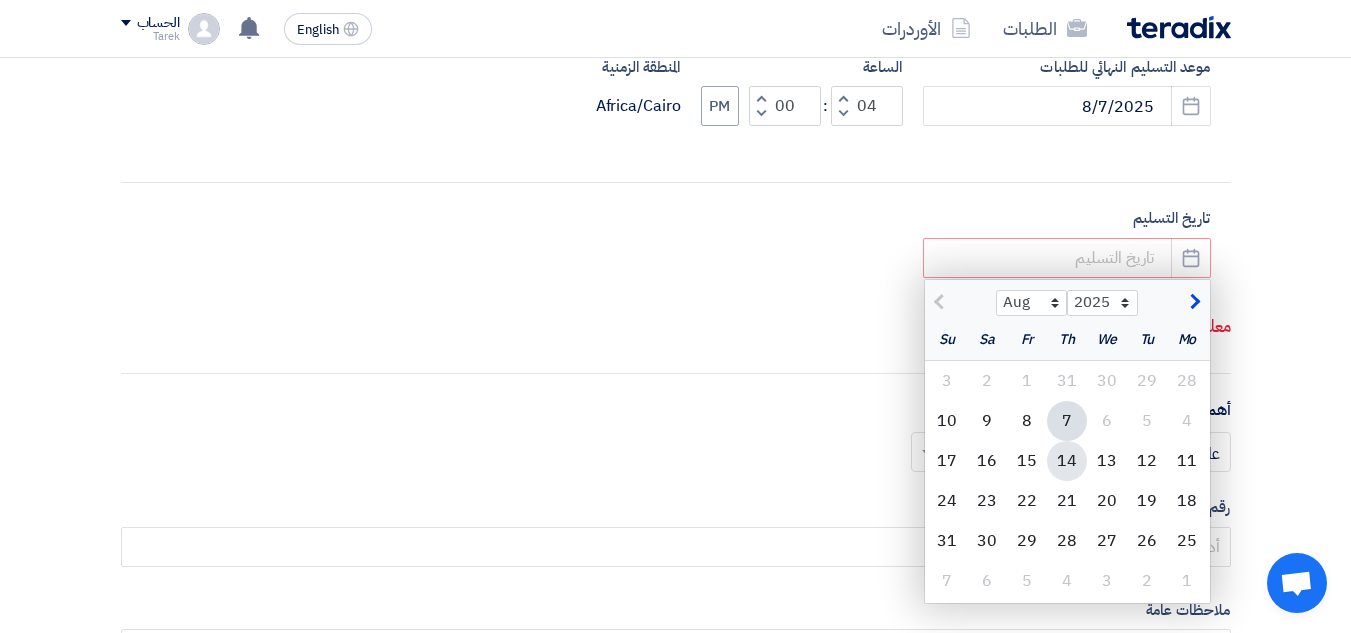click on "14" 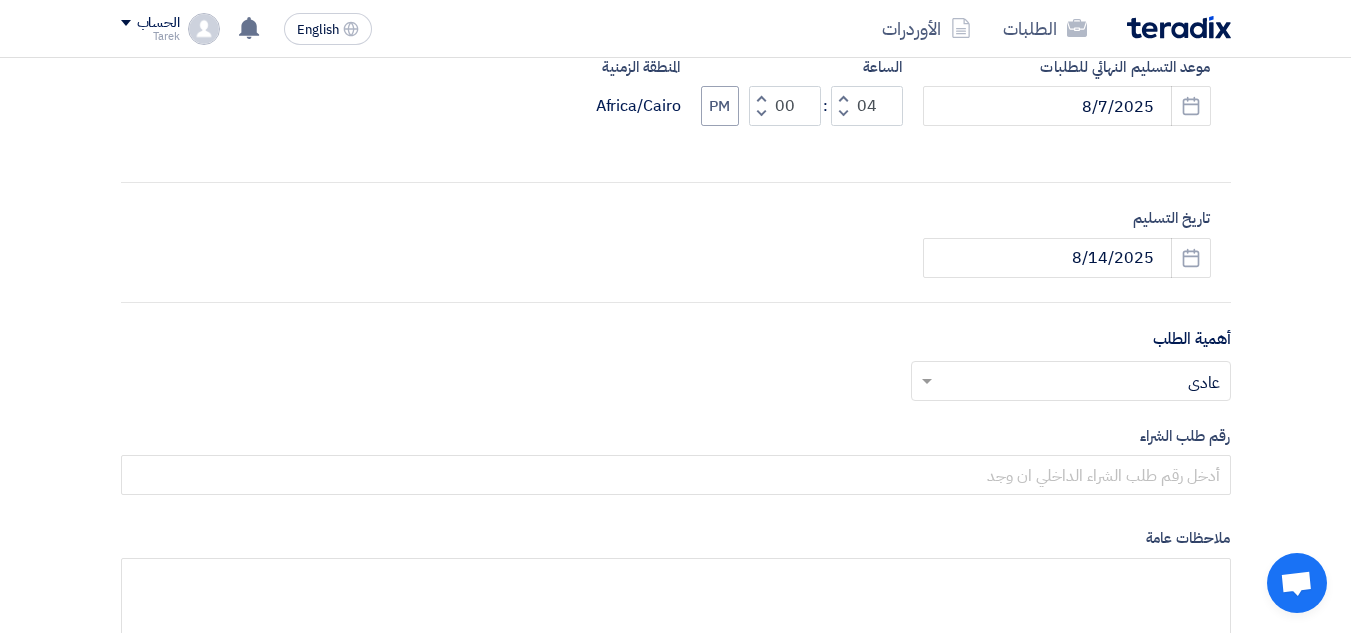 click 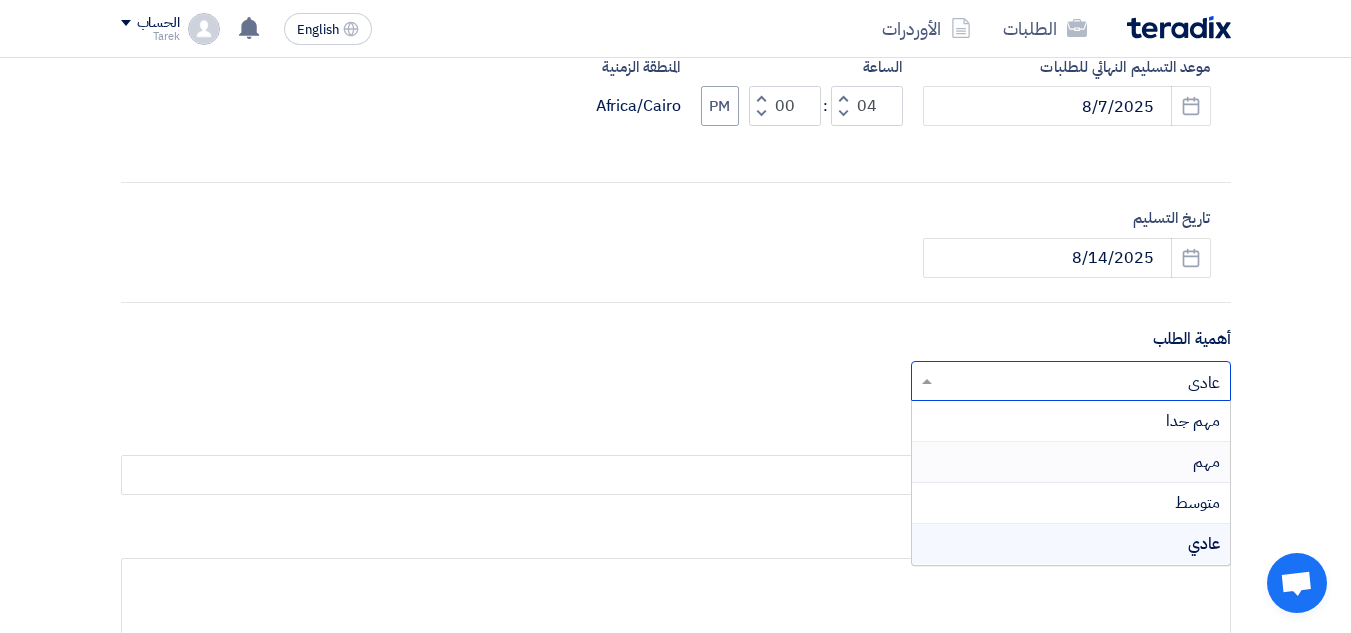 click on "مهم" at bounding box center (1206, 462) 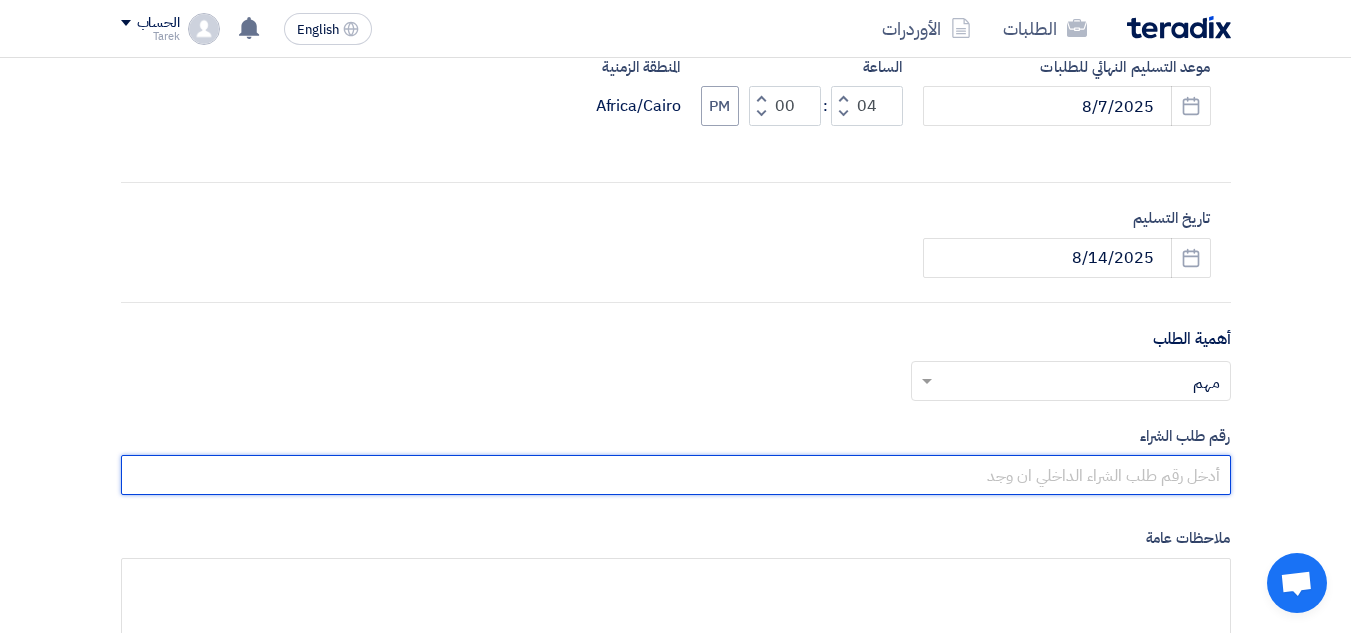 click at bounding box center [676, 475] 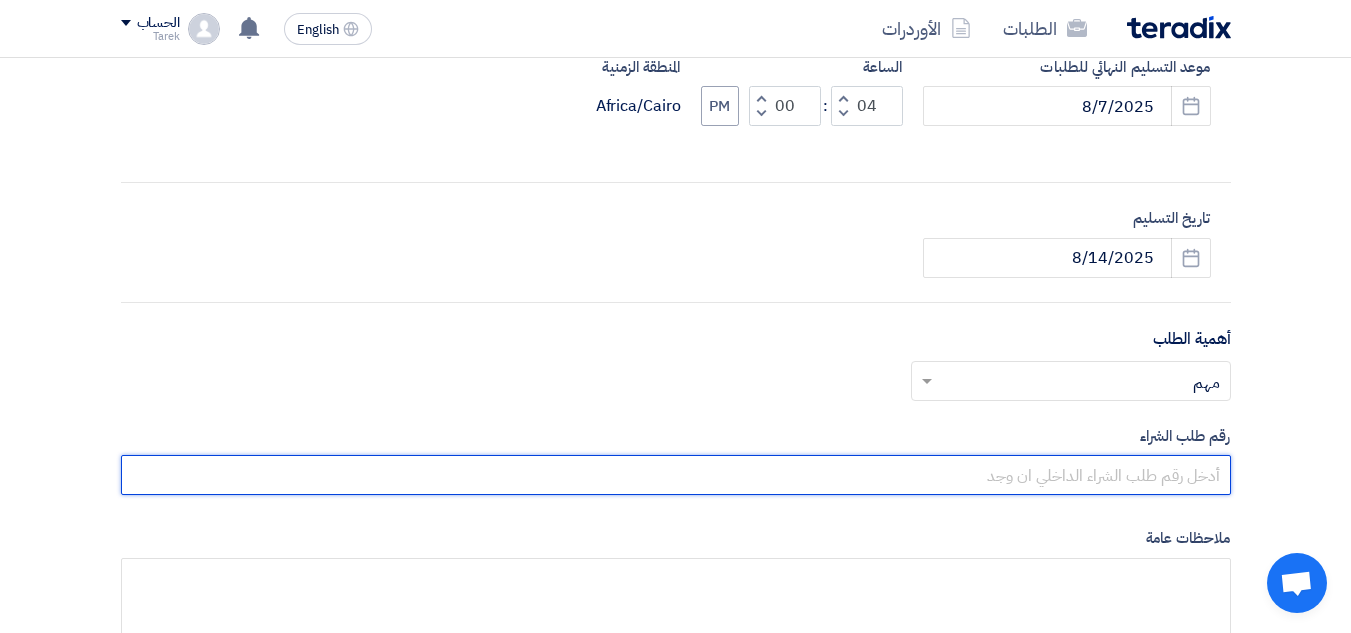 type on "10007765" 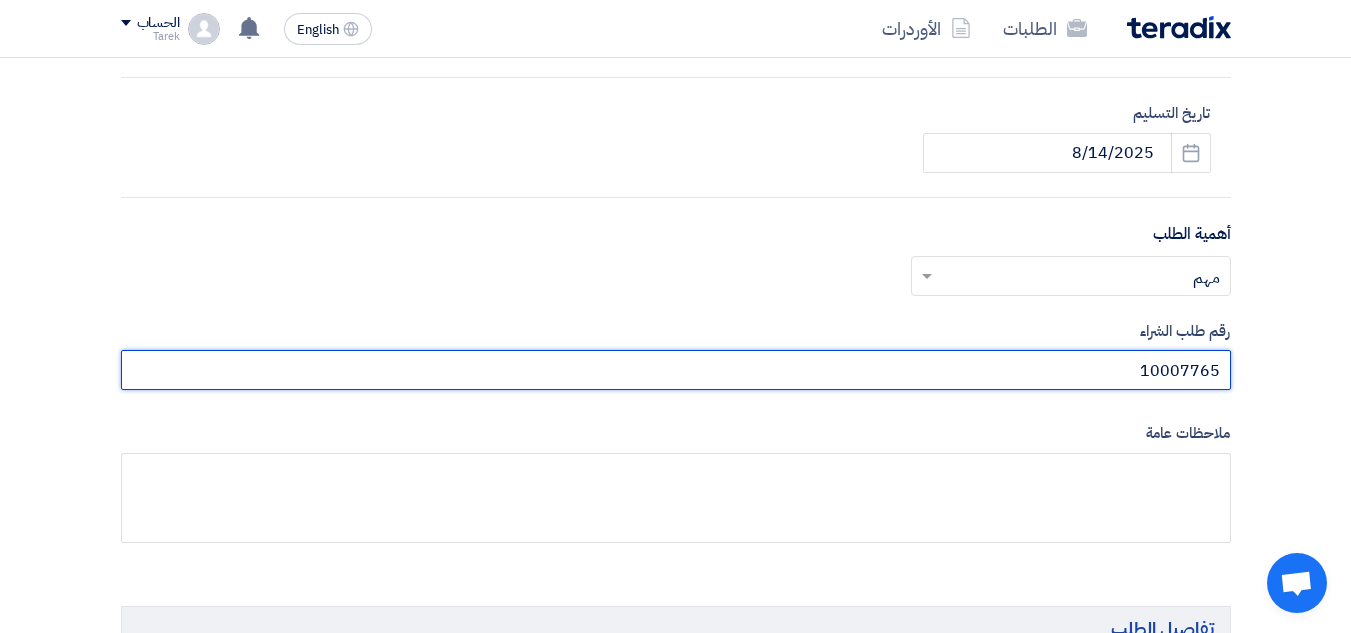 scroll, scrollTop: 900, scrollLeft: 0, axis: vertical 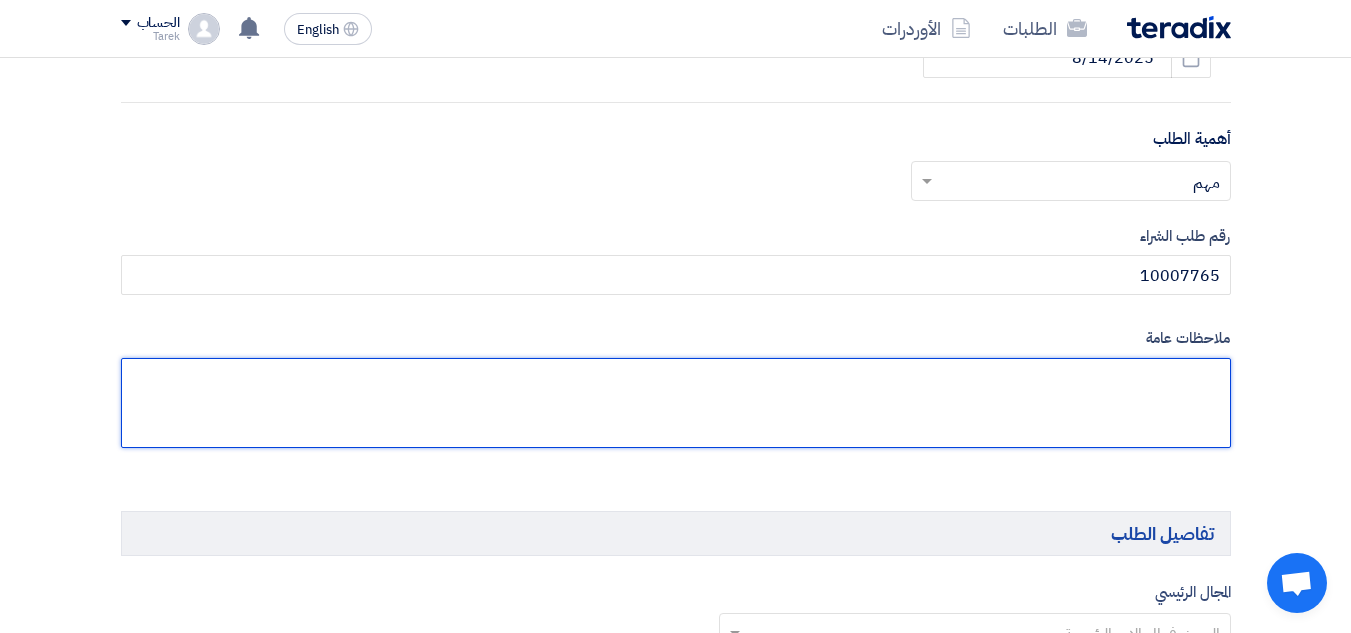 click 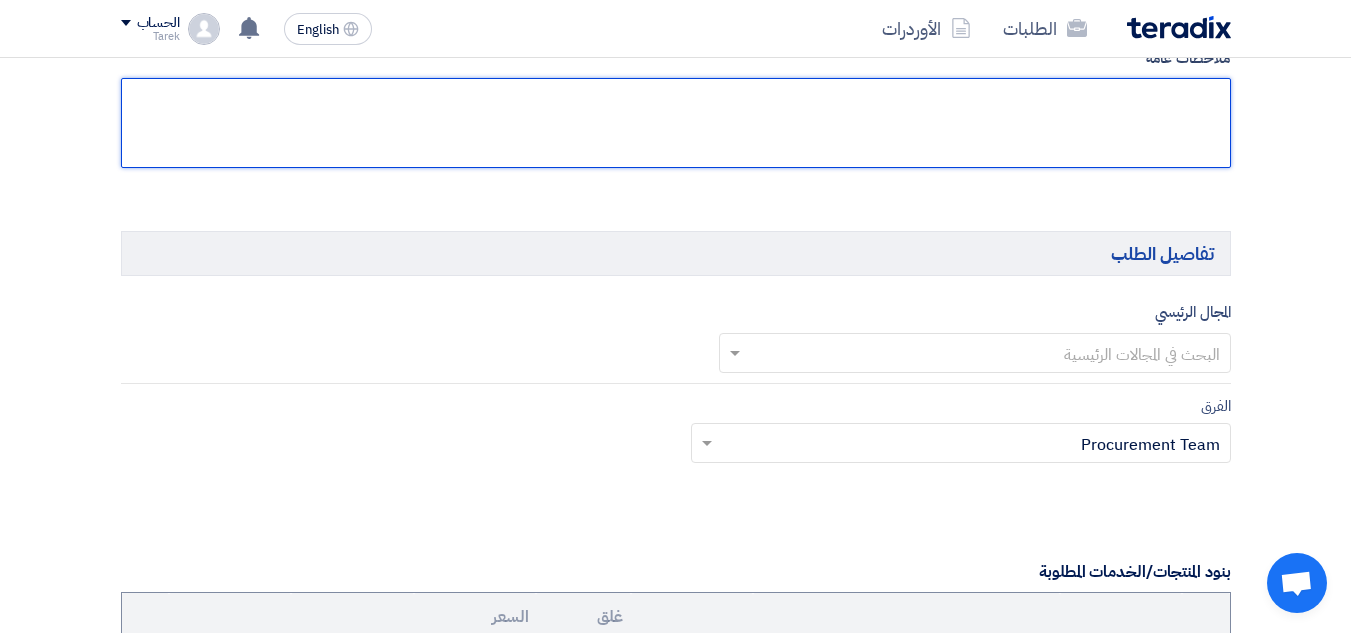 scroll, scrollTop: 1200, scrollLeft: 0, axis: vertical 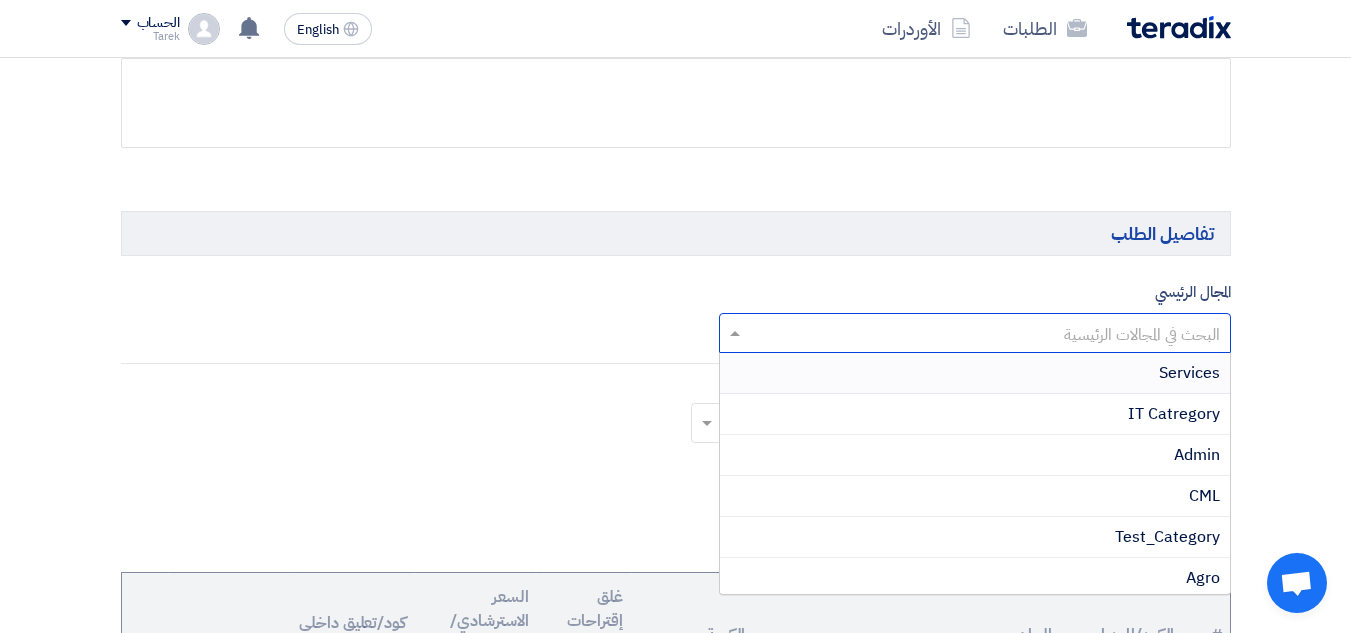 click at bounding box center [986, 335] 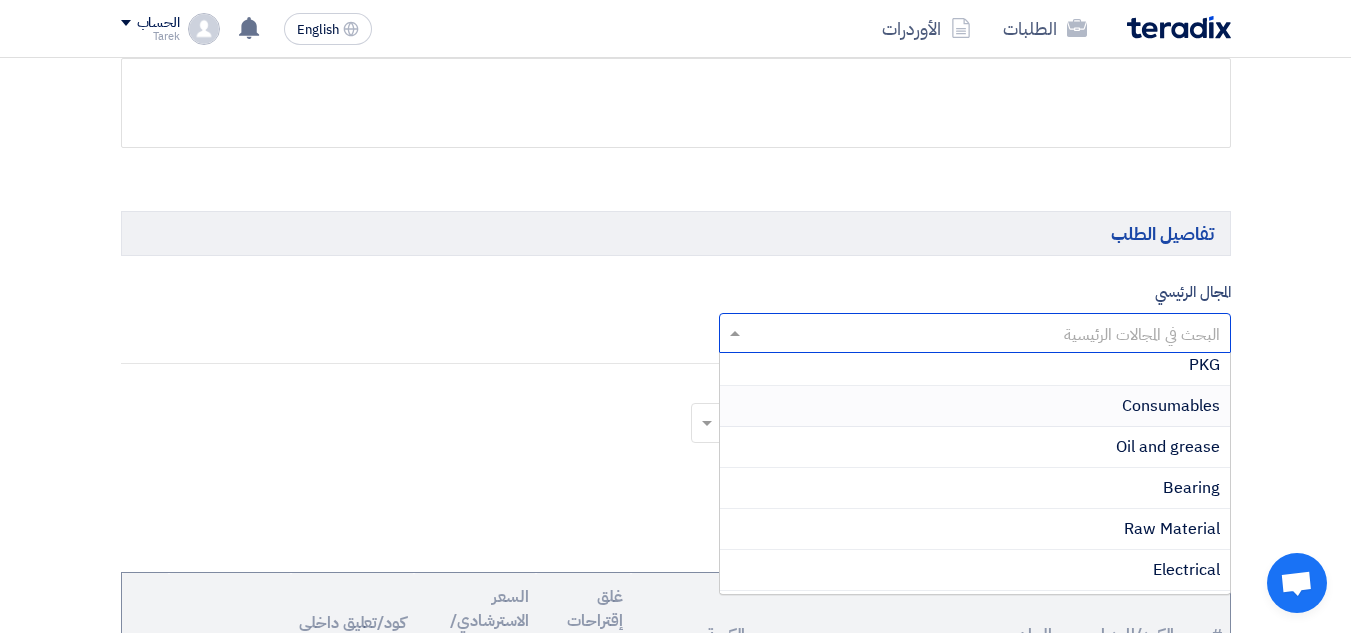 scroll, scrollTop: 600, scrollLeft: 0, axis: vertical 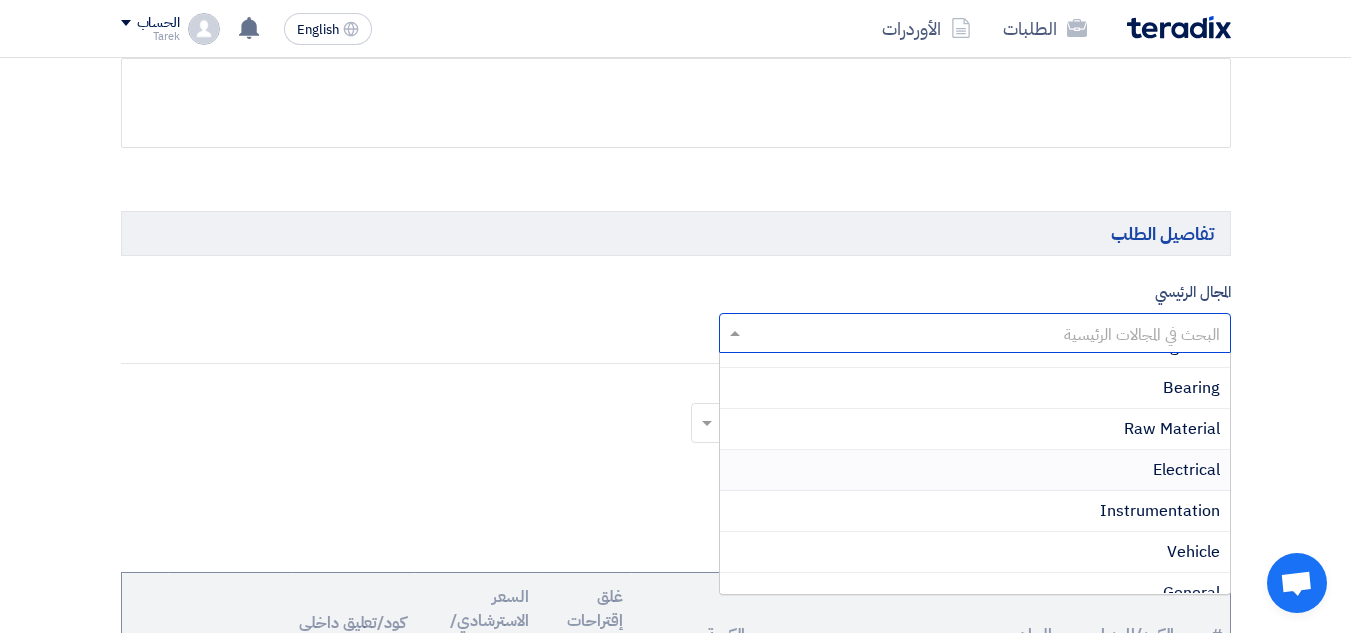 click on "Electrical" at bounding box center [1186, 470] 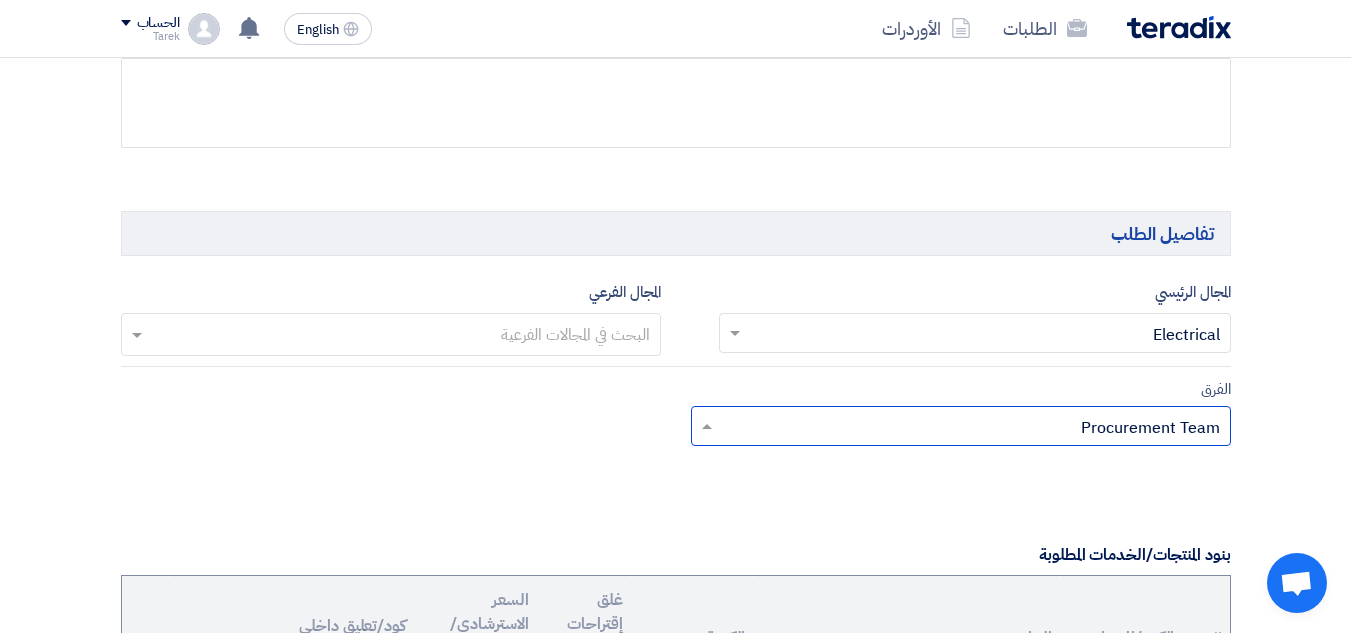 click 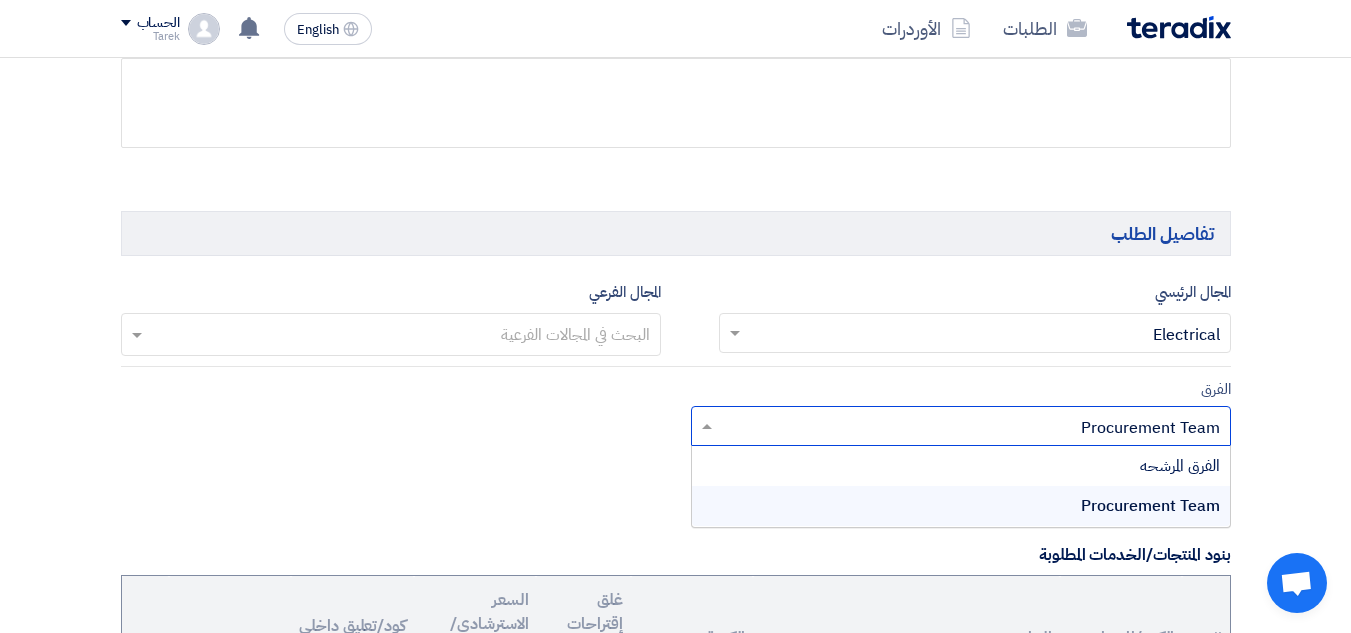 click 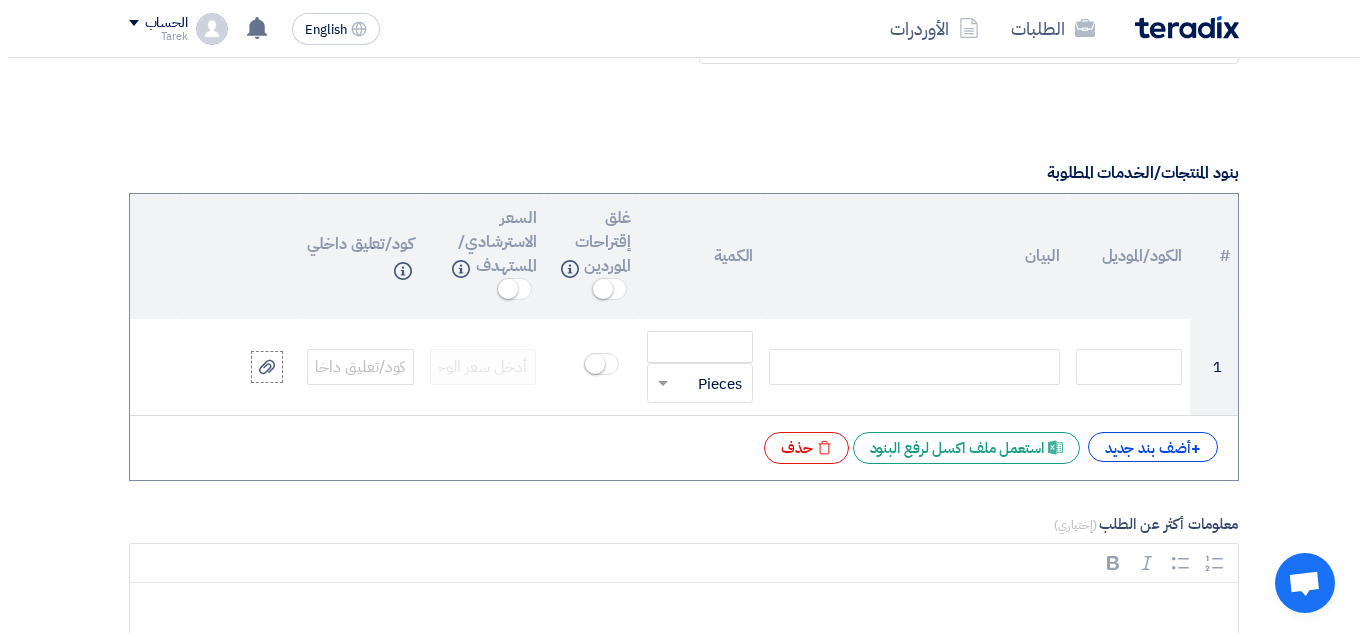 scroll, scrollTop: 1753, scrollLeft: 0, axis: vertical 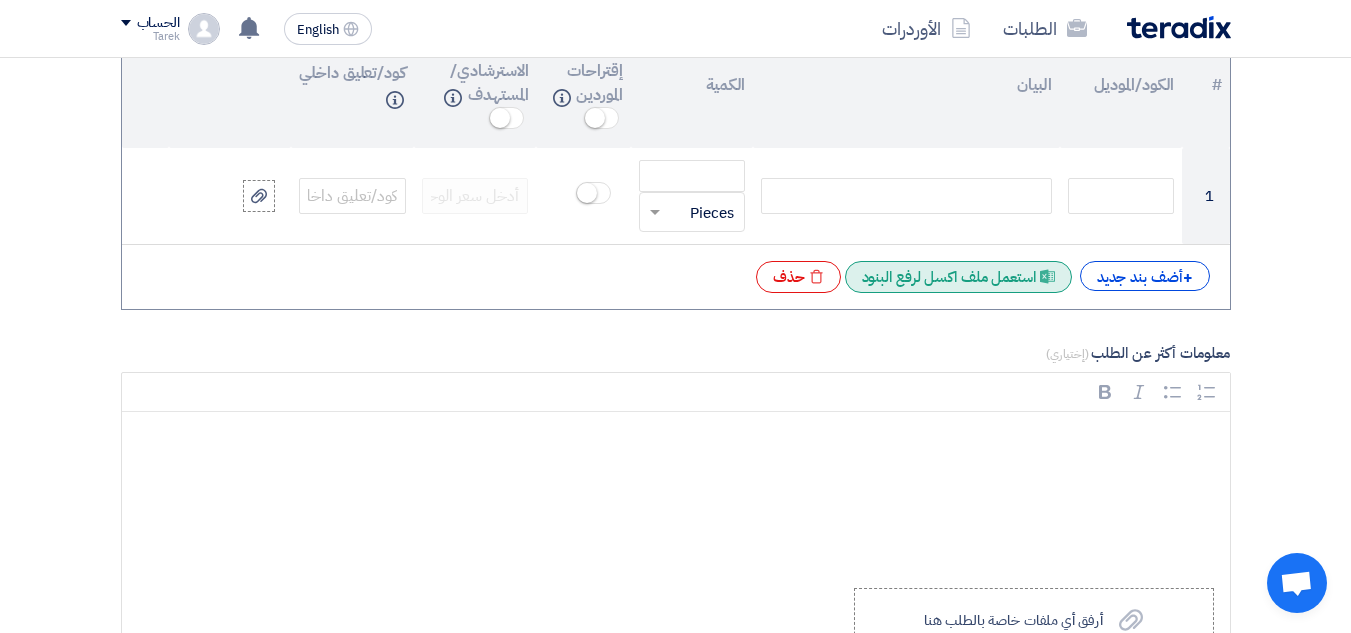 click on "Excel file
استعمل ملف اكسل لرفع البنود" 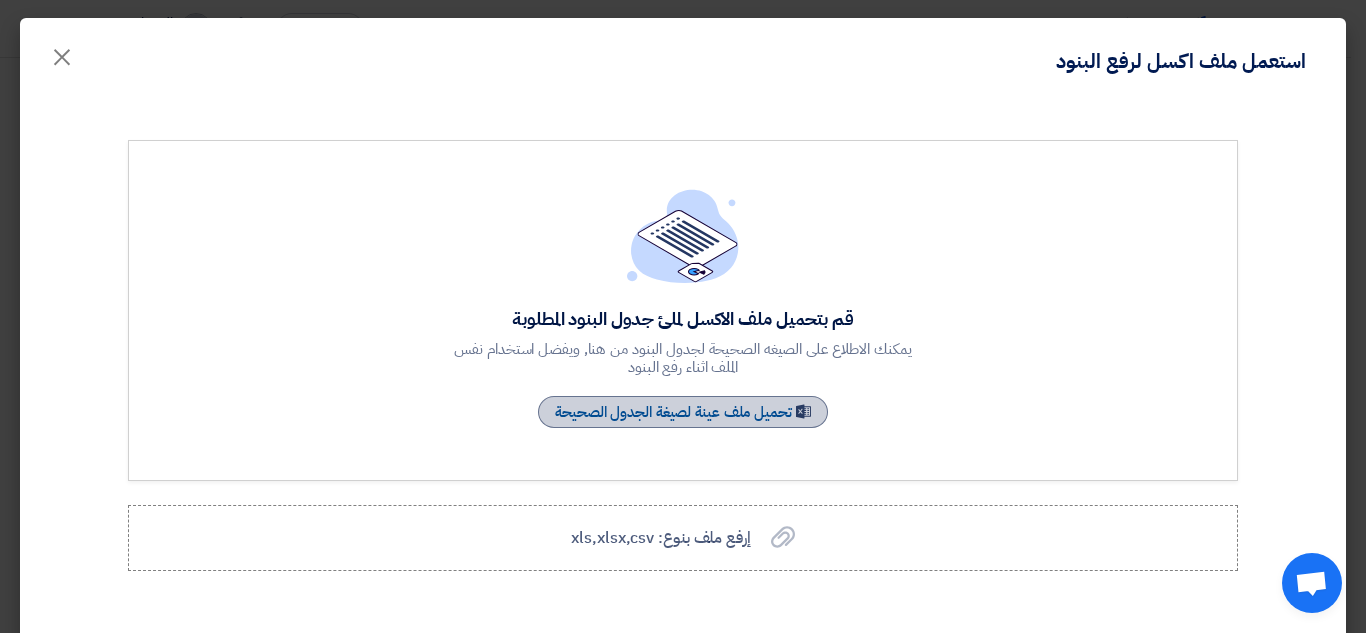click on "Sample Sheet
تحميل ملف عينة لصيغة الجدول الصحيحة" 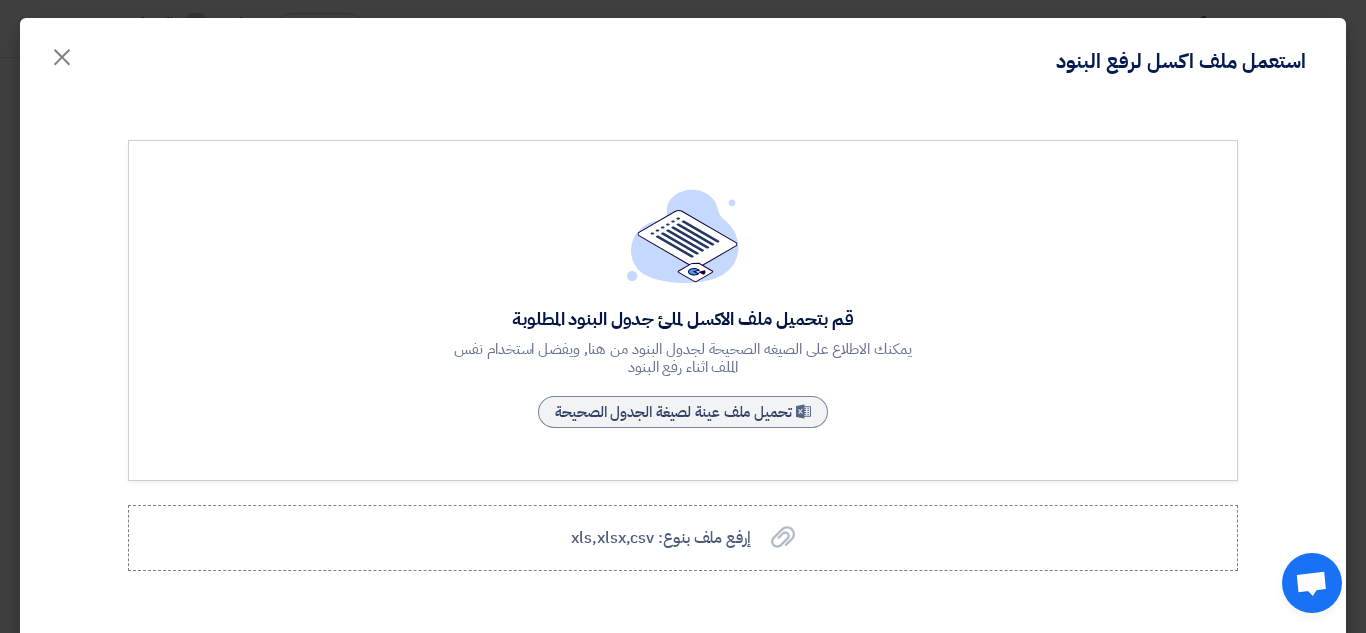 click on "قم بتحميل ملف الاكسل لملئ جدول البنود المطلوبة
يمكنك الاطلاع على الصيغه الصحيحة لجدول البنود من هنا, ويفضل استخدام نفس الملف اثناء رفع البنود
Sample Sheet
تحميل ملف عينة لصيغة الجدول الصحيحة
إرفع ملف بنوع: xls,xlsx,csv
إرفع ملف بنوع: xls,xlsx,csv" 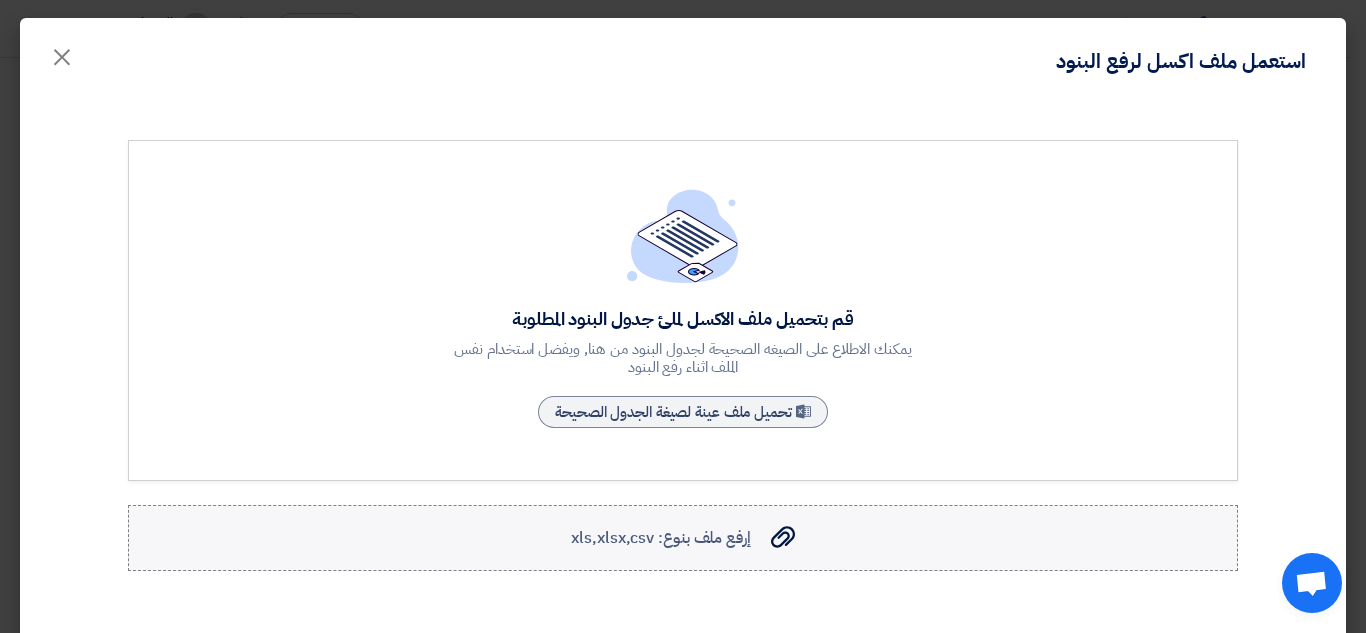 click on "إرفع ملف بنوع: xls,xlsx,csv" 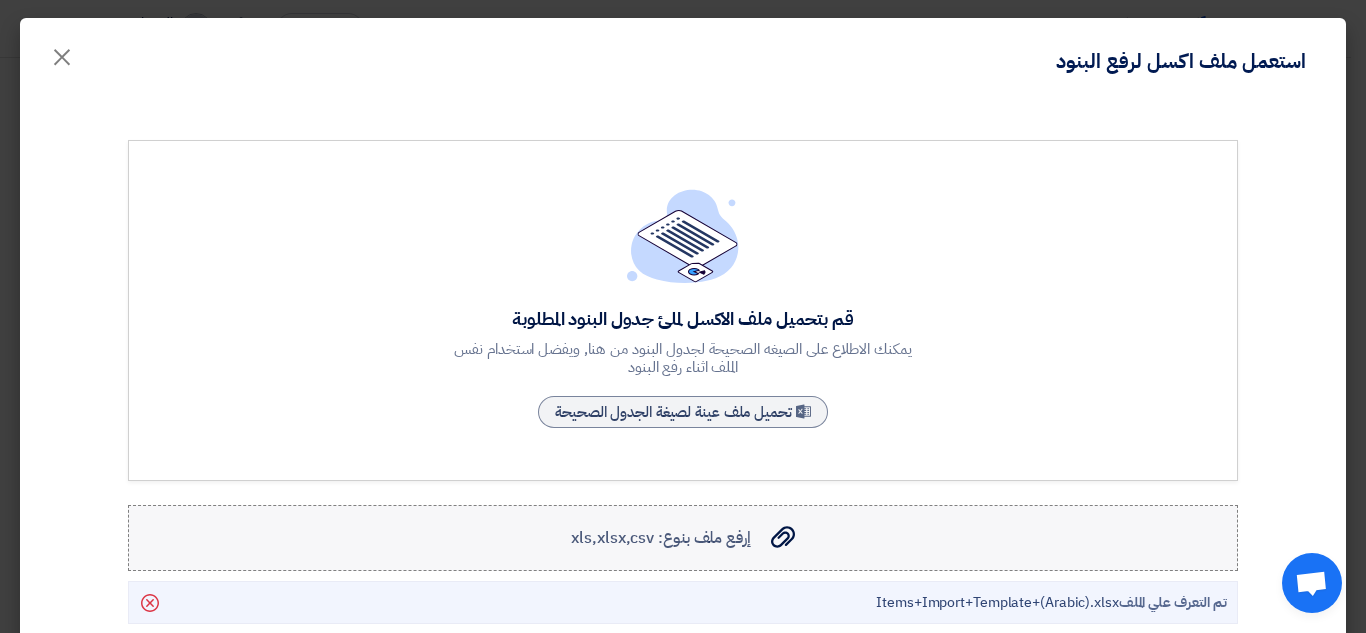 click on "إرفع ملف بنوع: xls,xlsx,csv" 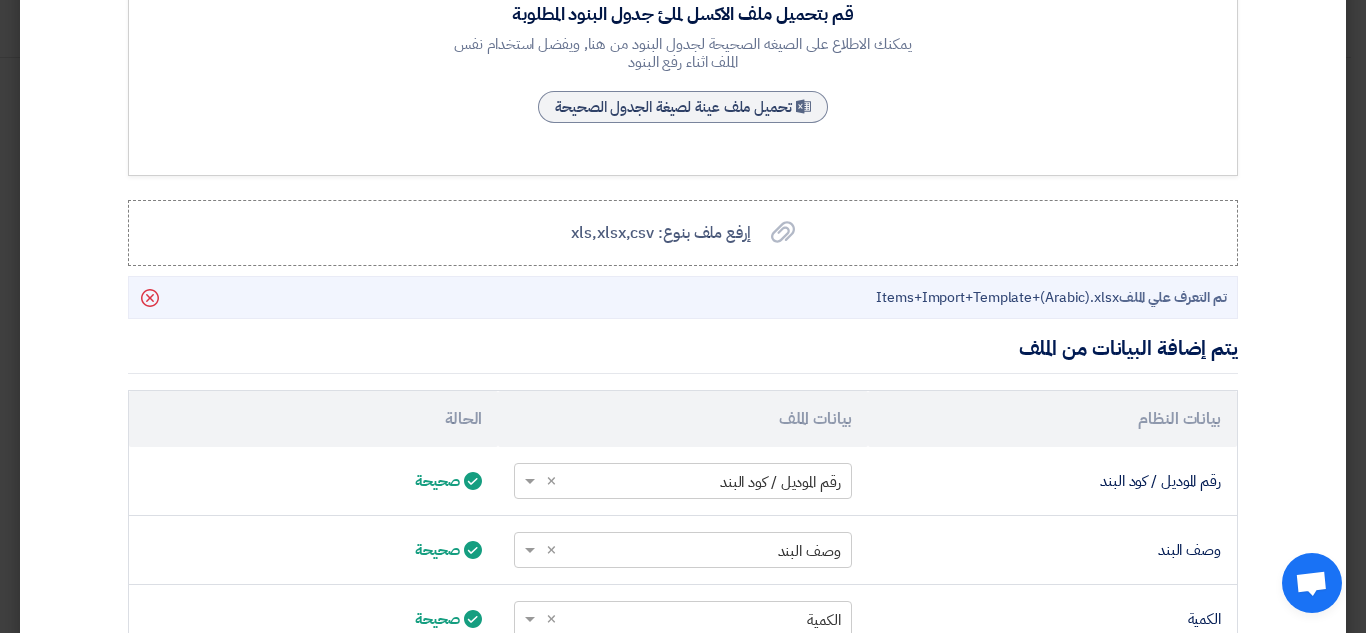 scroll, scrollTop: 102, scrollLeft: 0, axis: vertical 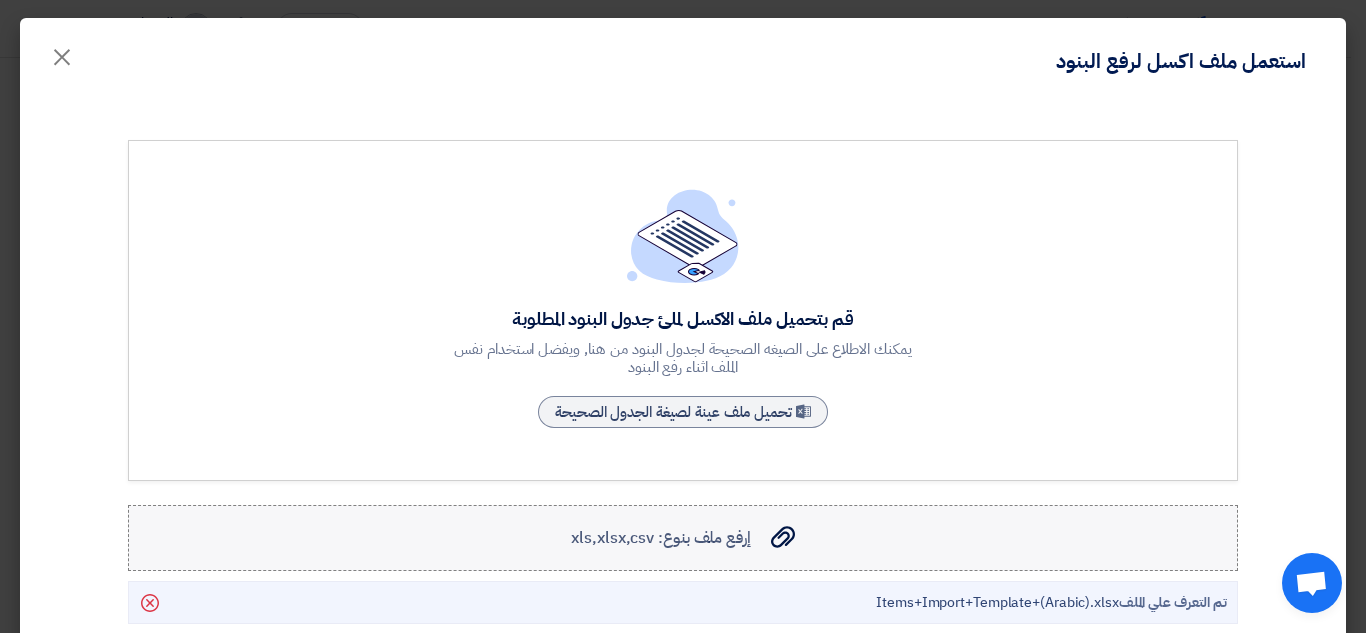 click on "إرفع ملف بنوع: xls,xlsx,csv" 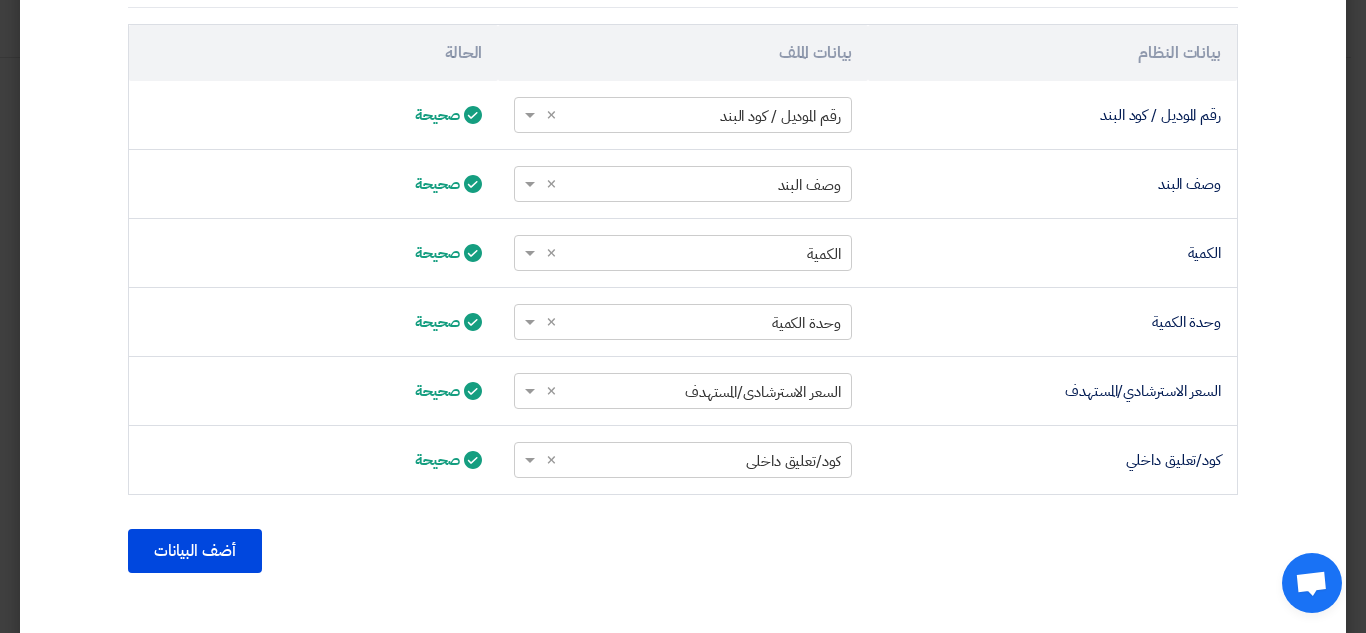 scroll, scrollTop: 700, scrollLeft: 0, axis: vertical 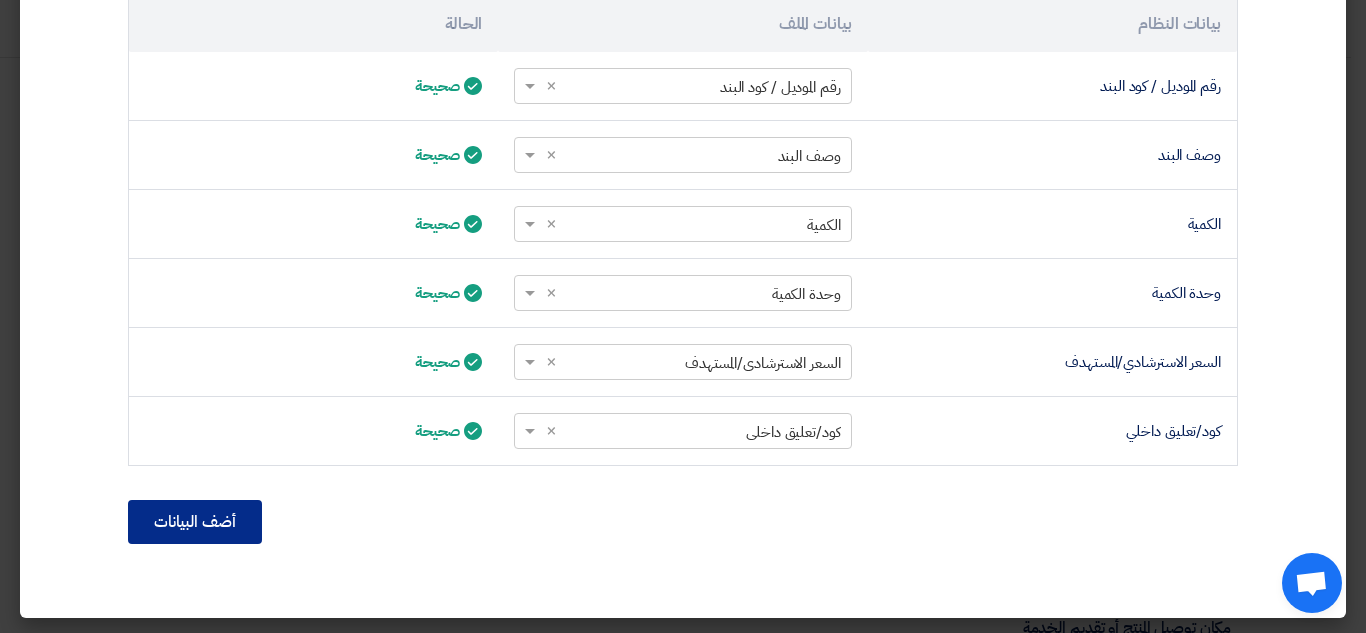 click on "أضف البيانات" 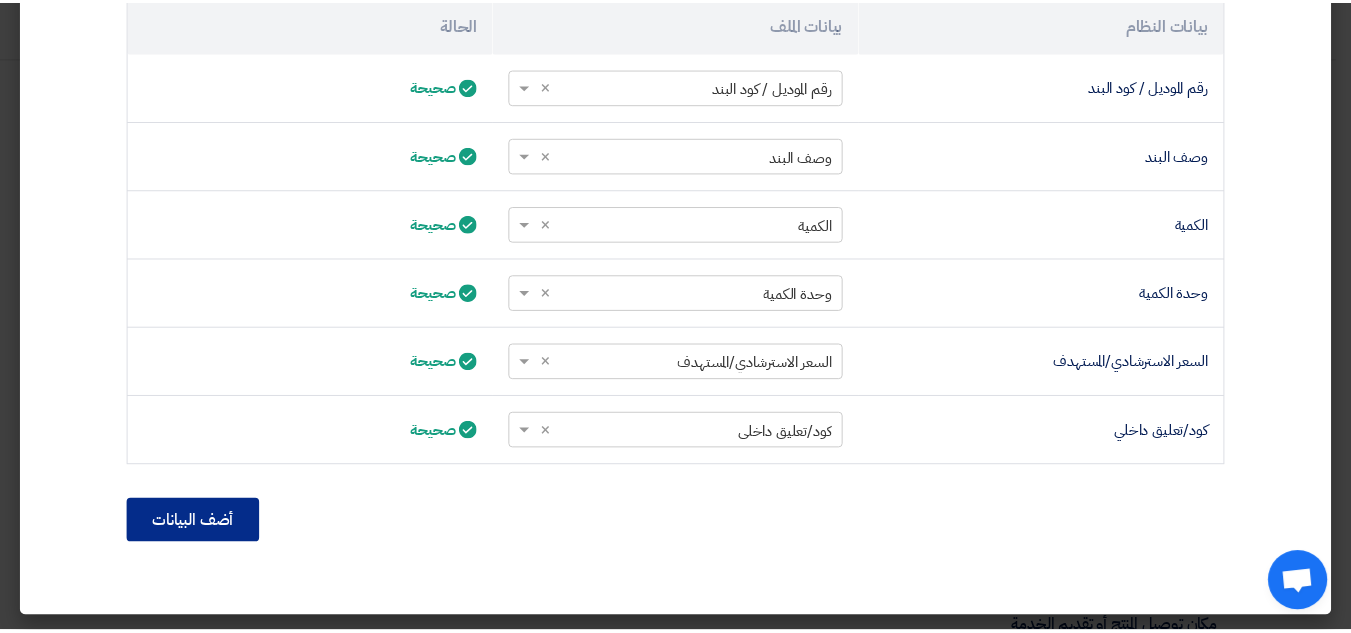 scroll, scrollTop: 491, scrollLeft: 0, axis: vertical 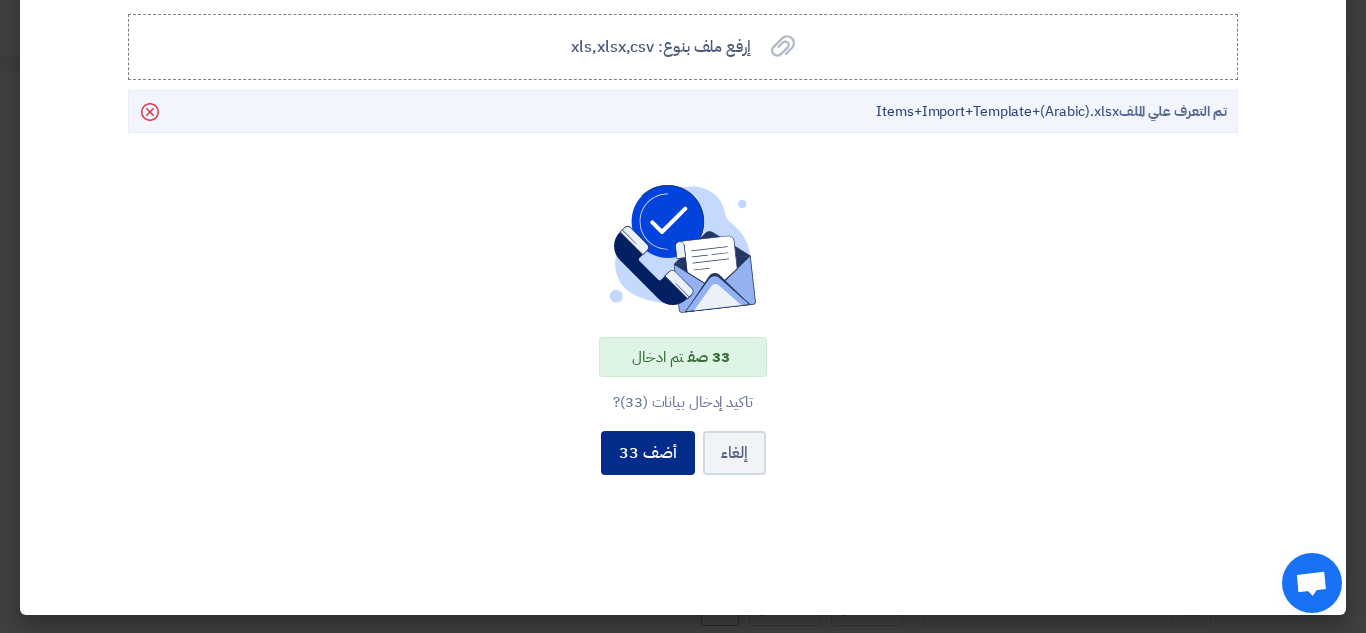 click on "أضف 33" at bounding box center [648, 453] 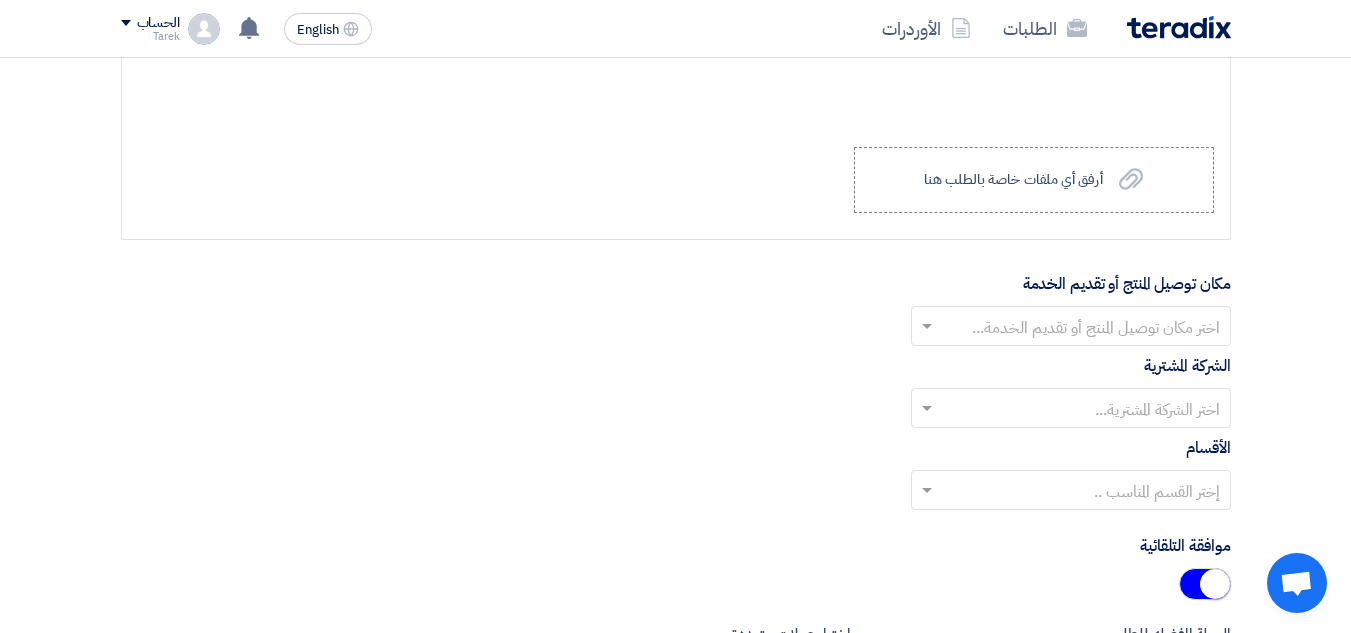 scroll, scrollTop: 5300, scrollLeft: 0, axis: vertical 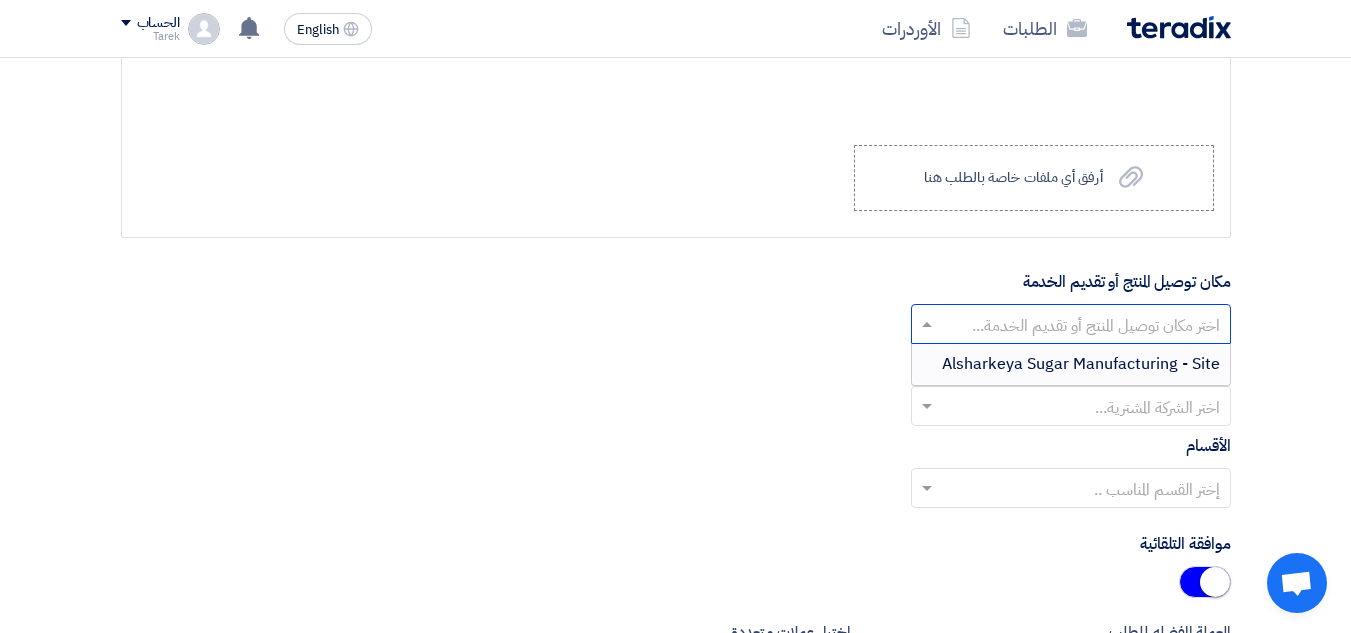 click 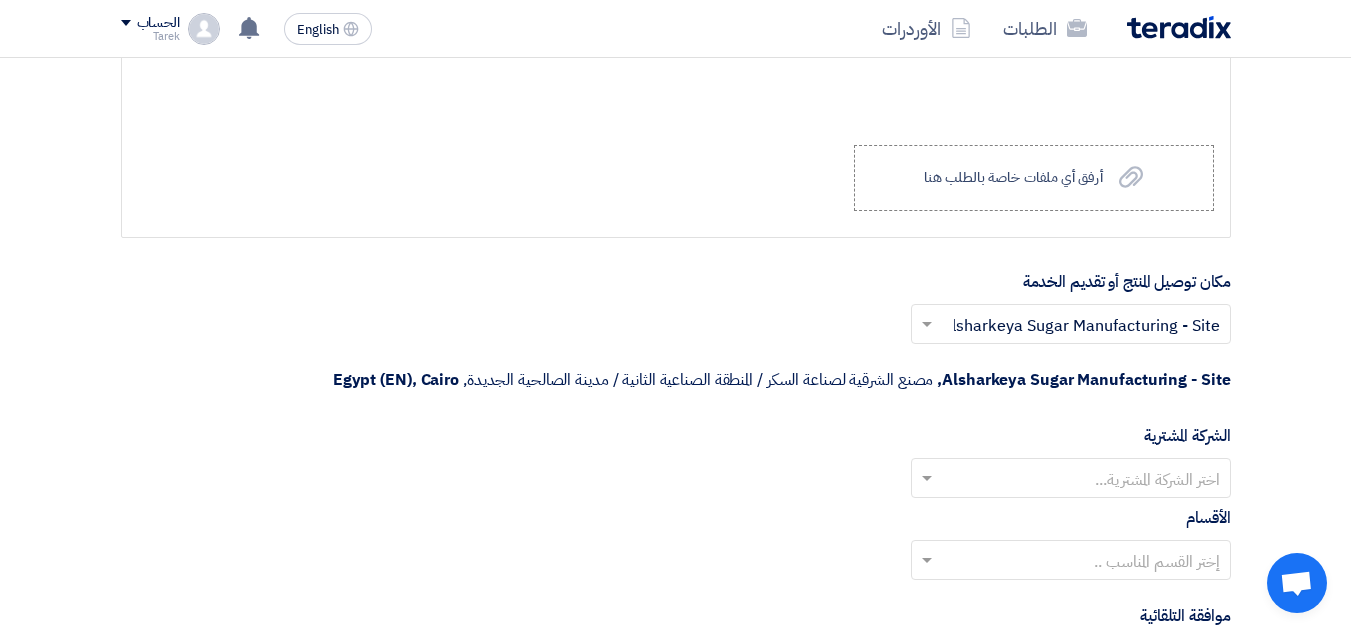 drag, startPoint x: 1094, startPoint y: 456, endPoint x: 1104, endPoint y: 476, distance: 22.36068 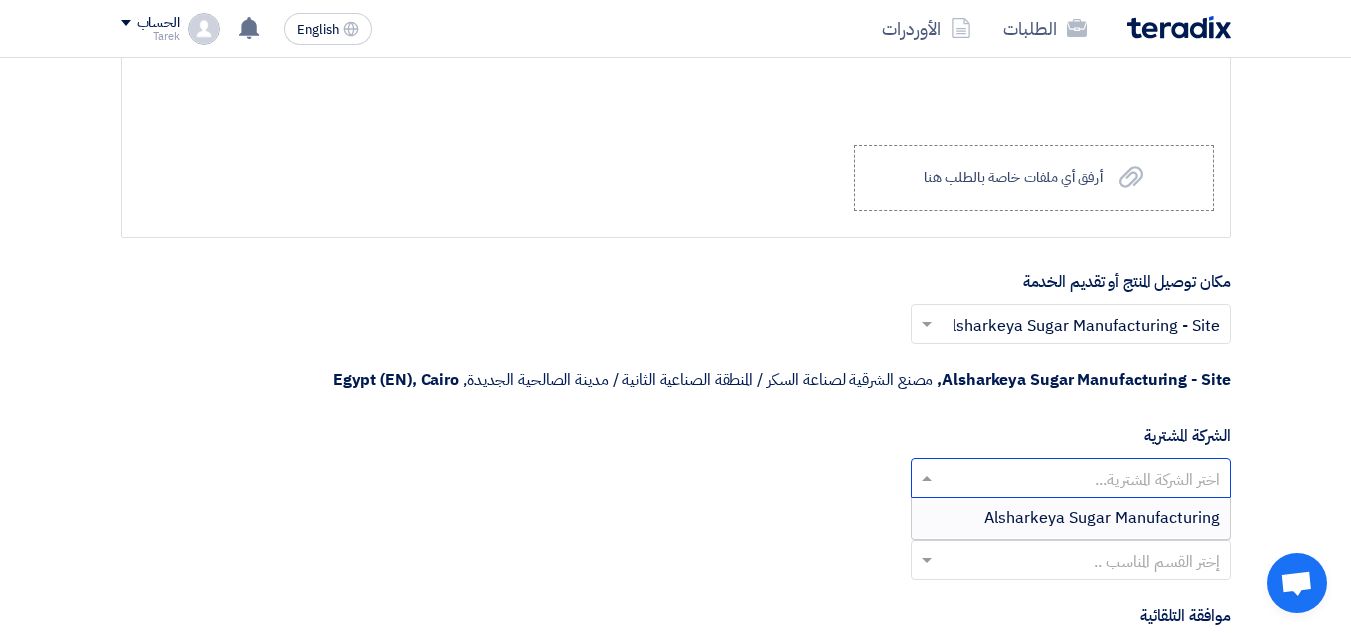 click on "Alsharkeya Sugar Manufacturing" at bounding box center [1071, 518] 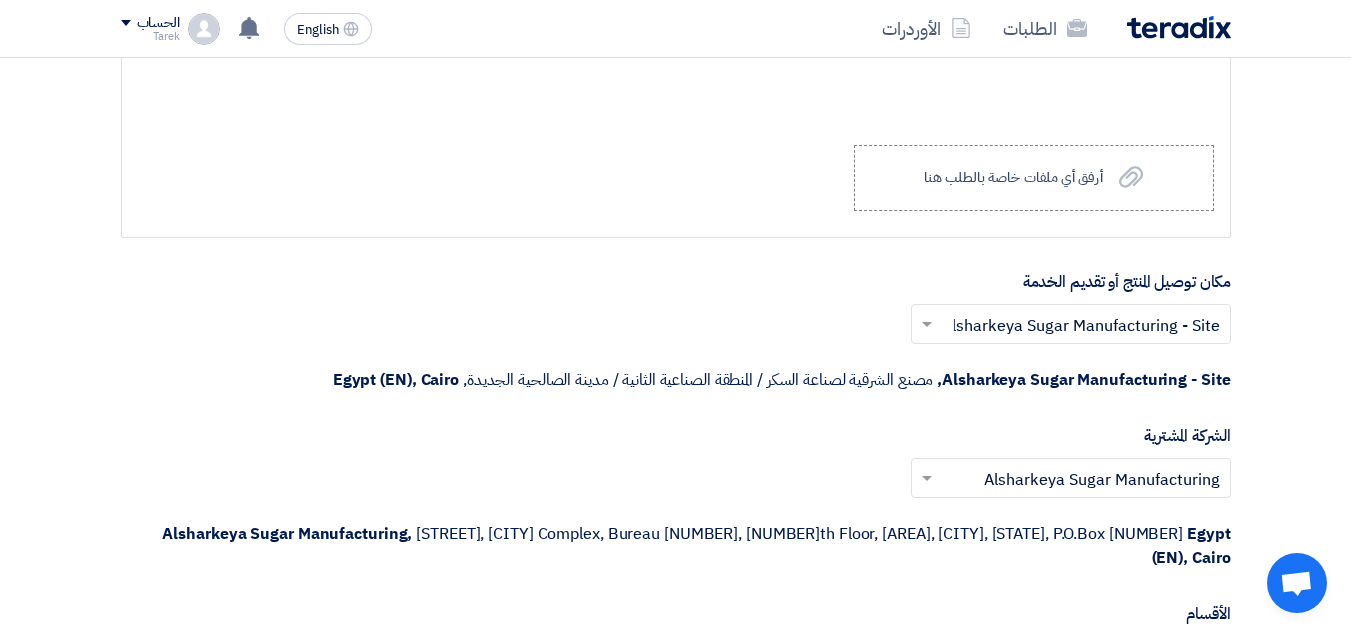 click on "[STREET], [COMPLEX], [BUILDING], [FLOOR], [DISTRICT], [CITY], [COUNTRY], P.O.Box [NUMBER]," 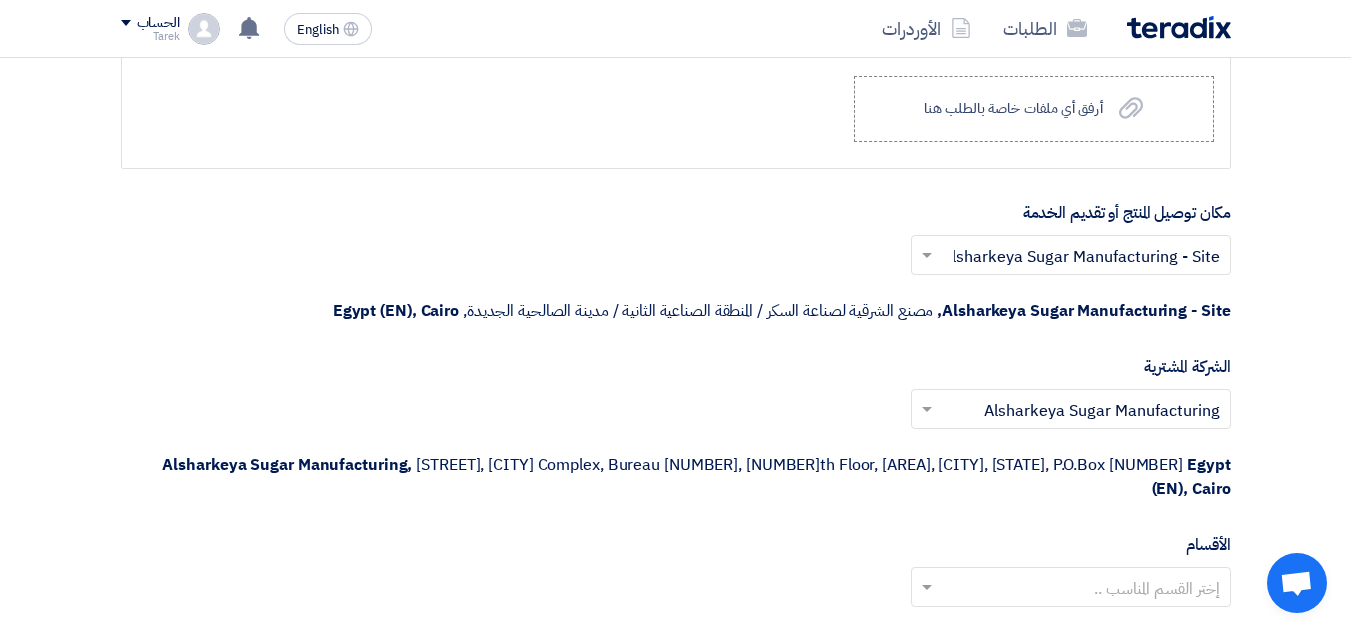 scroll, scrollTop: 5400, scrollLeft: 0, axis: vertical 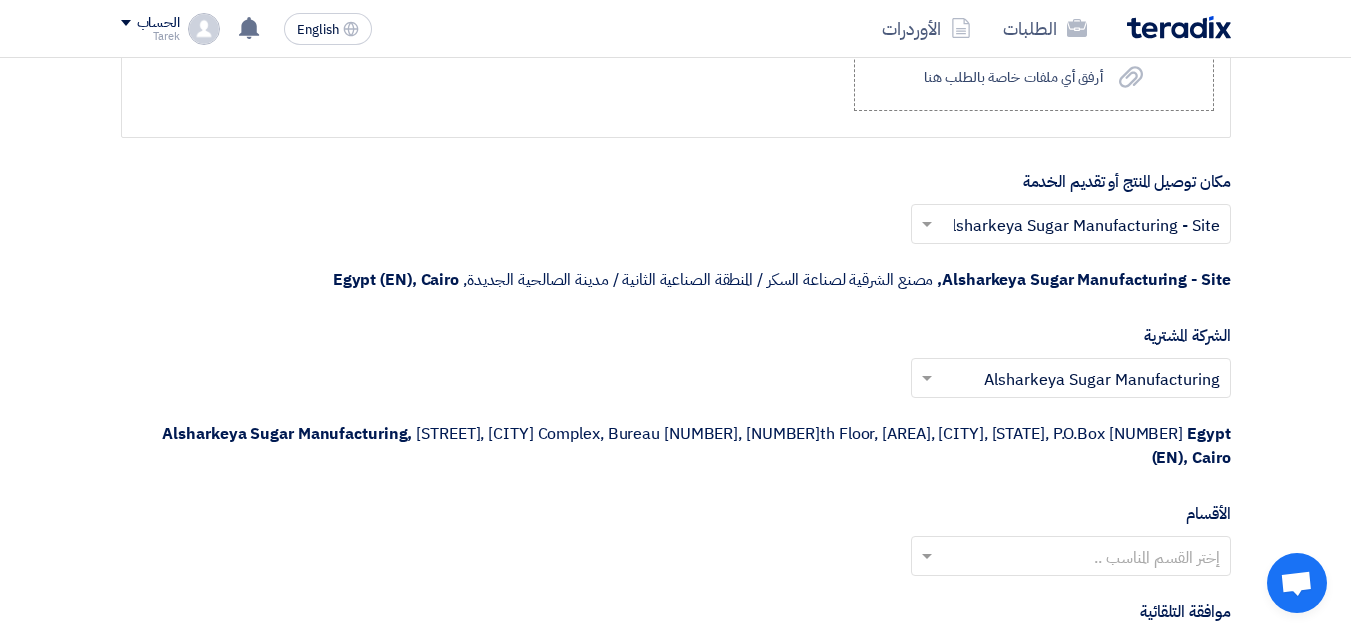 click 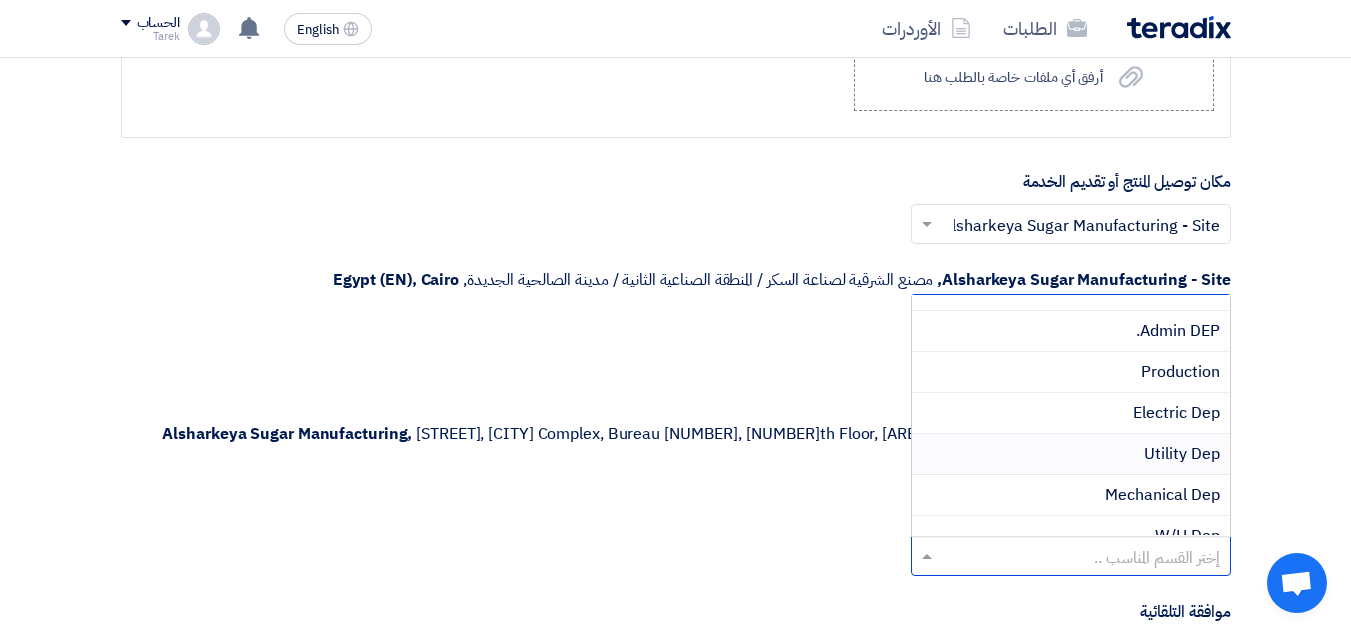 scroll, scrollTop: 100, scrollLeft: 0, axis: vertical 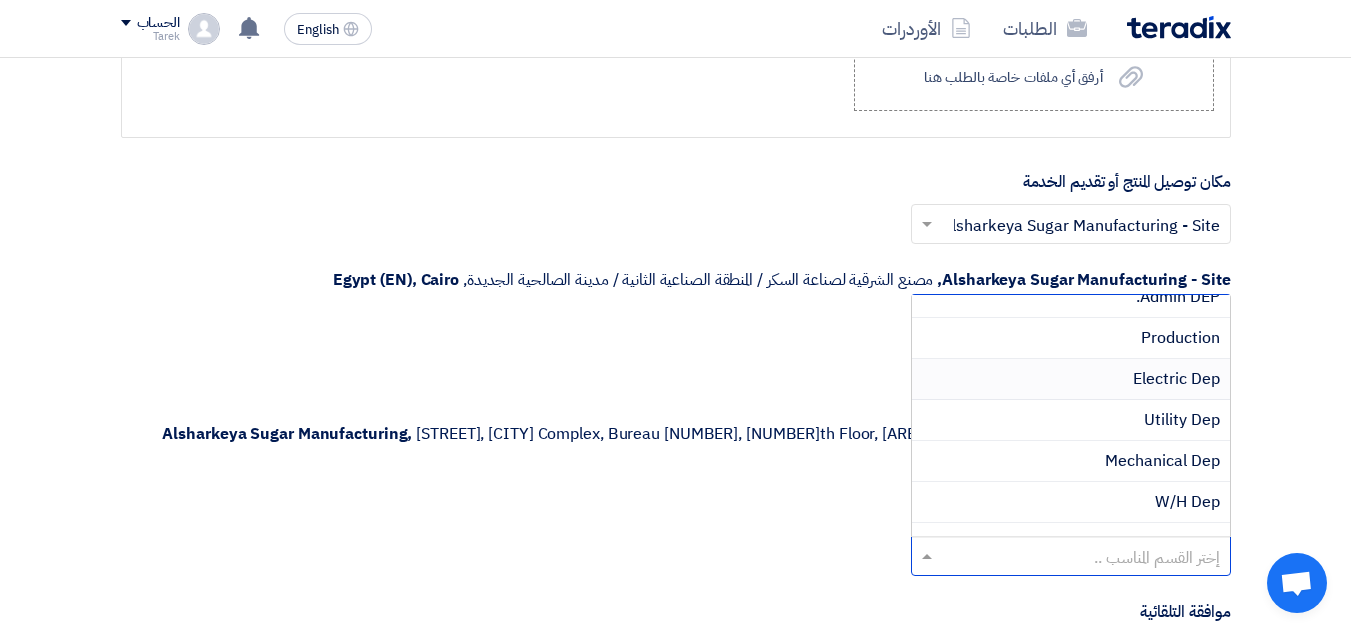 click on "Electric Dep" at bounding box center (1176, 379) 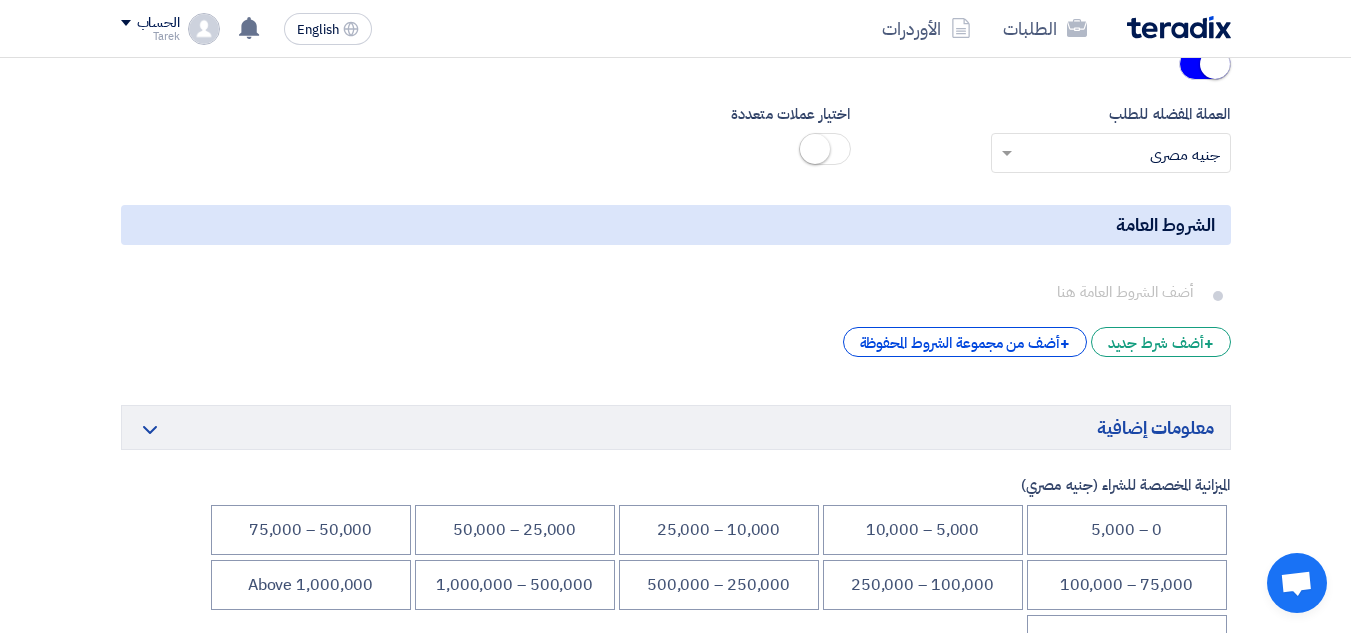 scroll, scrollTop: 6100, scrollLeft: 0, axis: vertical 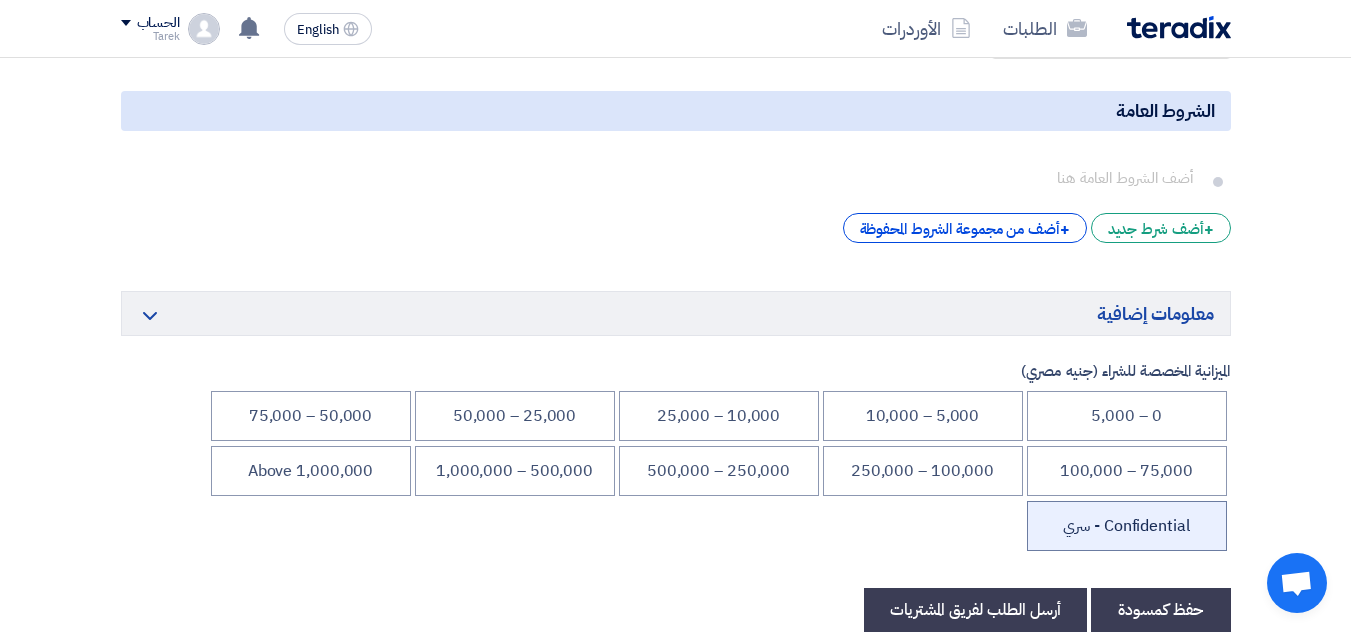 click on "Confidential - سري" at bounding box center (1127, 526) 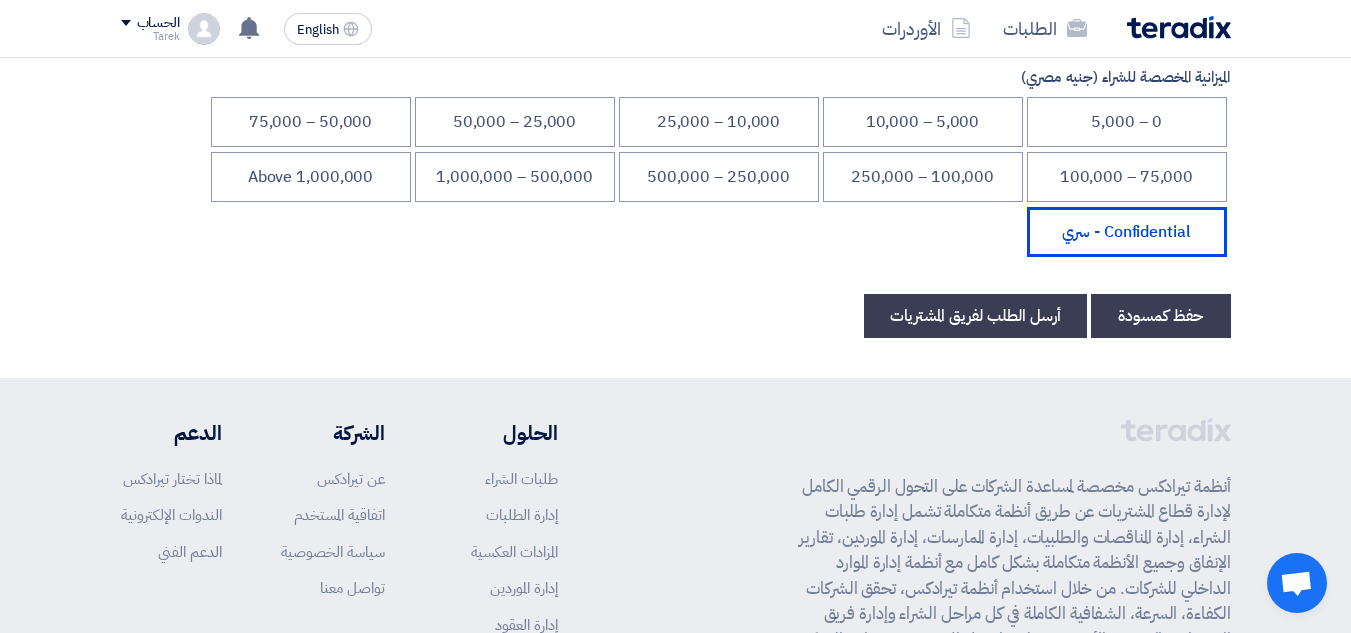scroll, scrollTop: 6400, scrollLeft: 0, axis: vertical 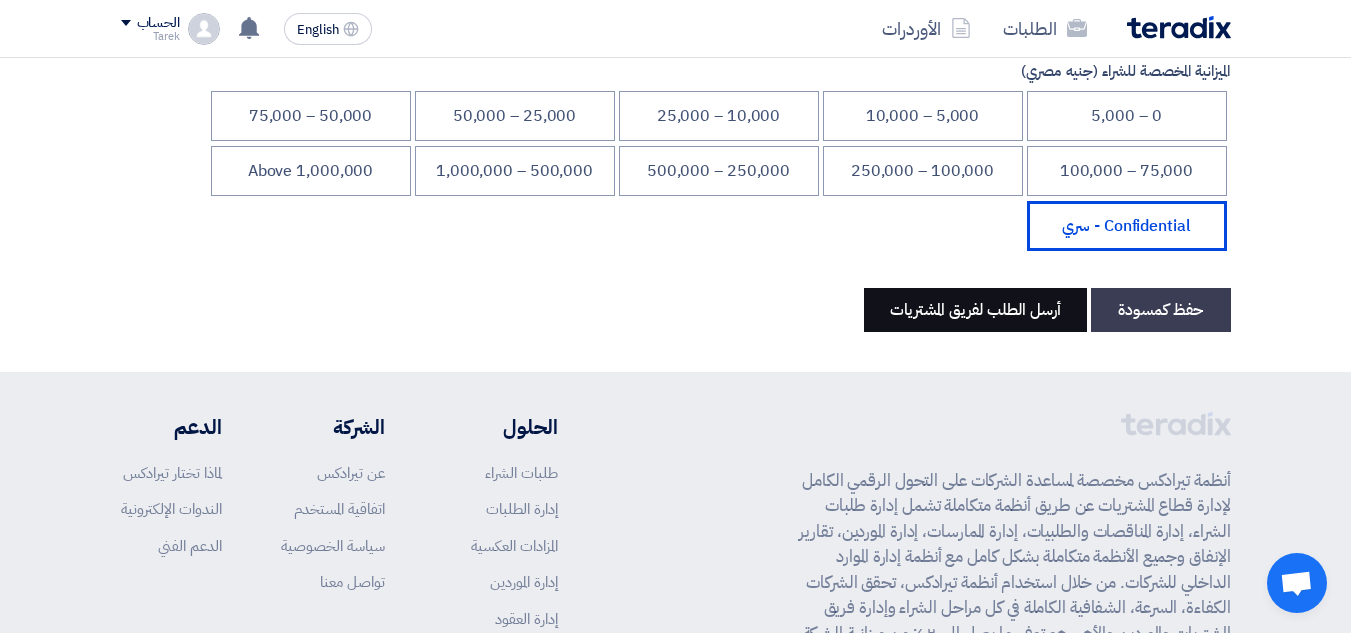 click on "أرسل الطلب لفريق المشتريات" 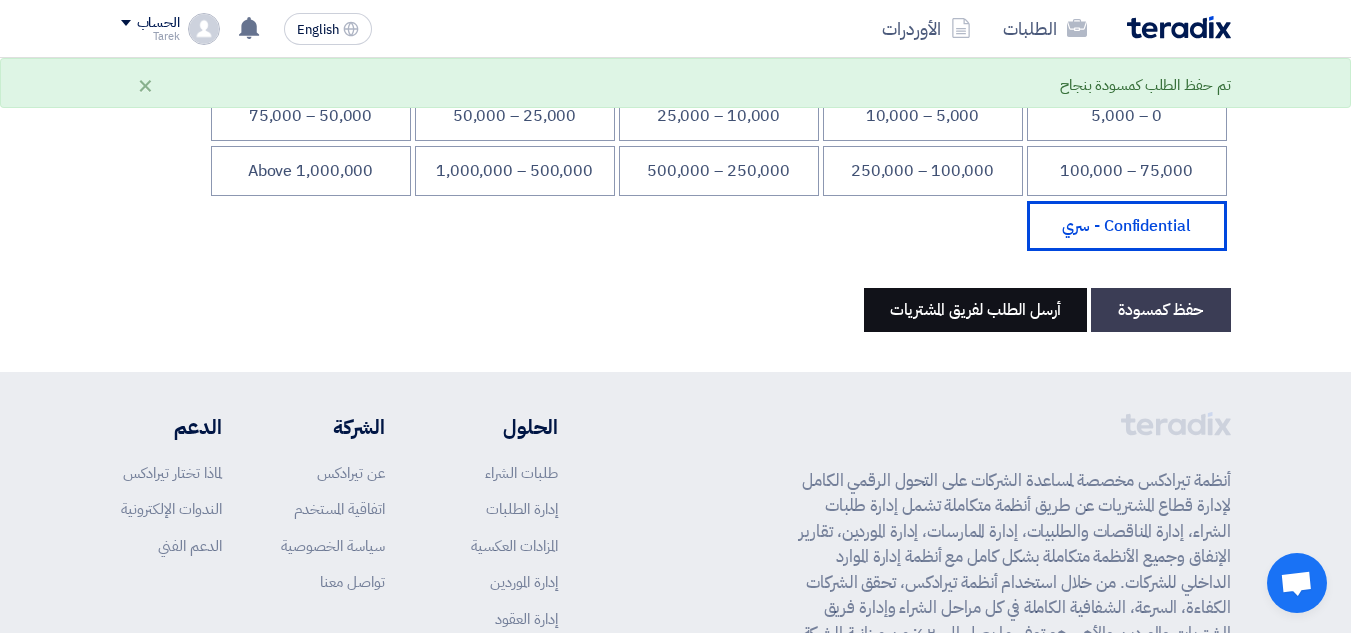 click on "أرسل الطلب لفريق المشتريات" 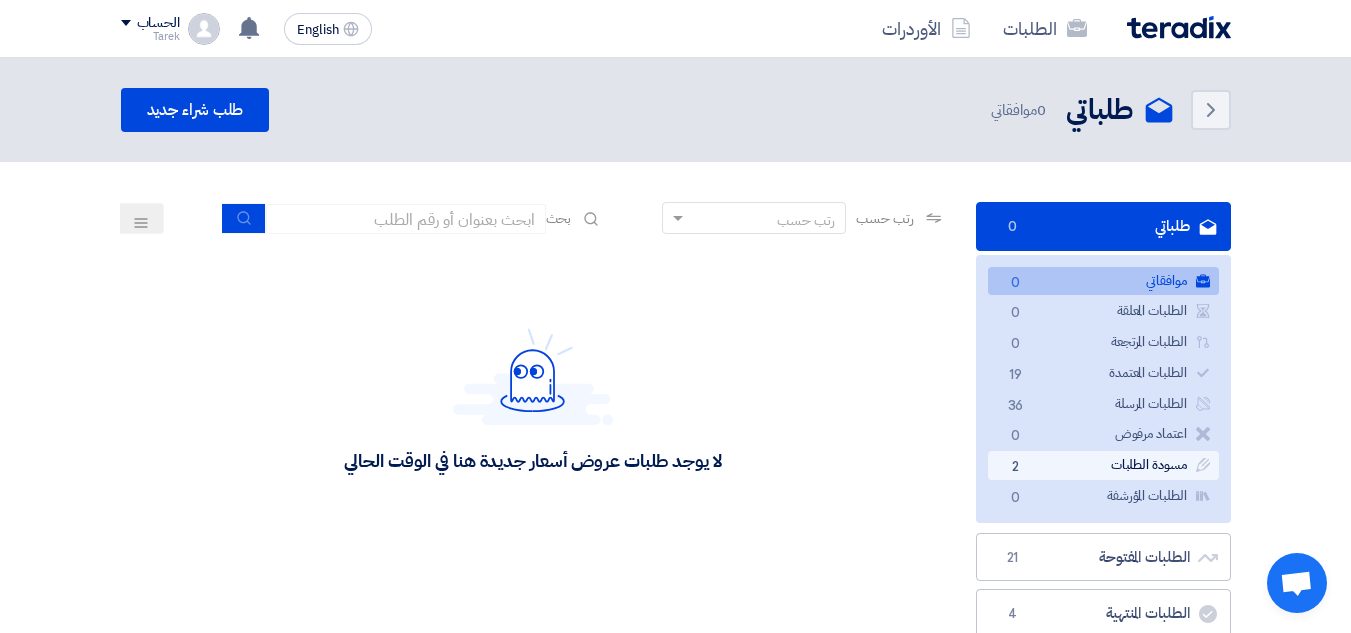 click on "مسودة الطلبات
مسودة الطلبات
2" 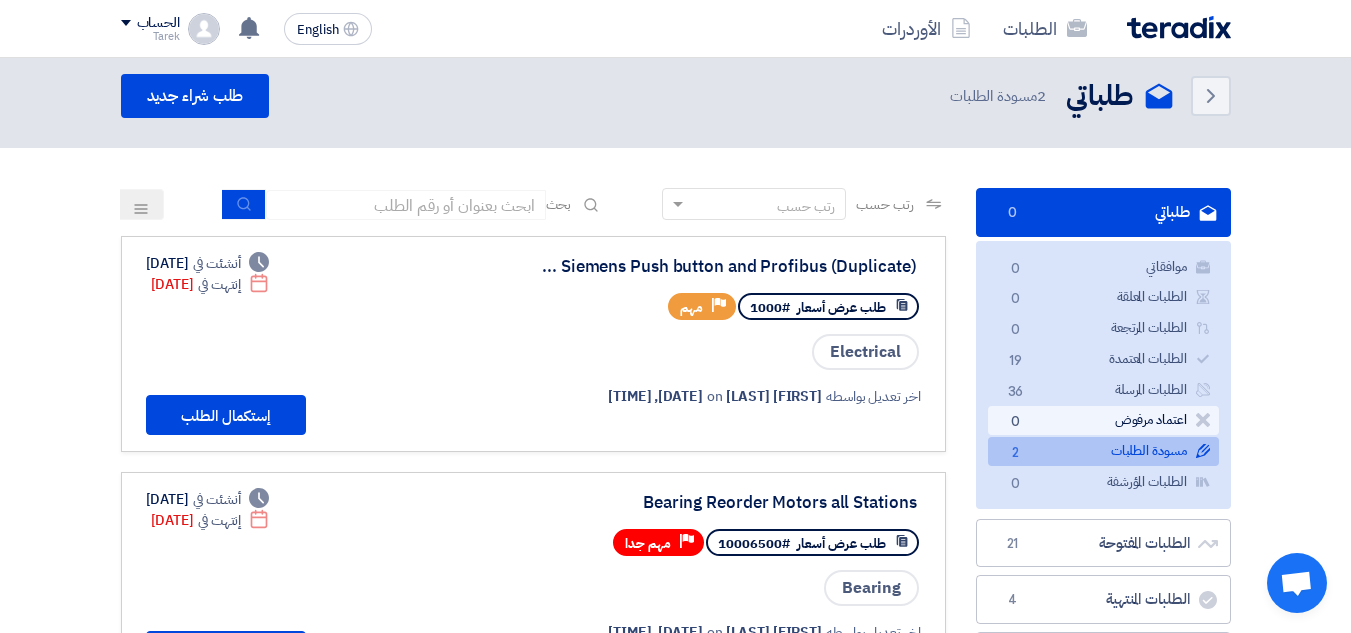 scroll, scrollTop: 0, scrollLeft: 0, axis: both 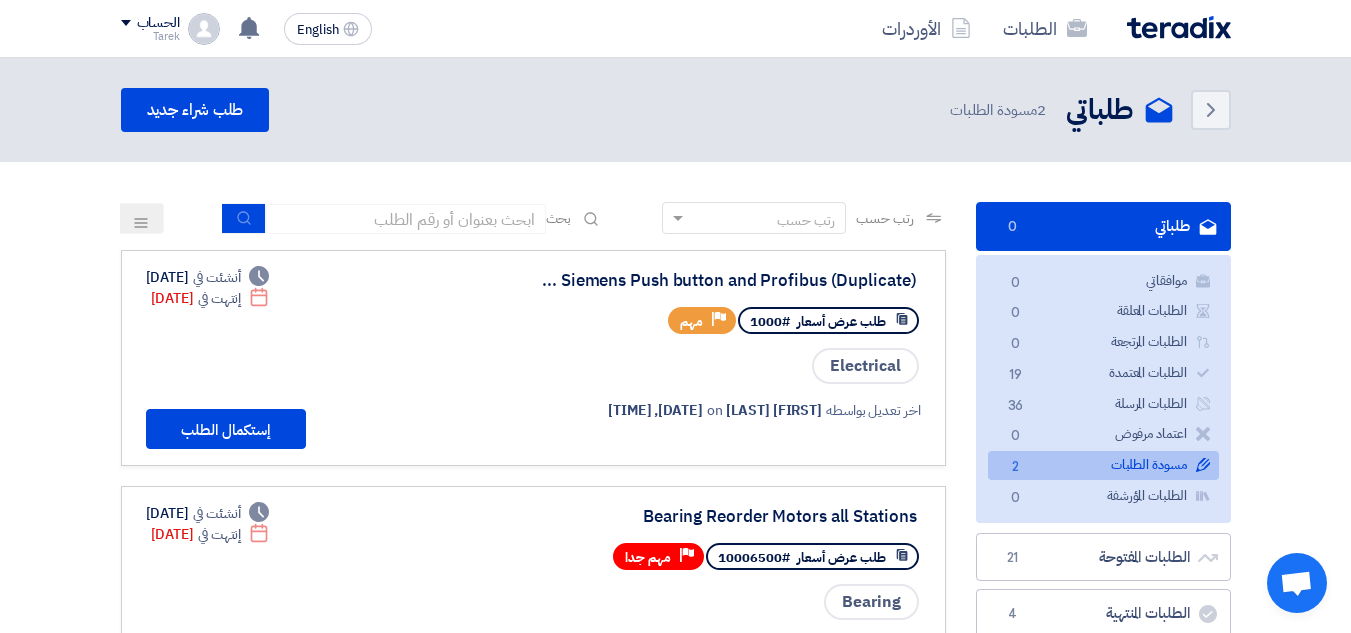 click on "2
مسودة الطلبات" 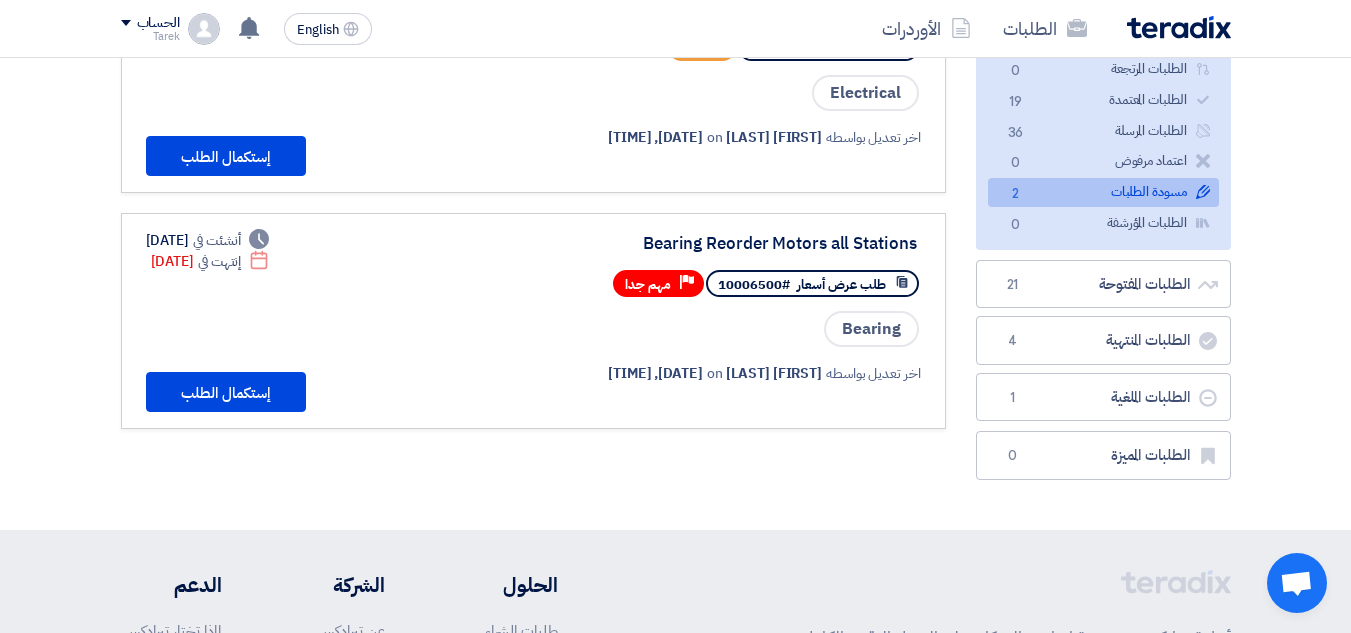 scroll, scrollTop: 300, scrollLeft: 0, axis: vertical 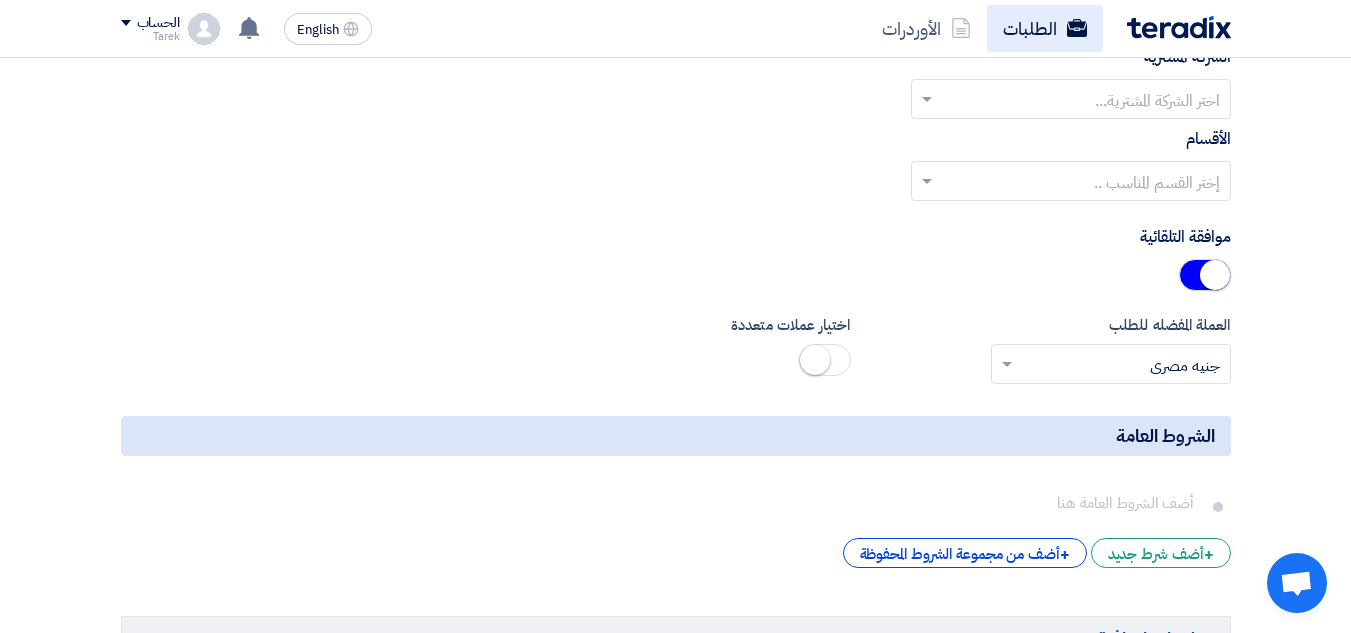 click on "الطلبات" 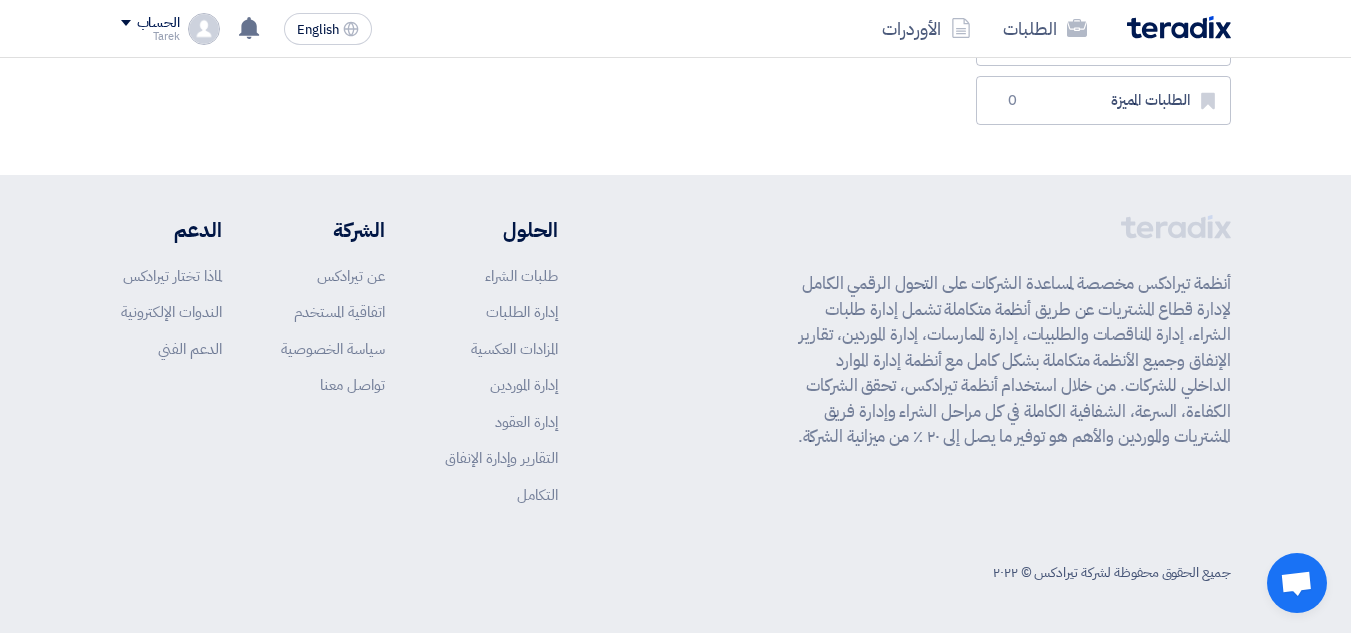 scroll, scrollTop: 0, scrollLeft: 0, axis: both 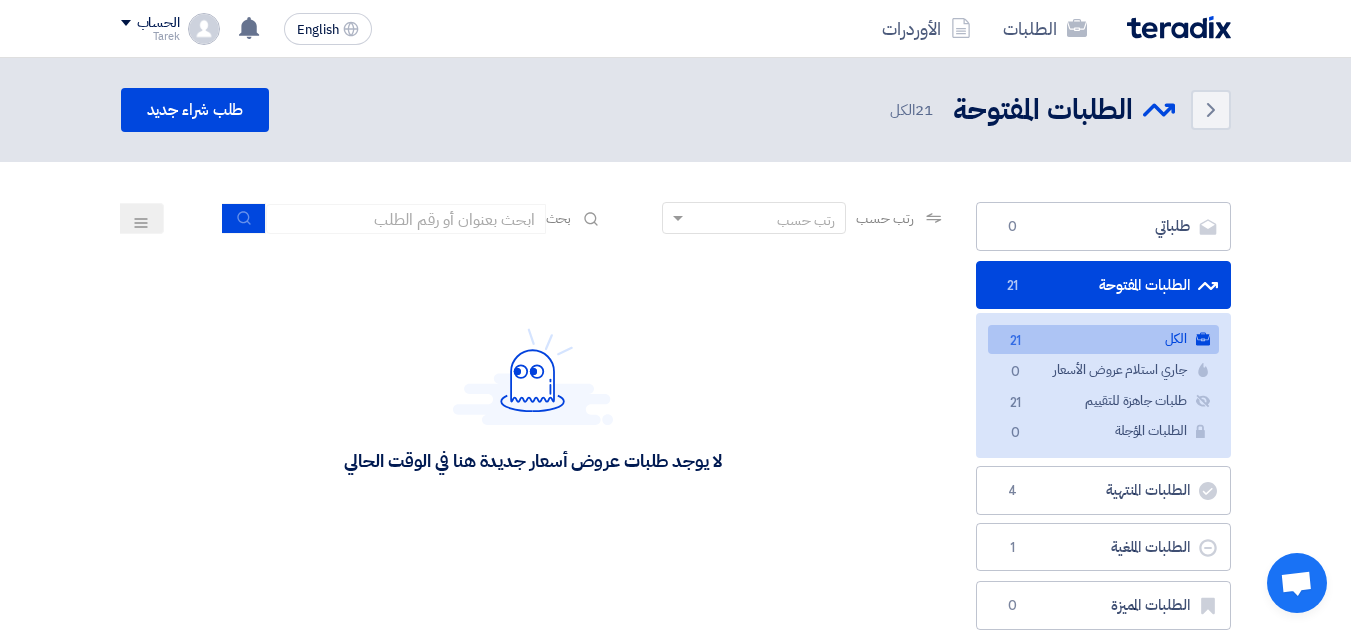 click on "الكل
الكل
21" 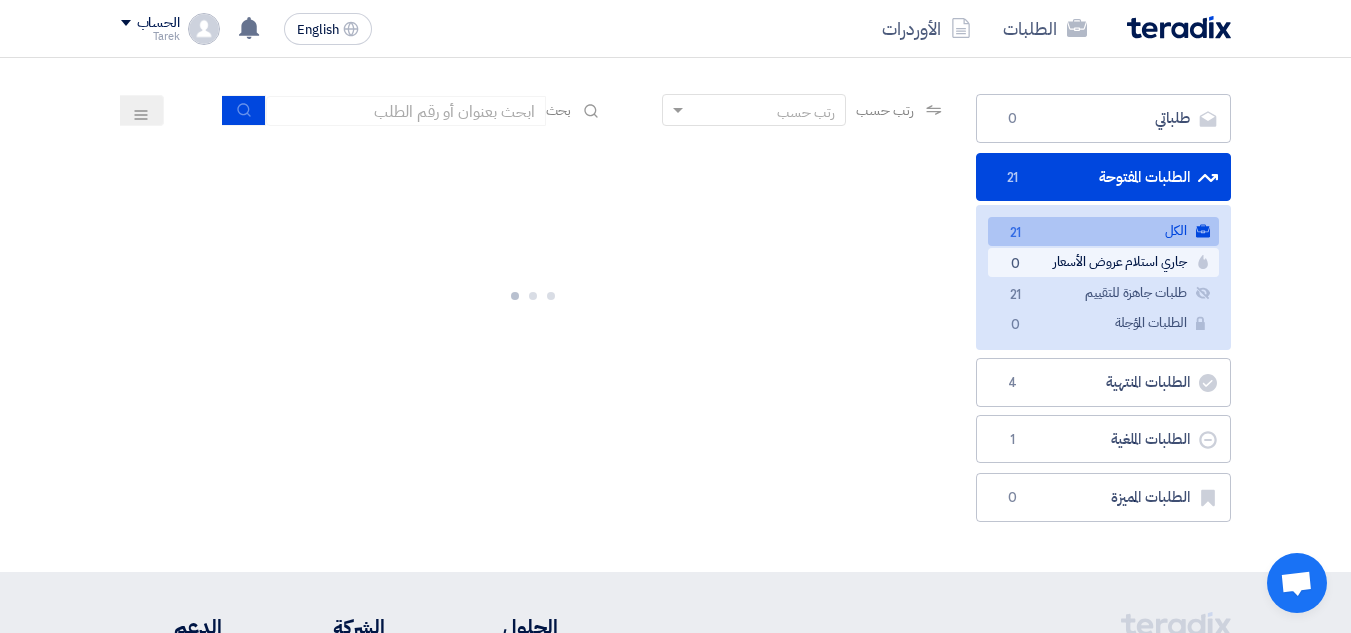 scroll, scrollTop: 200, scrollLeft: 0, axis: vertical 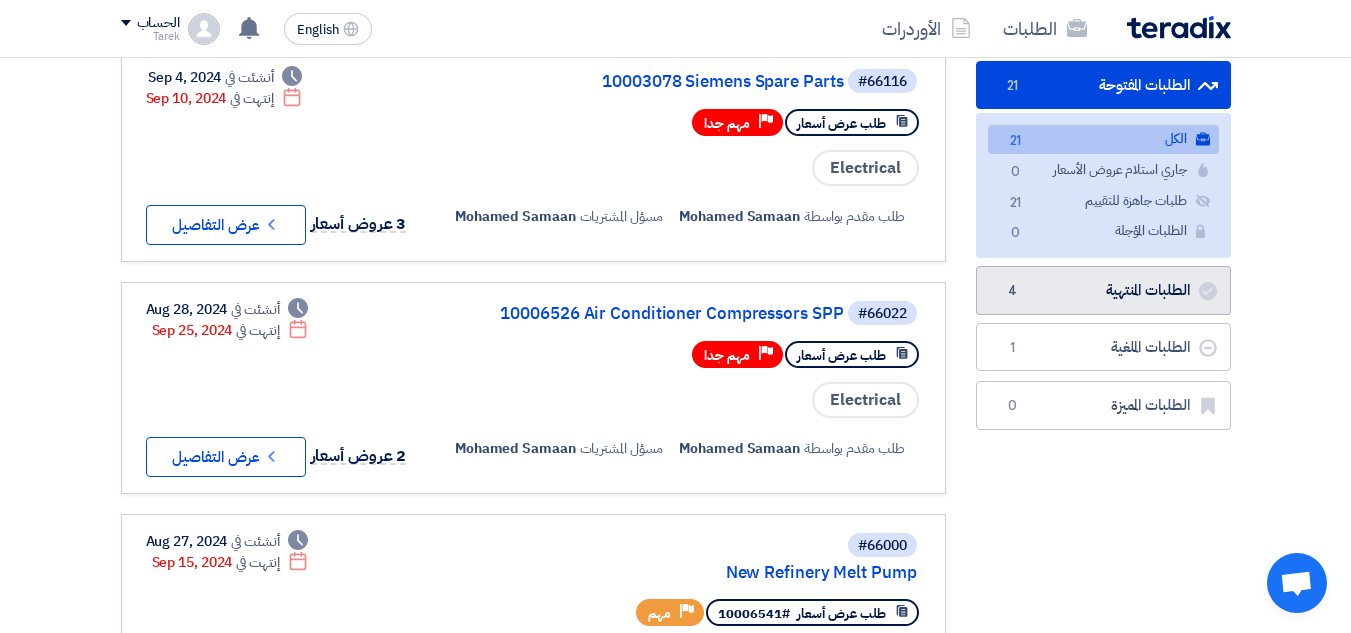 click on "الطلبات المنتهية
الطلبات المنتهية
4" 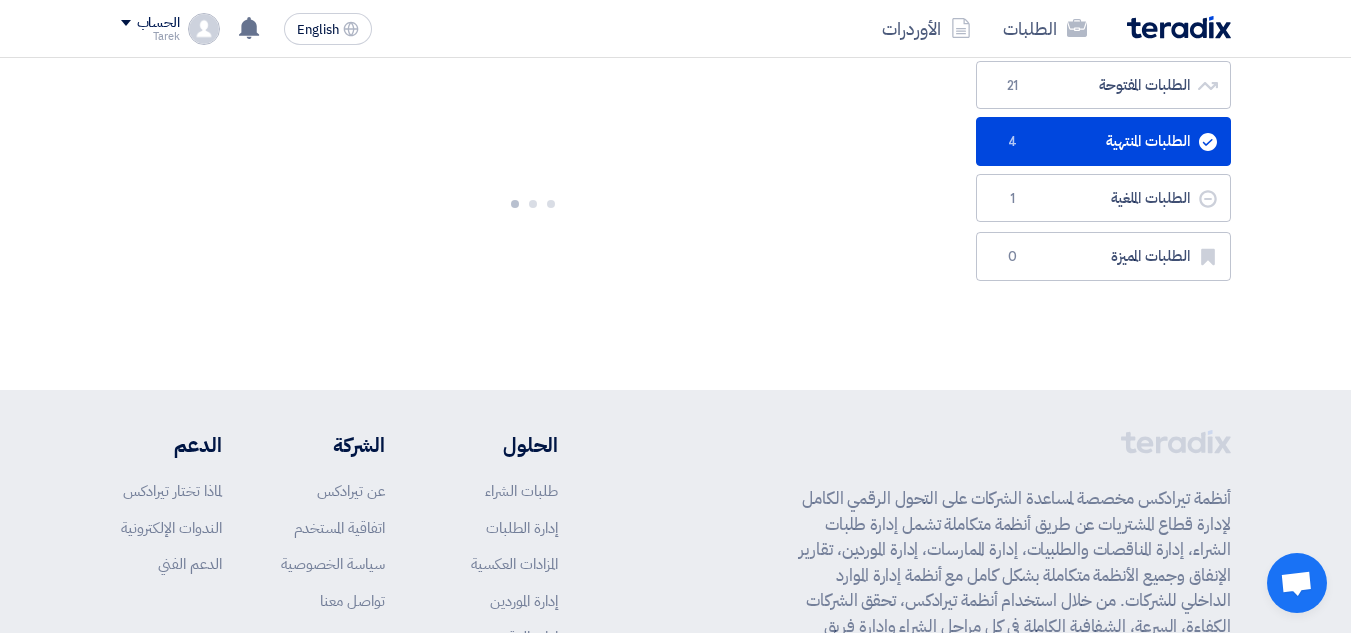 scroll, scrollTop: 0, scrollLeft: 0, axis: both 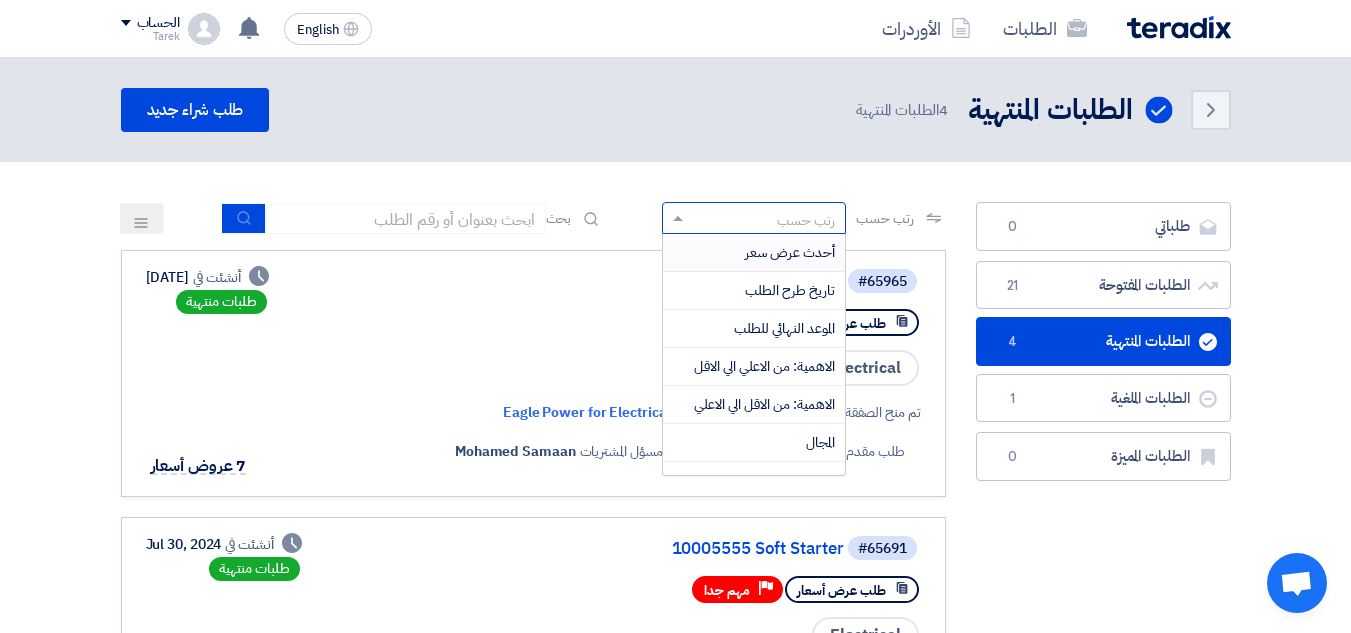 click on "رتب حسب" 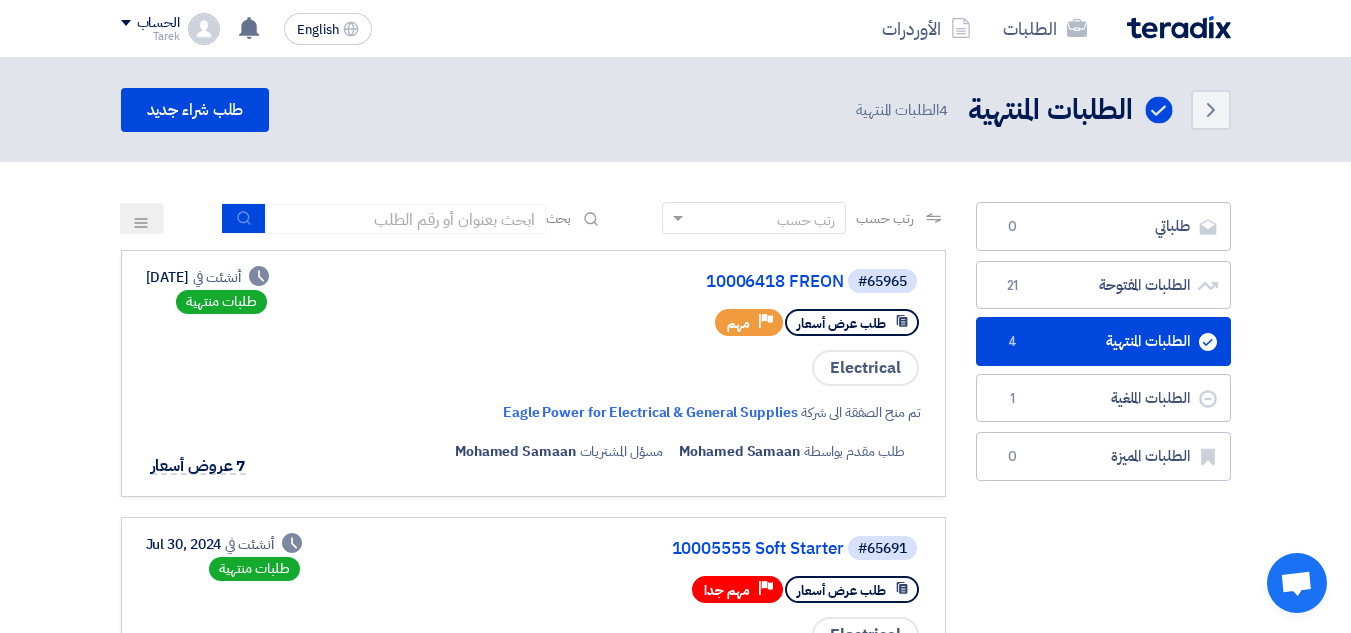 click on "رتب حسب" 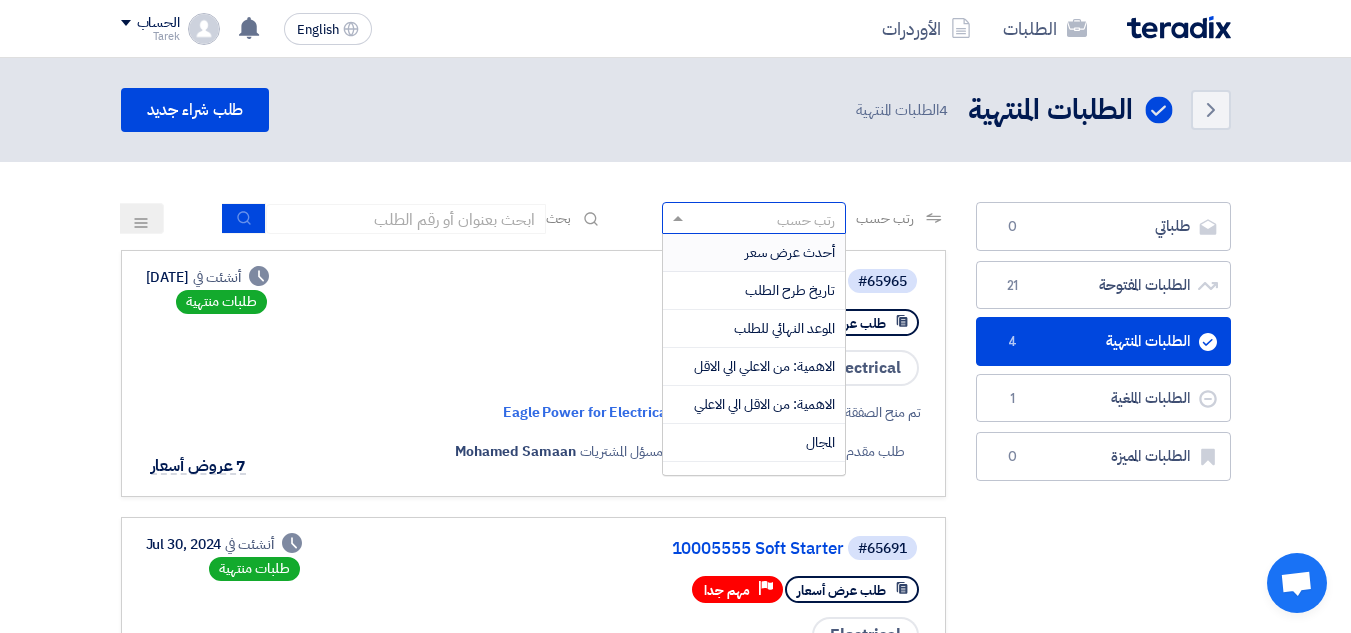 click on "رتب حسب" 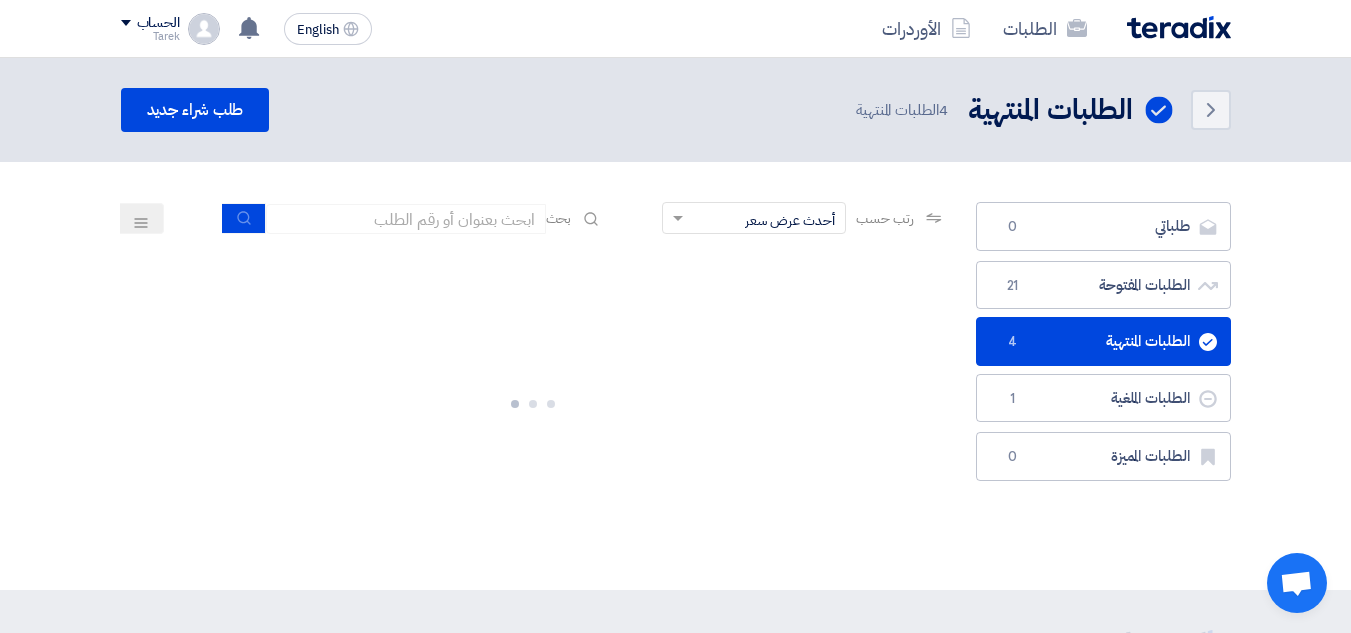 click 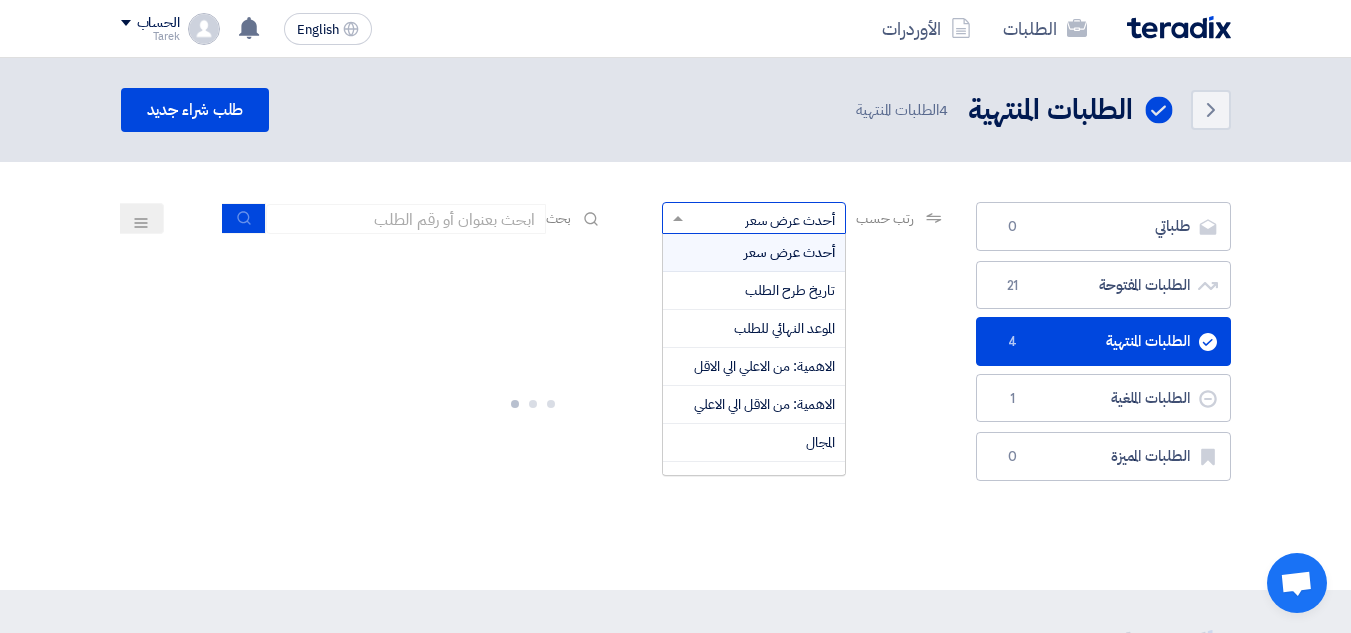 click on "أحدث عرض سعر" 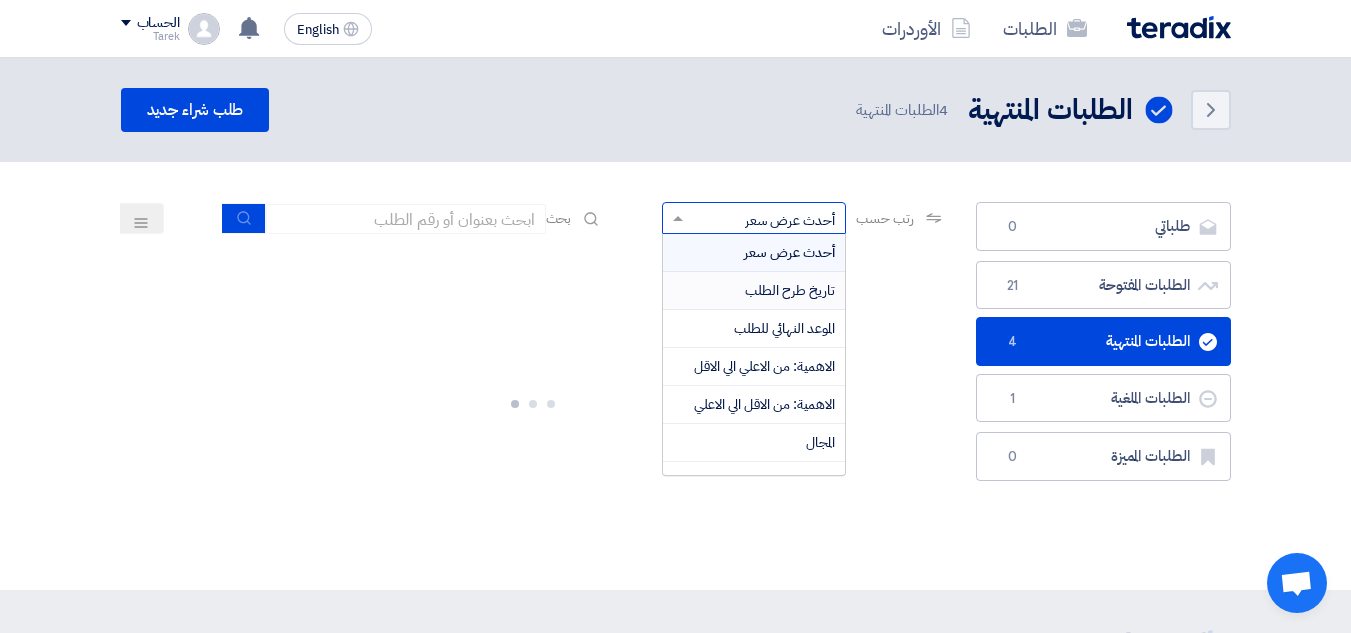 click on "تاريخ طرح الطلب" at bounding box center [790, 290] 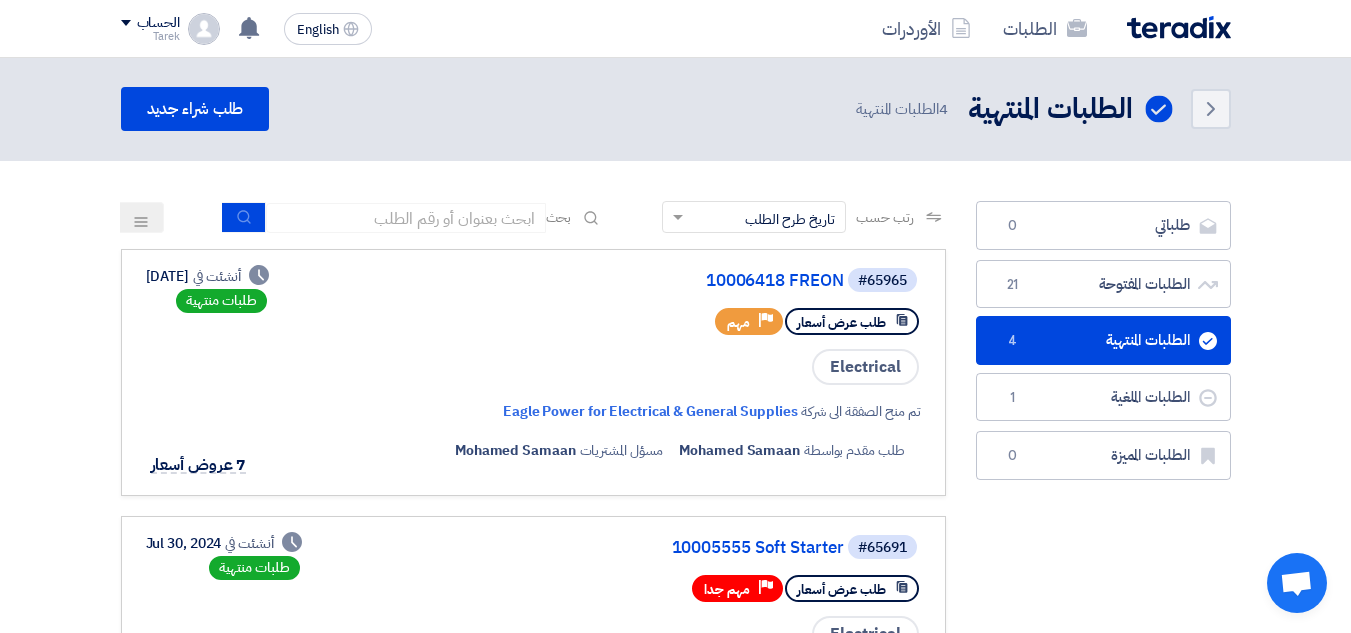 scroll, scrollTop: 0, scrollLeft: 0, axis: both 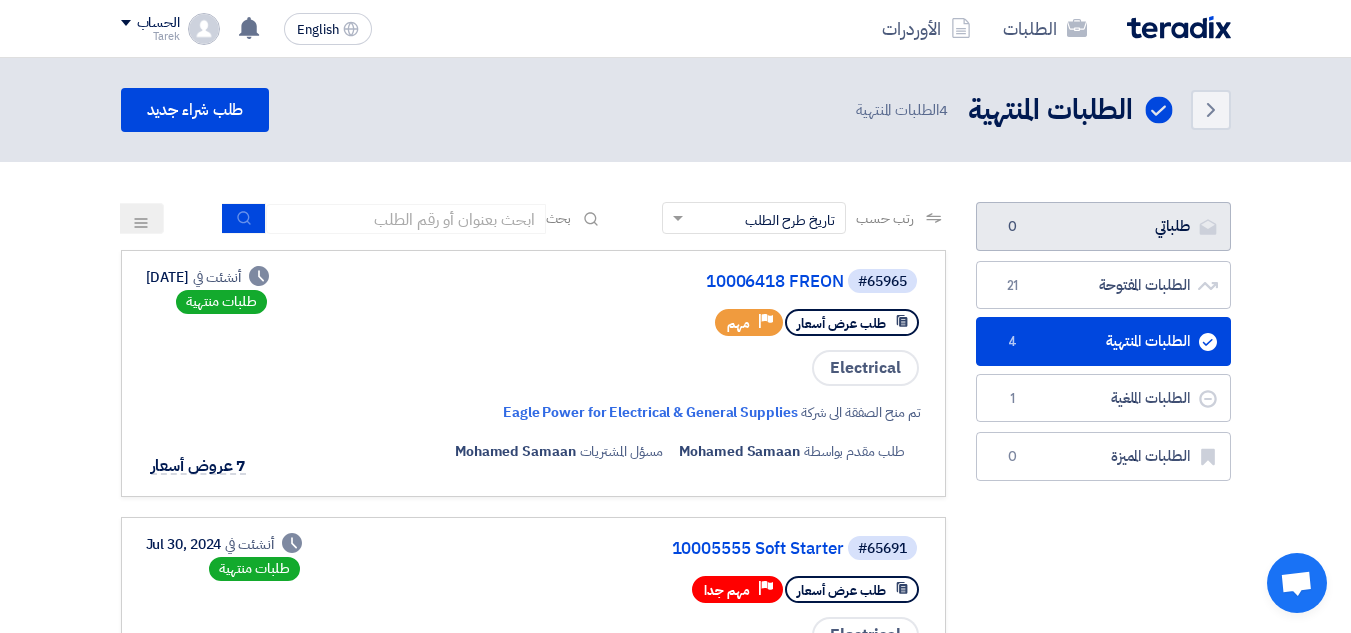 click on "طلباتي
طلباتي
0" 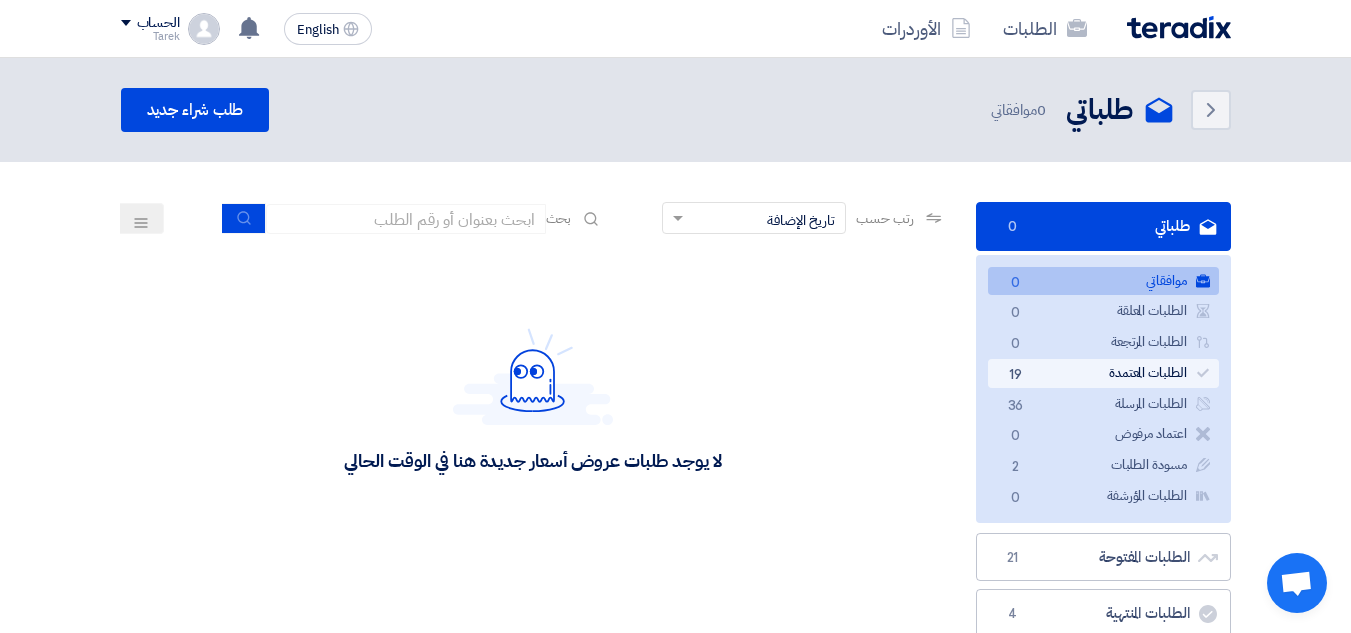 click on "الطلبات المعتمدة
الطلبات المعتمدة
19" 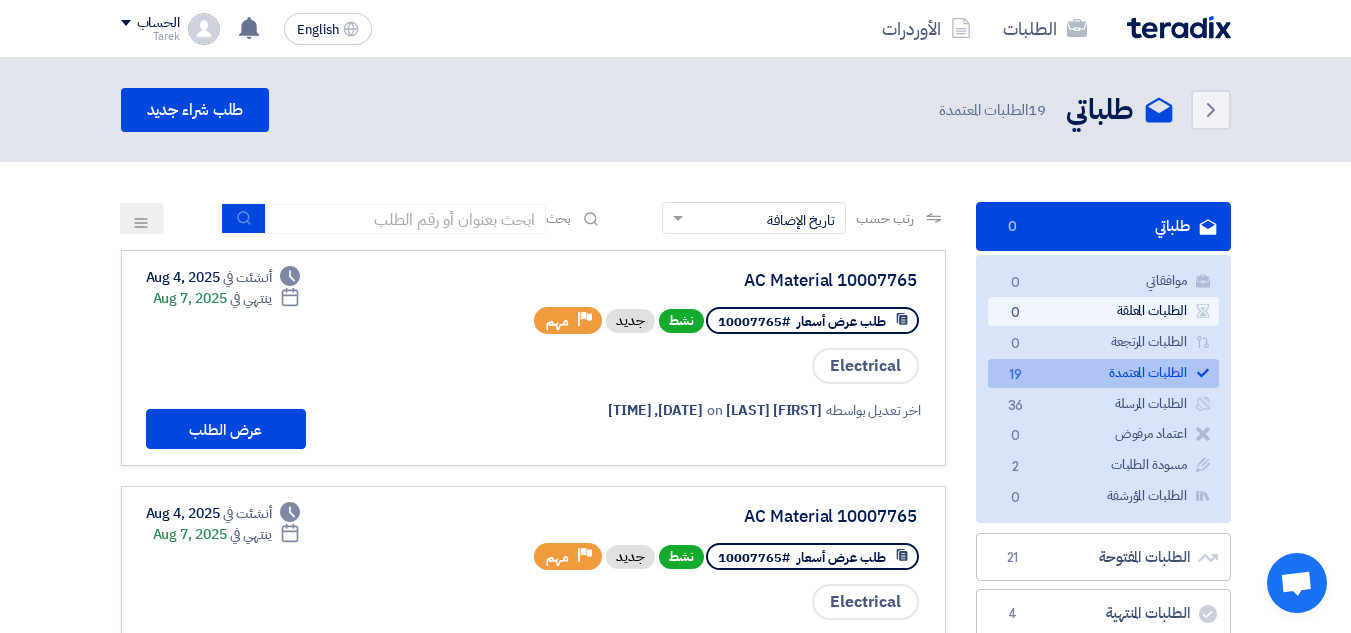click on "الطلبات المعلقة
الطلبات المعلقة
0" 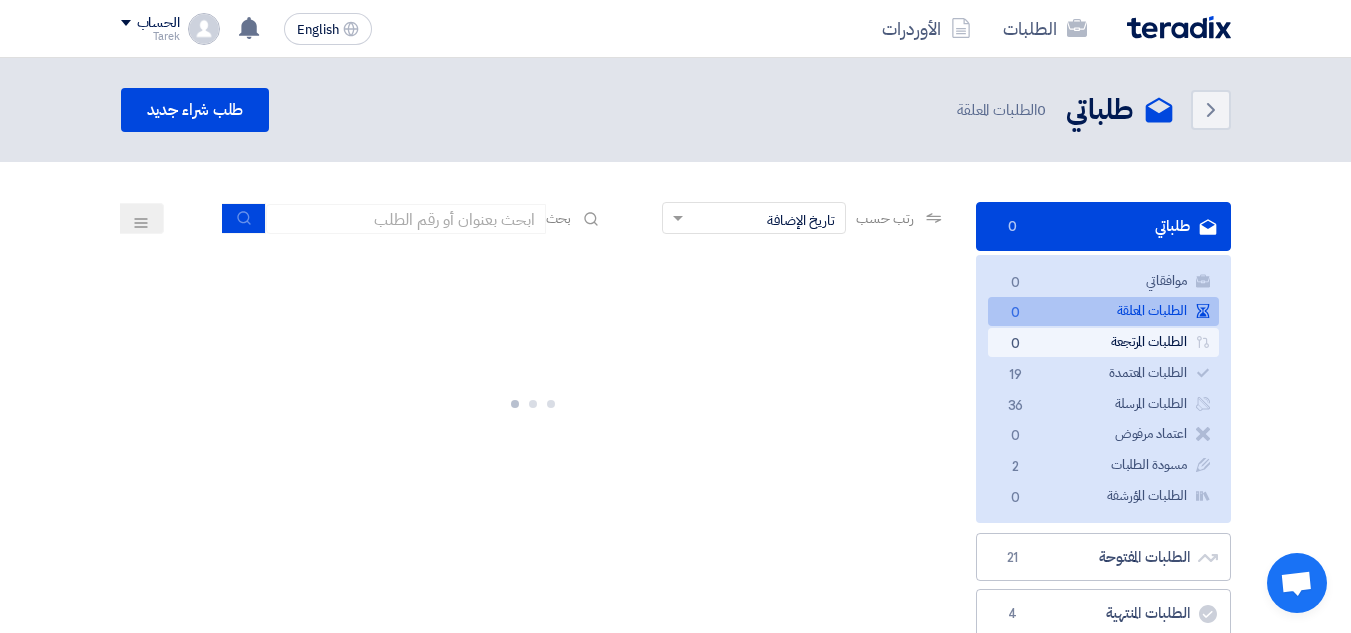 click on "الطلبات المرتجعة
الطلبات المرتجعة
0" 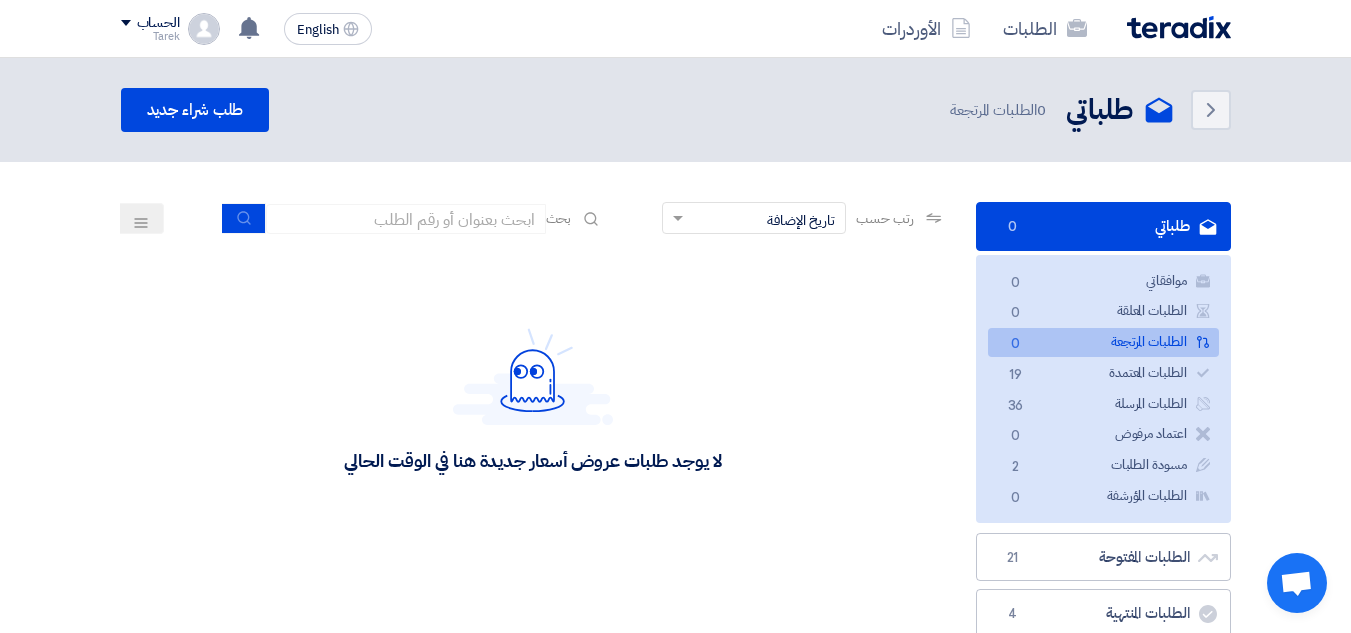 click on "الطلبات المرتجعة
الطلبات المرتجعة
0" 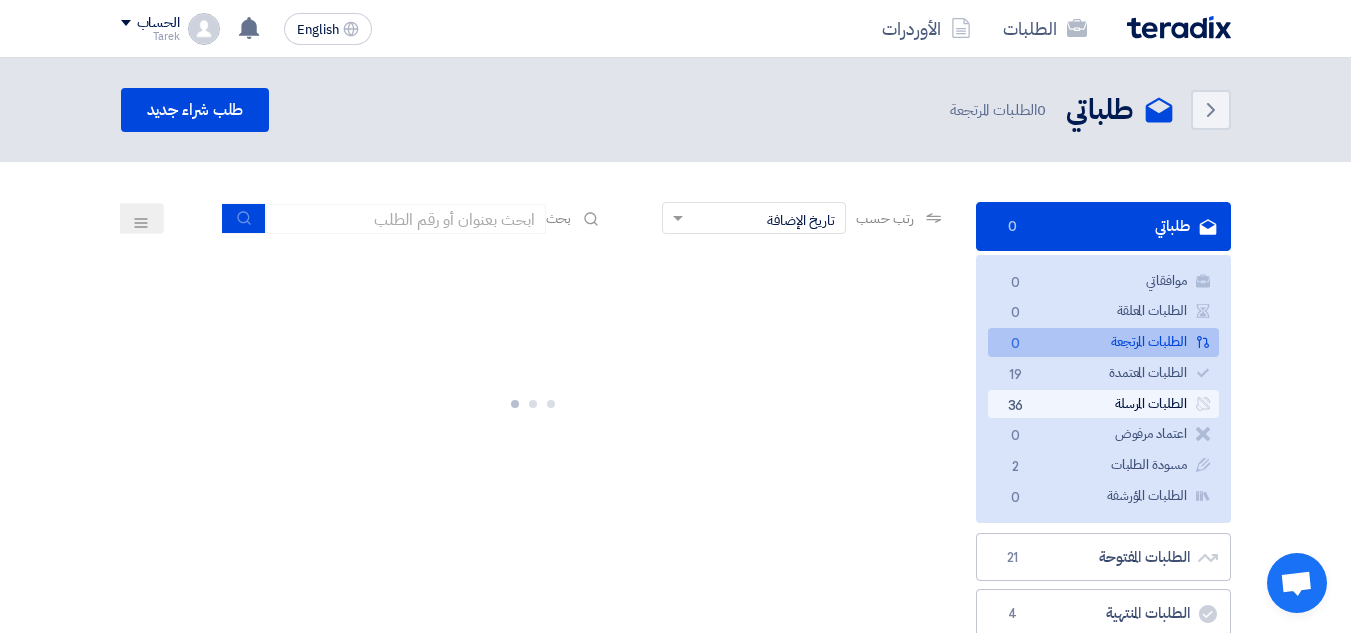 click on "الطلبات المرسلة
الطلبات المرسلة
36" 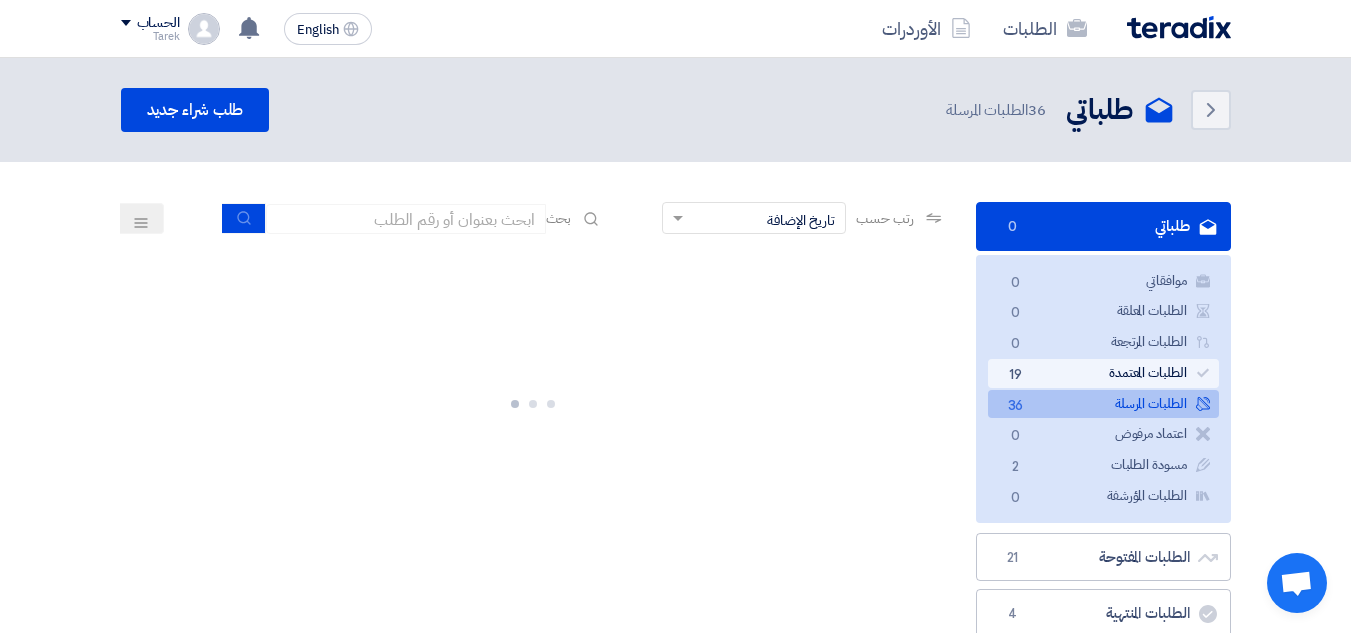 click on "الطلبات المعتمدة
الطلبات المعتمدة
19" 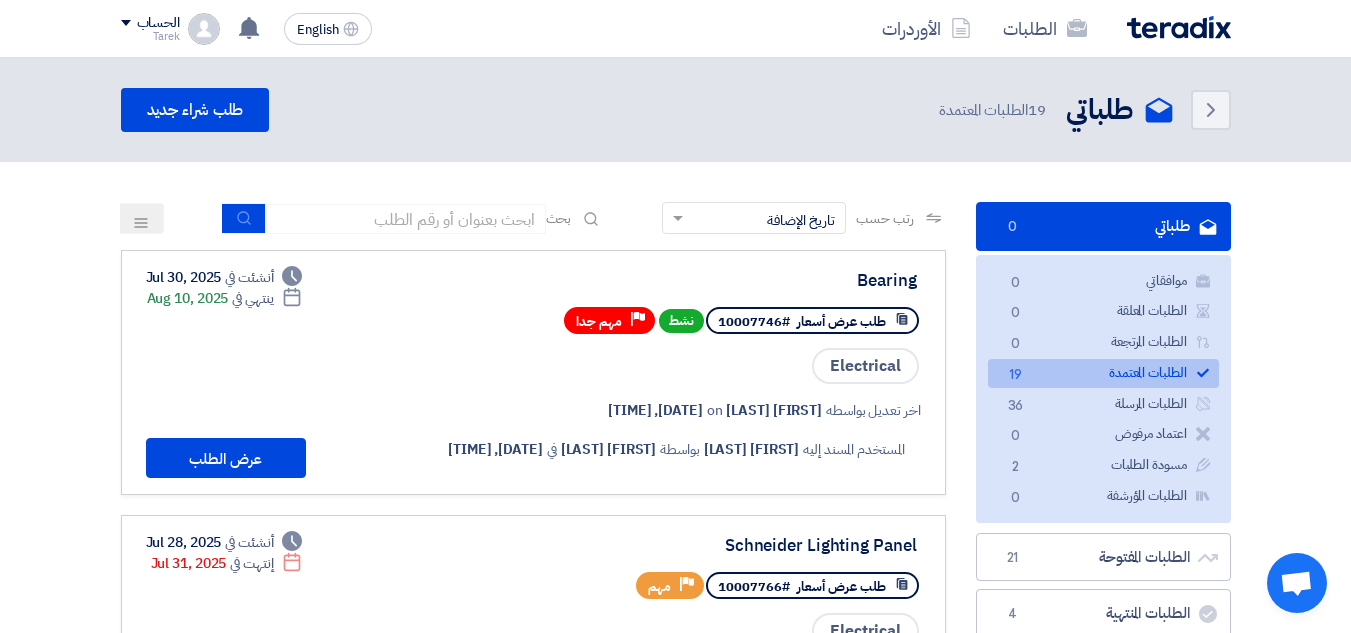 click on "الطلبات المعتمدة
الطلبات المعتمدة
19" 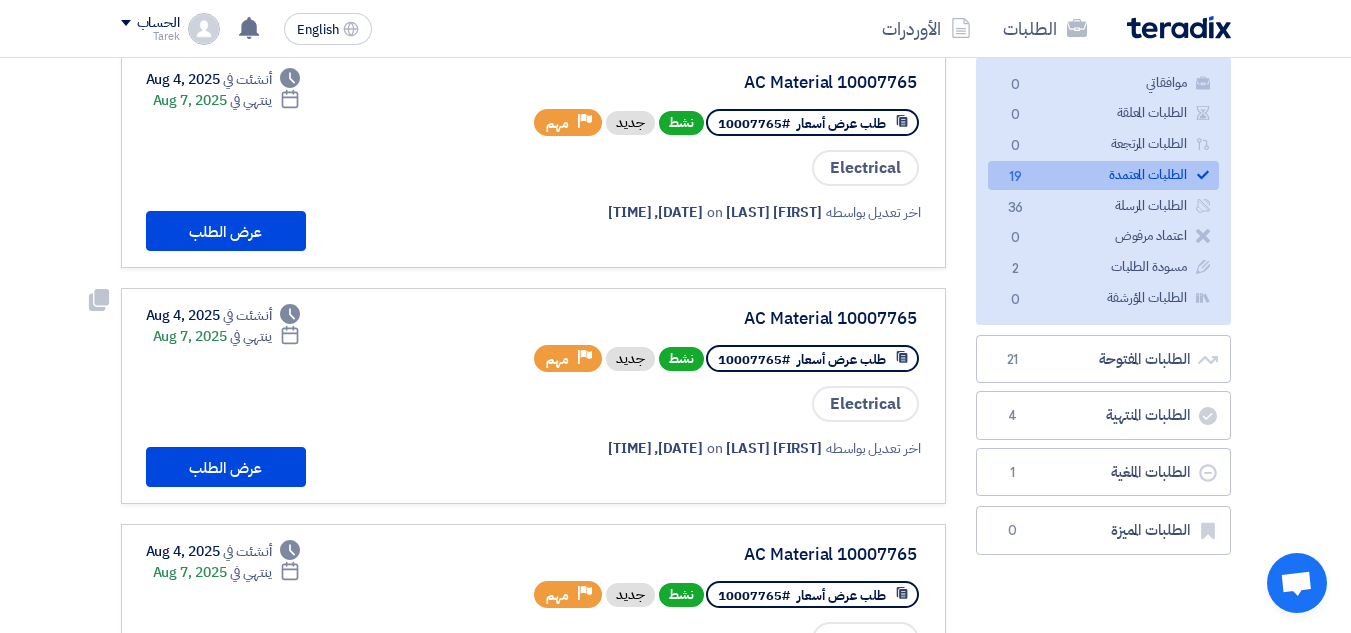 scroll, scrollTop: 0, scrollLeft: 0, axis: both 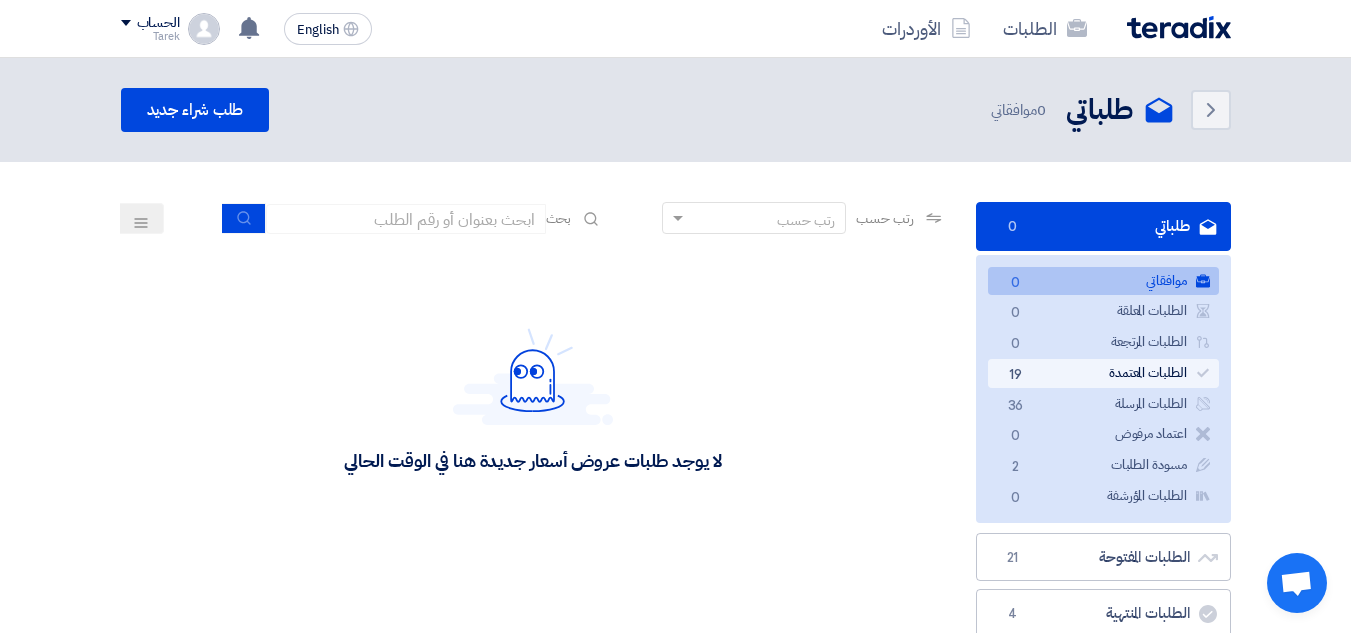 click on "الطلبات المعتمدة
الطلبات المعتمدة
19" 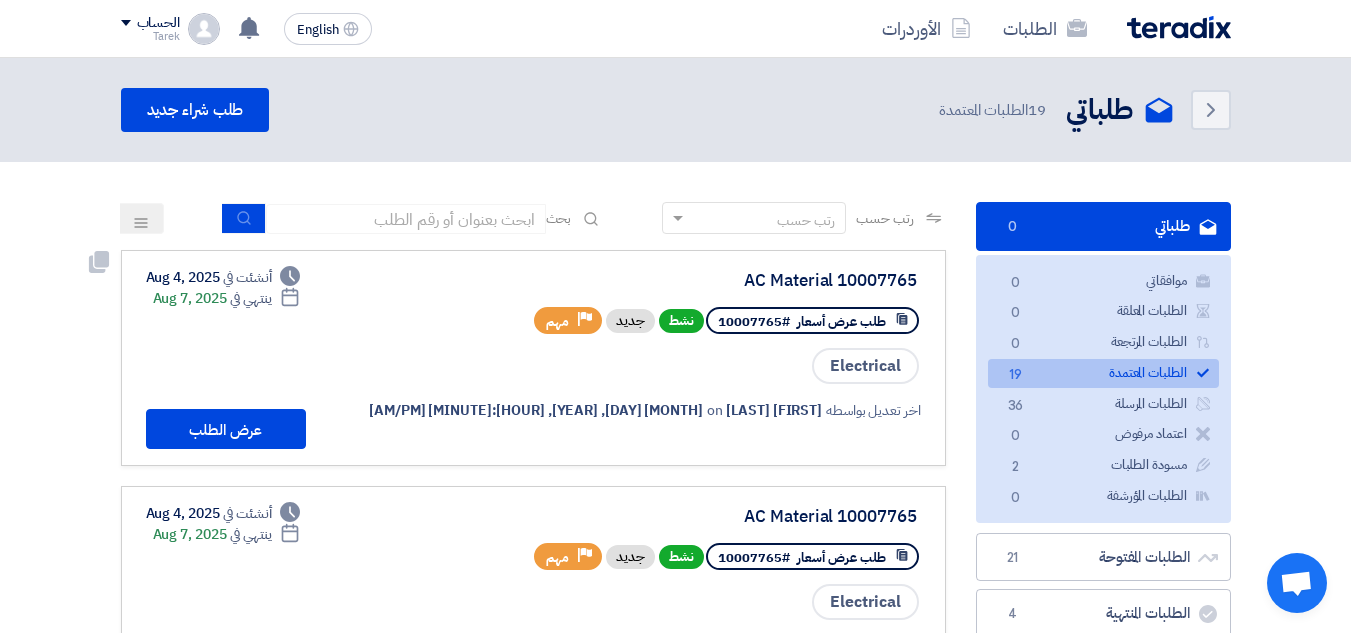 click on "AC Material 10007765" 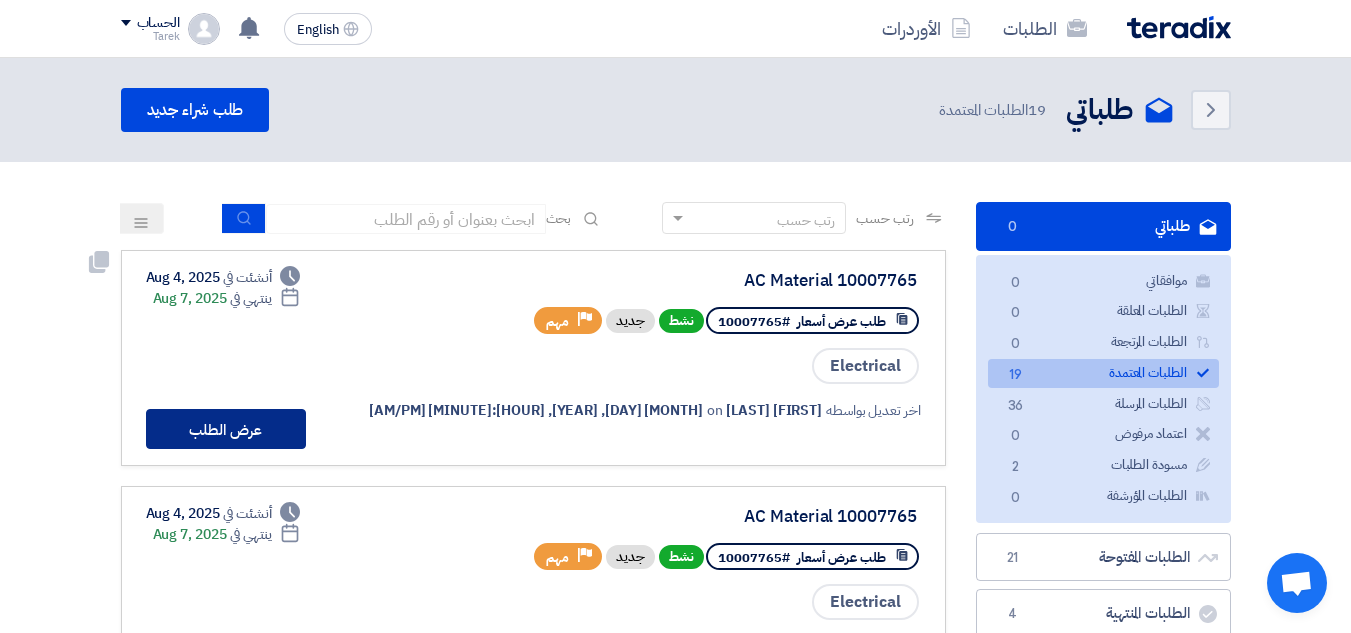 click on "عرض الطلب" 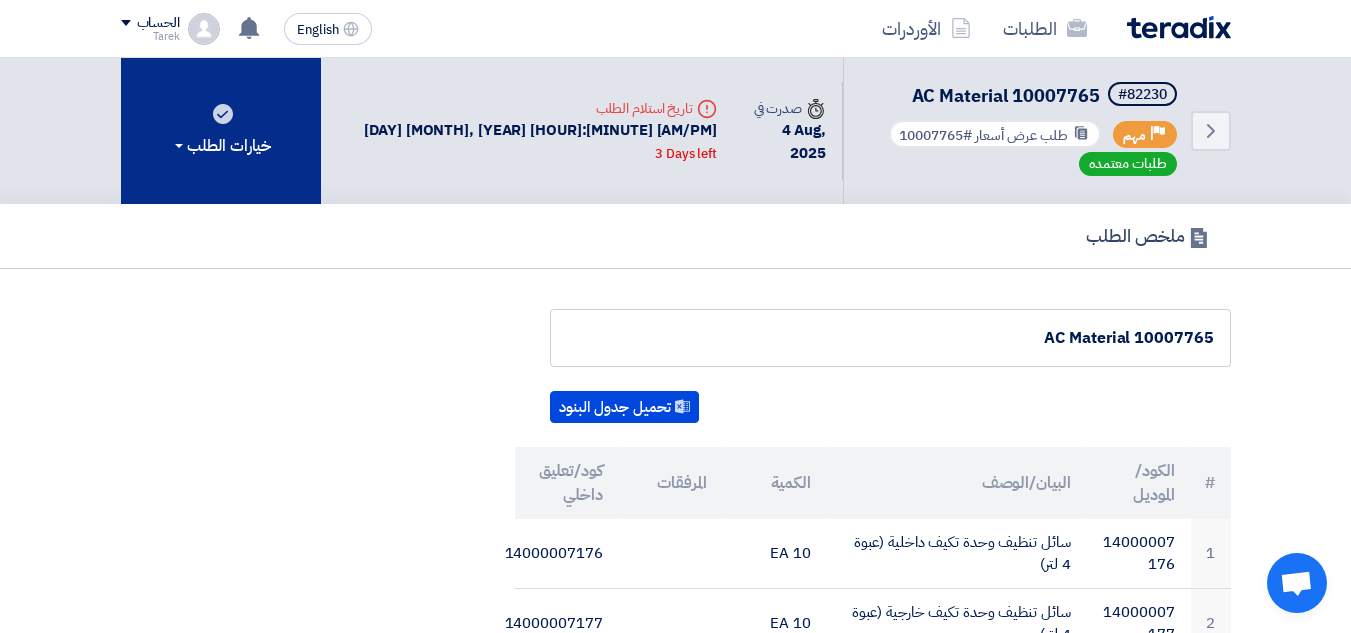 click on "خيارات الطلب" at bounding box center (221, 131) 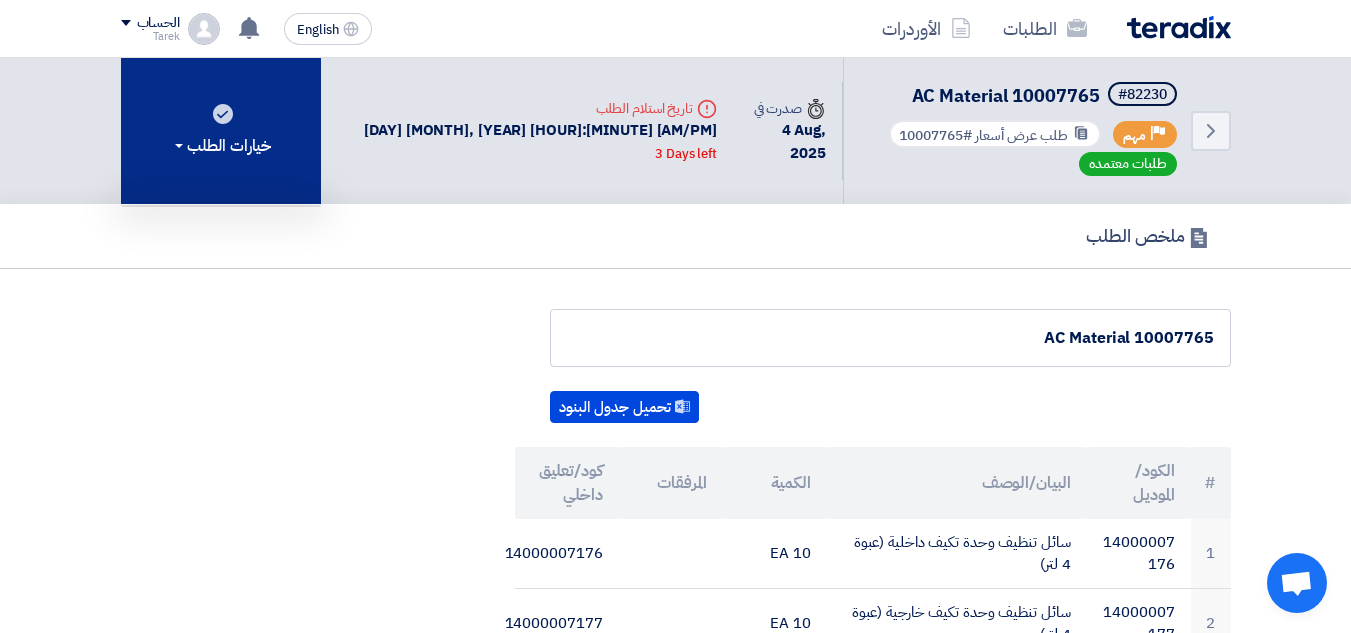 click on "خيارات الطلب" at bounding box center (221, 146) 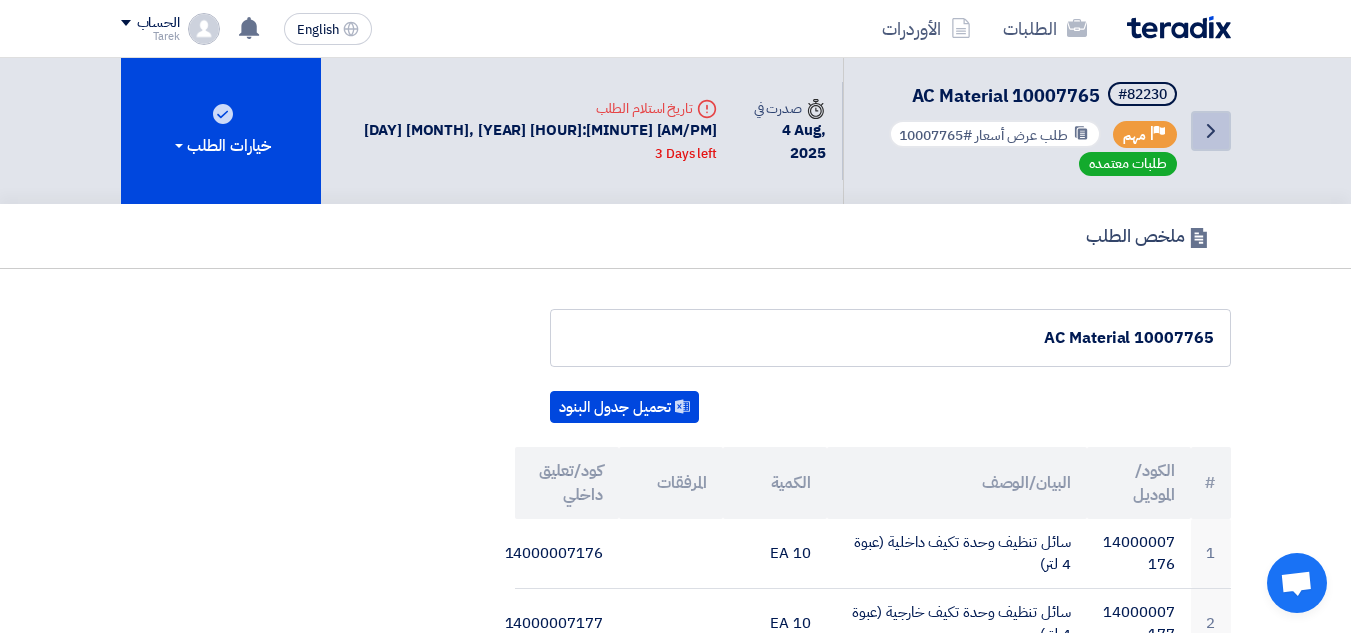 click on "Back" 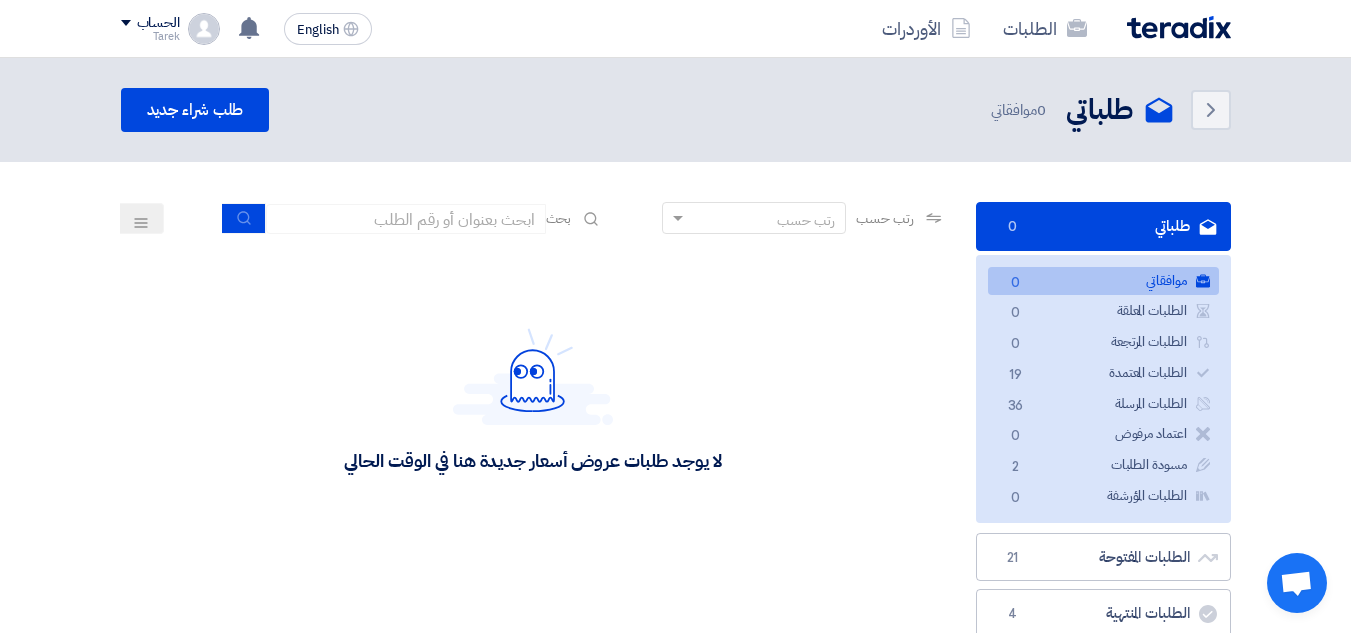 click on "Back
طلباتي
طلباتي
0" 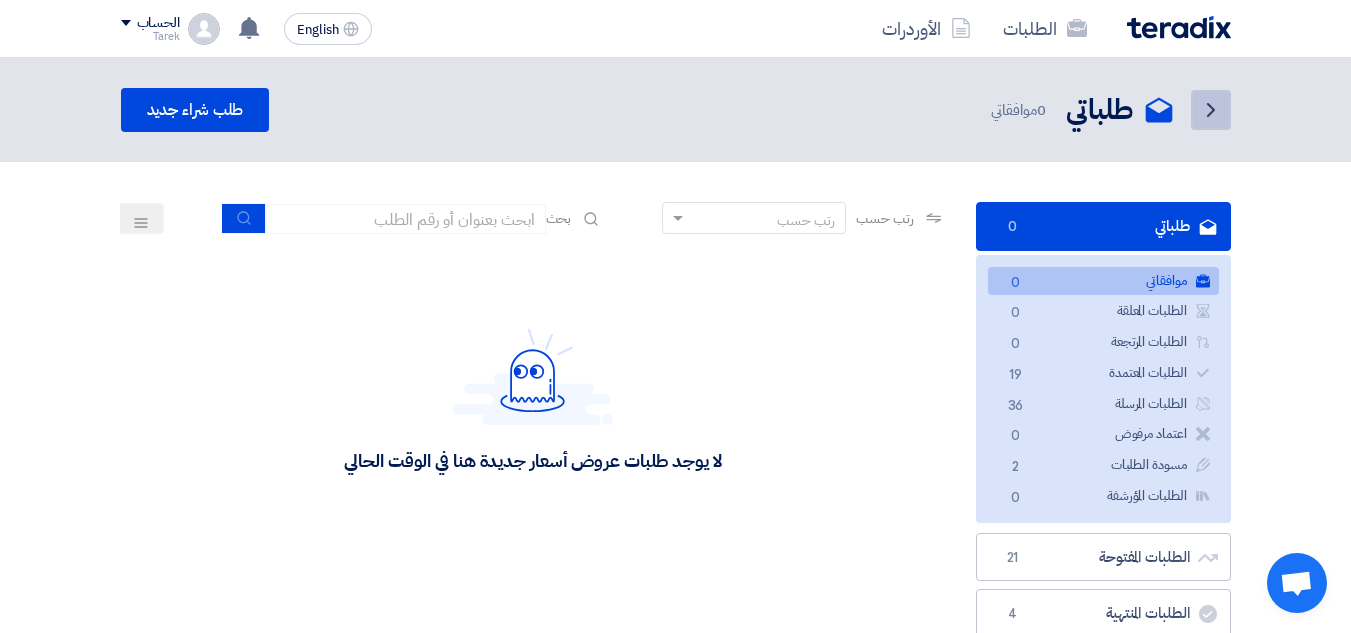 click on "Back" 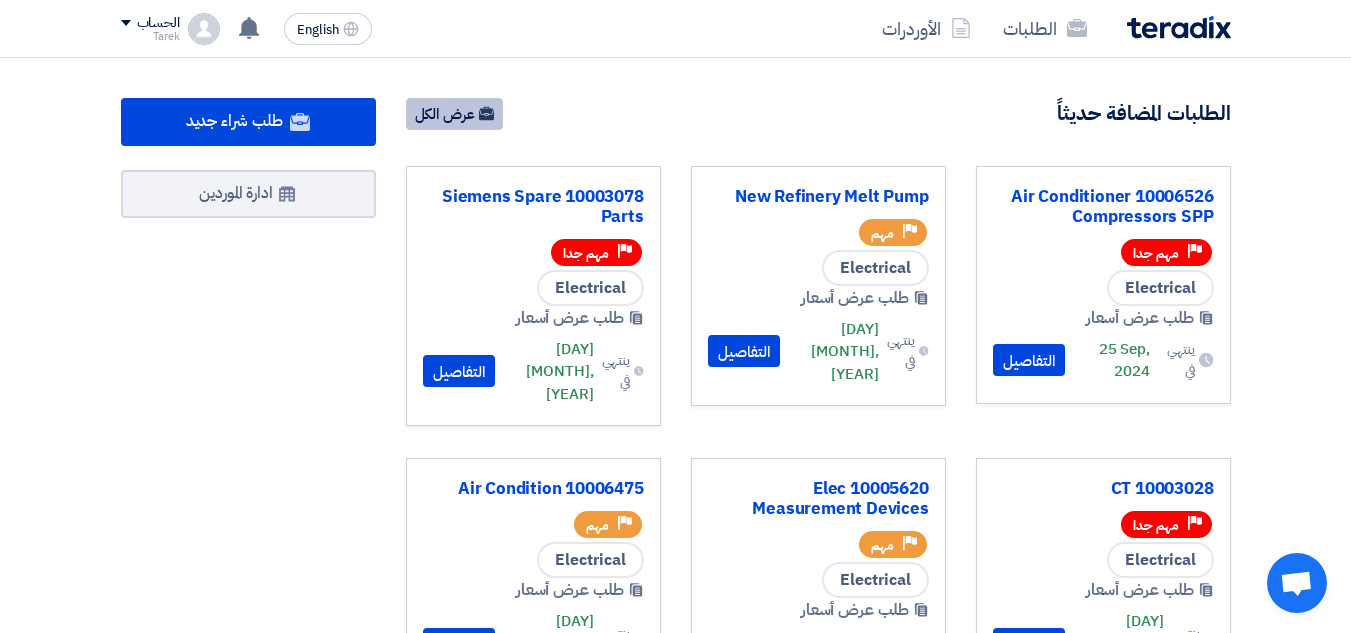 click on "عرض الكل" 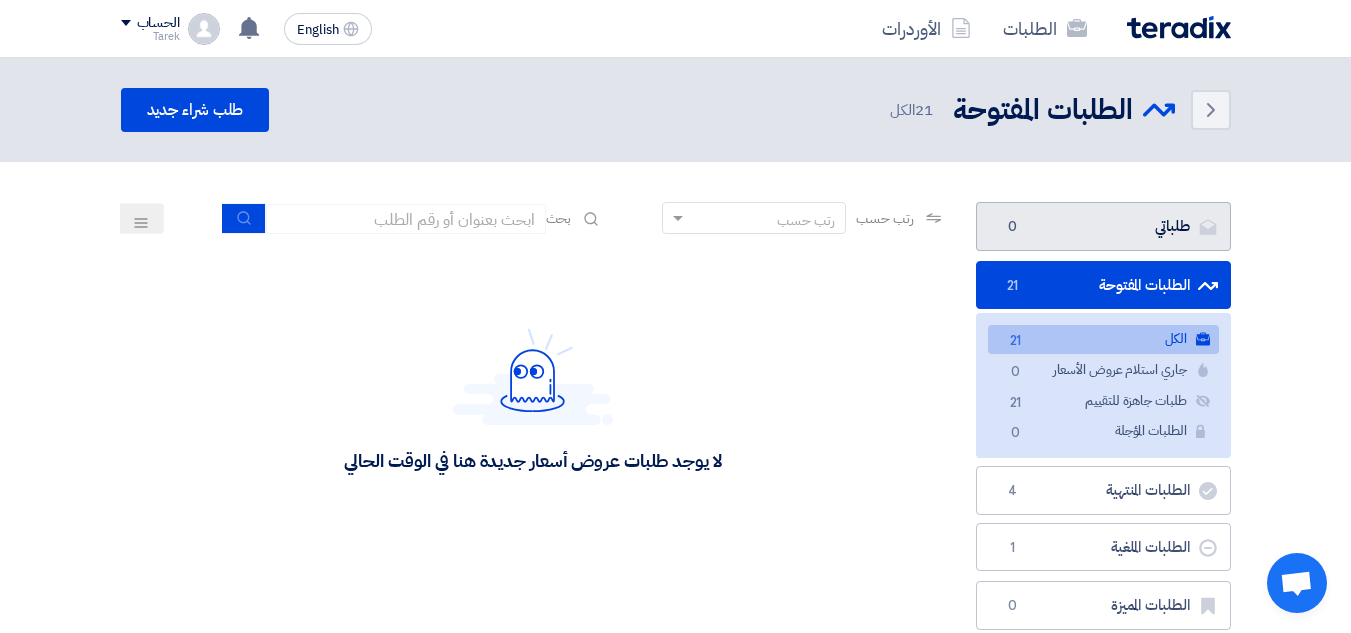 click on "طلباتي
طلباتي
0" 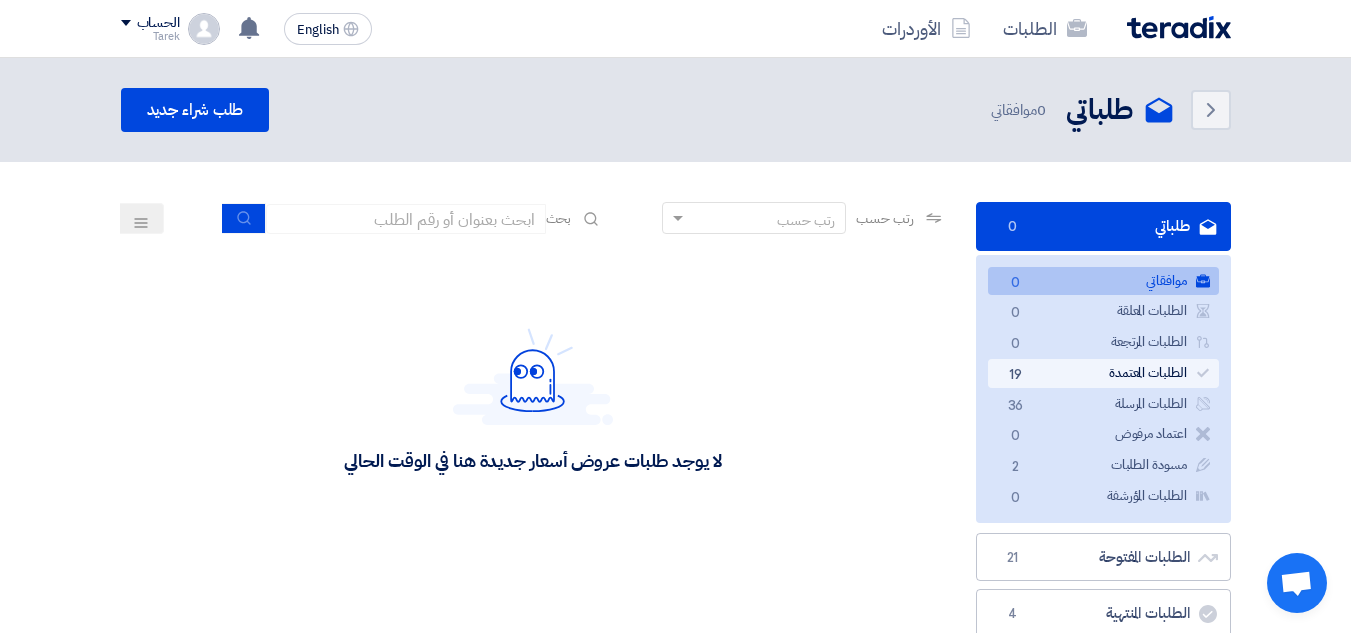 click on "الطلبات المعتمدة
الطلبات المعتمدة
19" 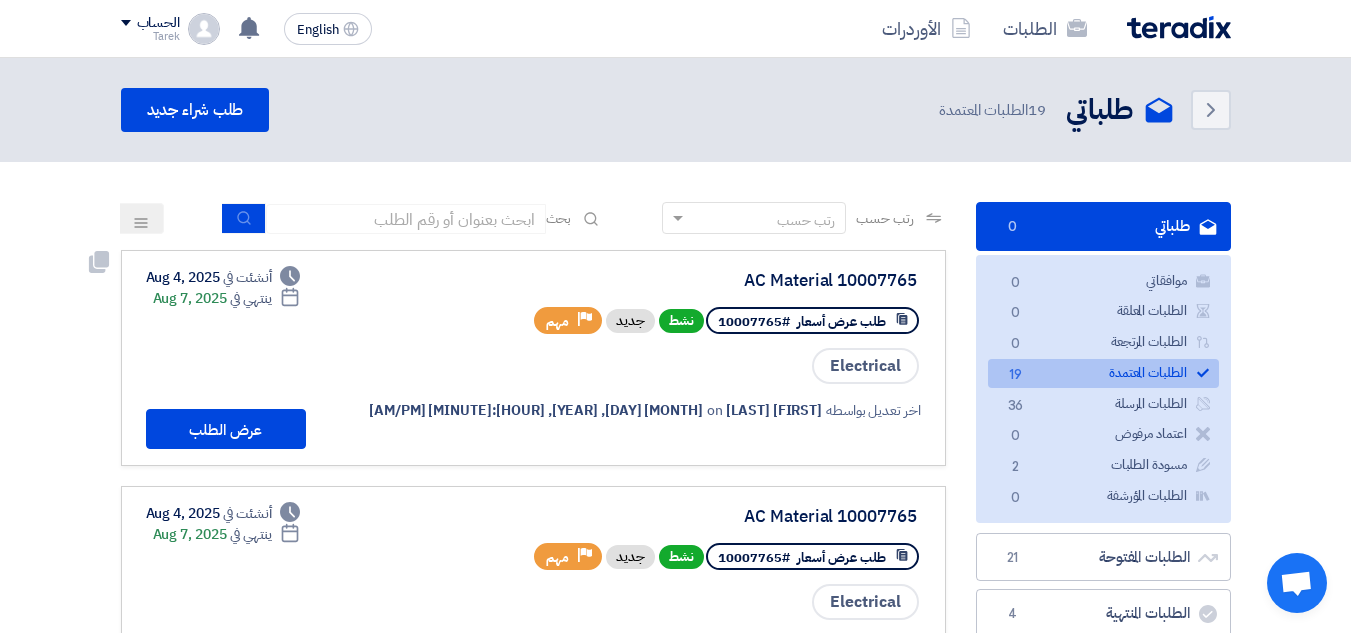 click on "Deadline" 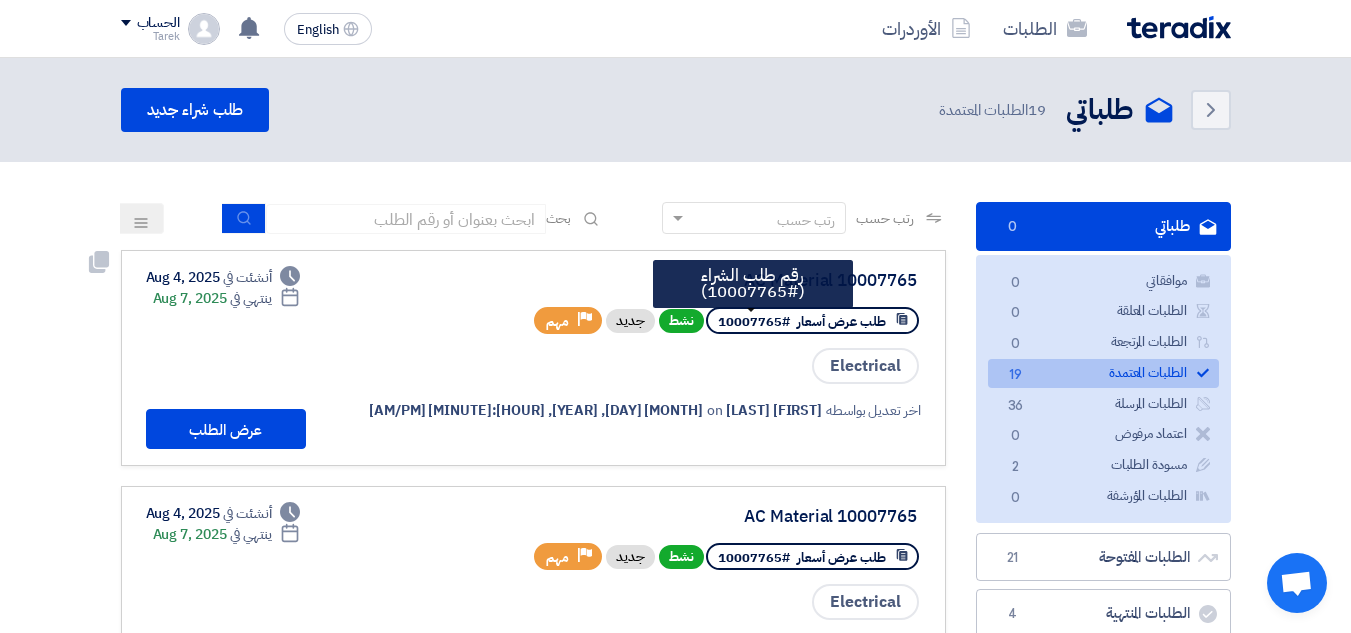 click on "#10007765" 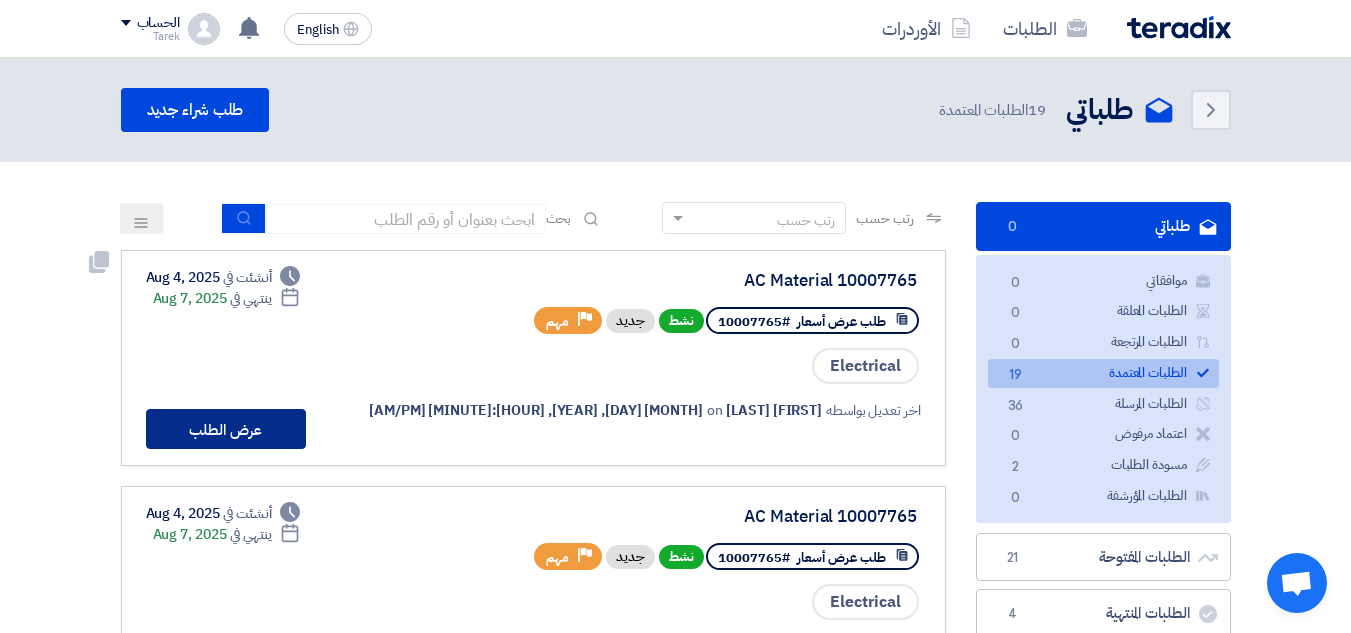 click on "عرض الطلب" 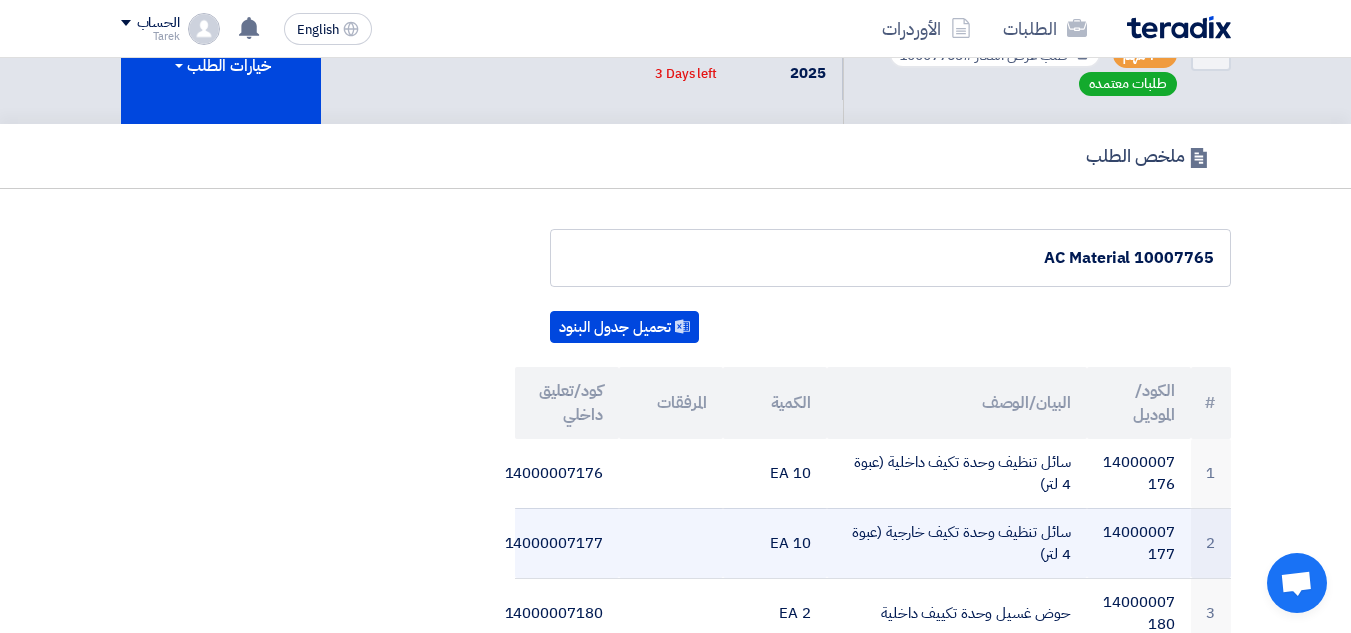 scroll, scrollTop: 0, scrollLeft: 0, axis: both 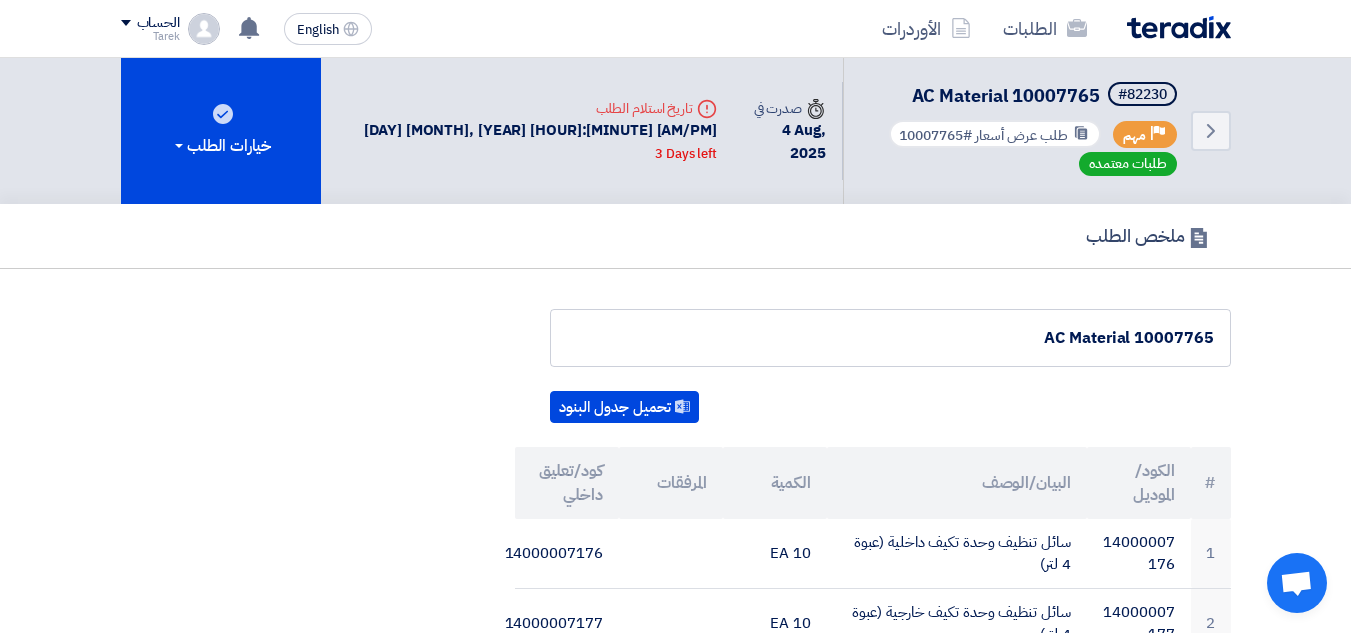 click on "Deadline" 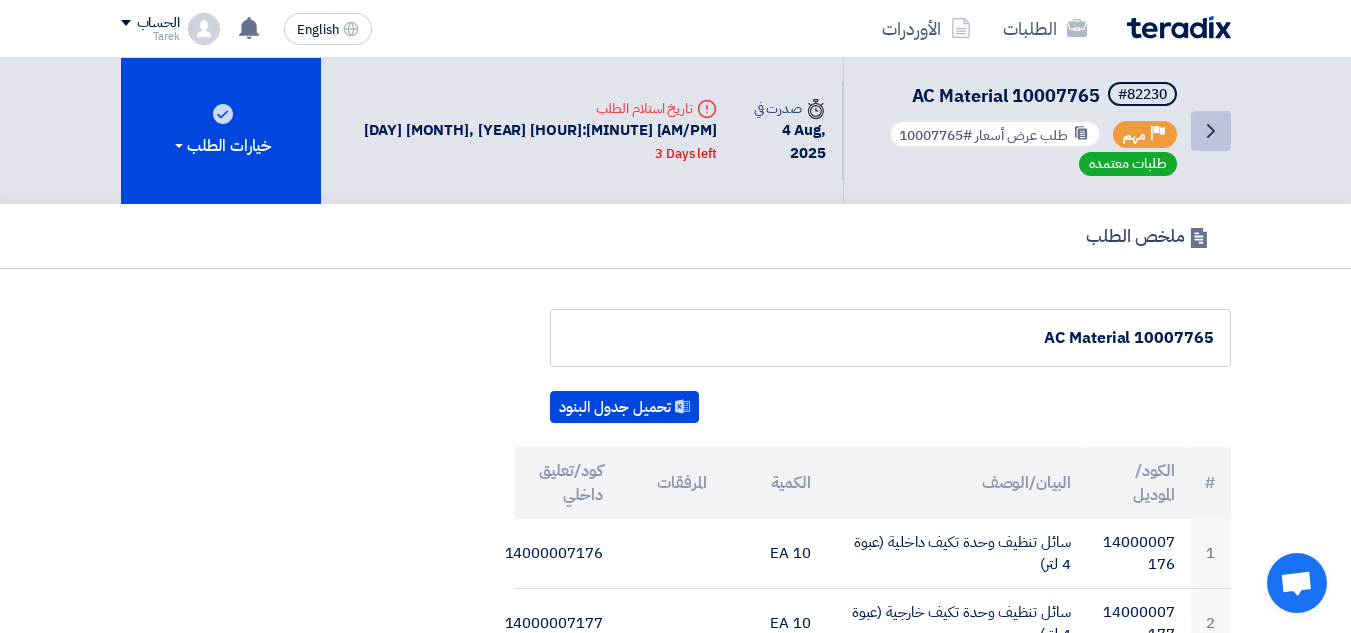 click on "Back" 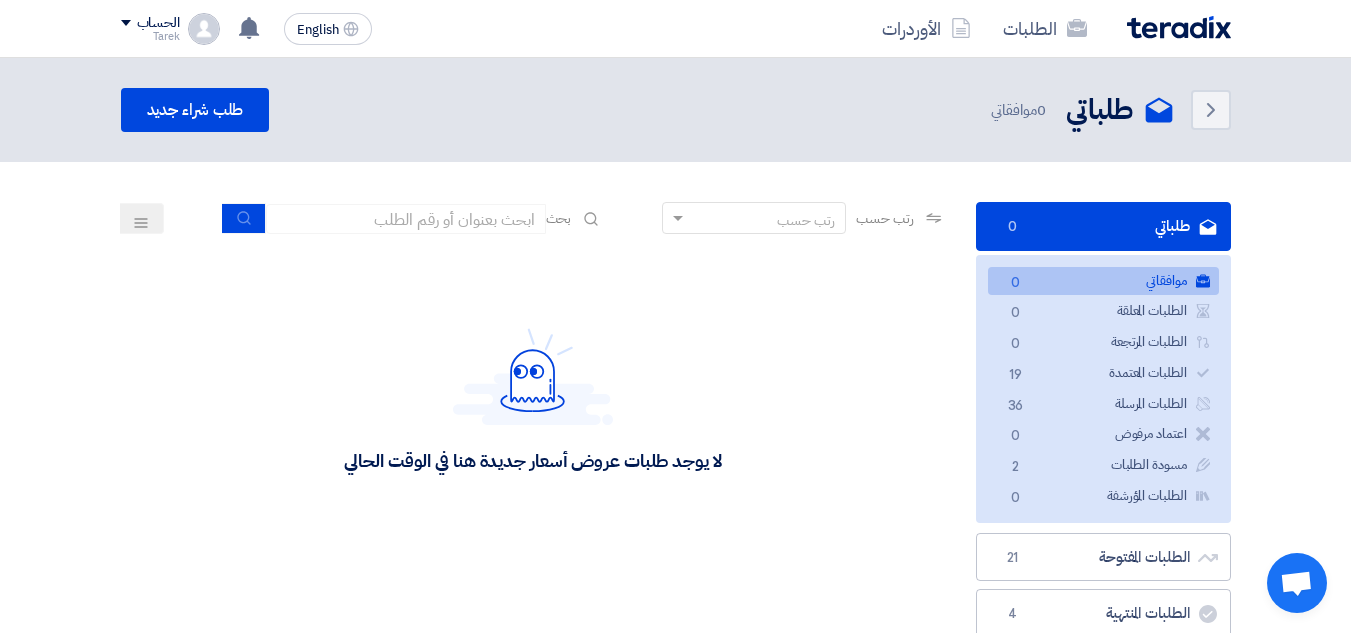 click on "موافقاتي
موافقاتي
0" 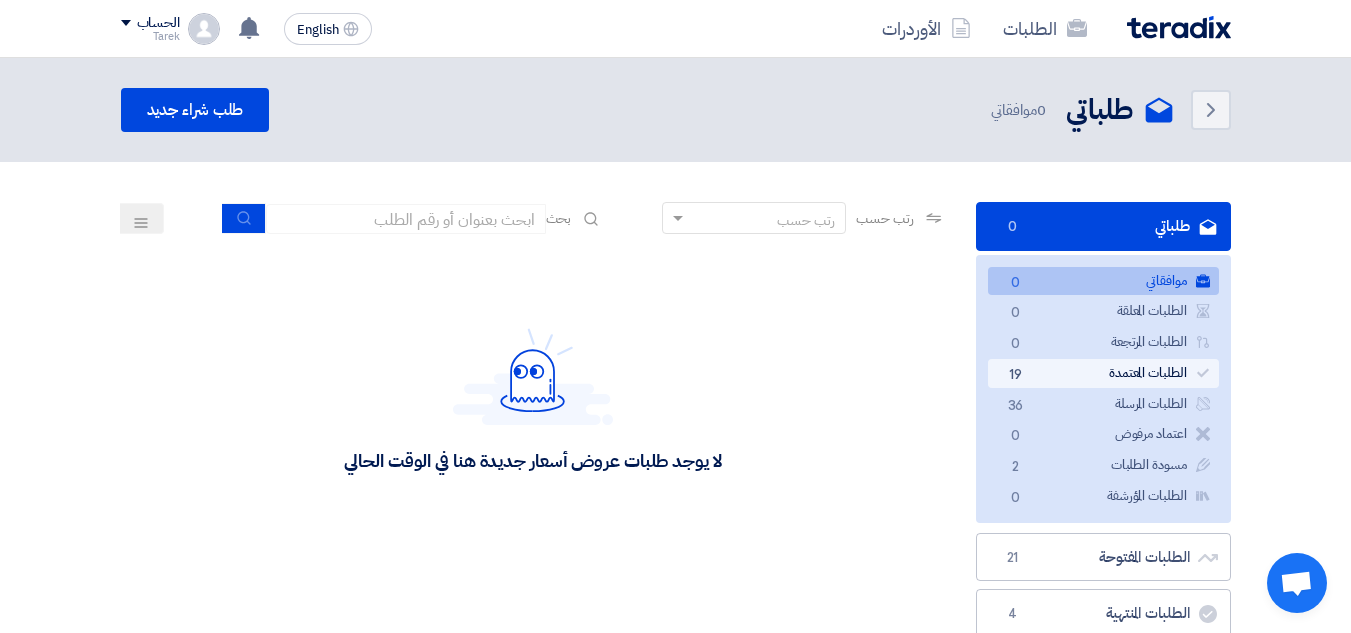 click on "الطلبات المعتمدة
الطلبات المعتمدة
19" 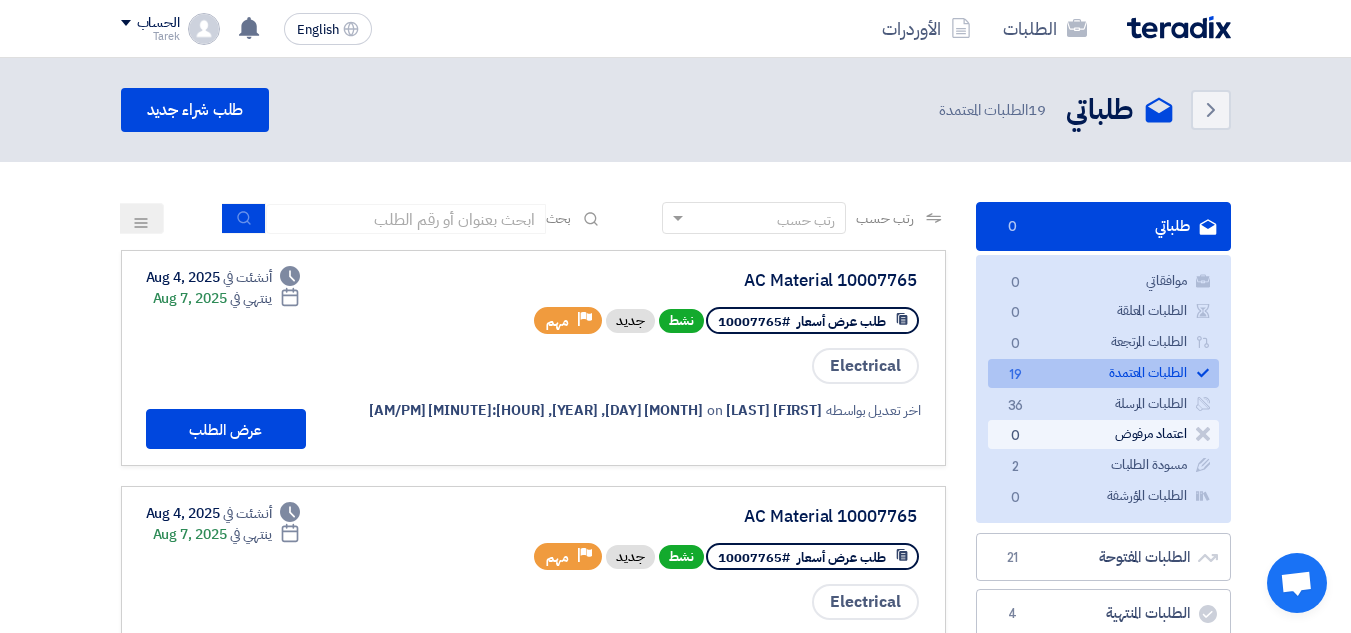click on "اعتماد مرفوض
اعتماد مرفوض
0" 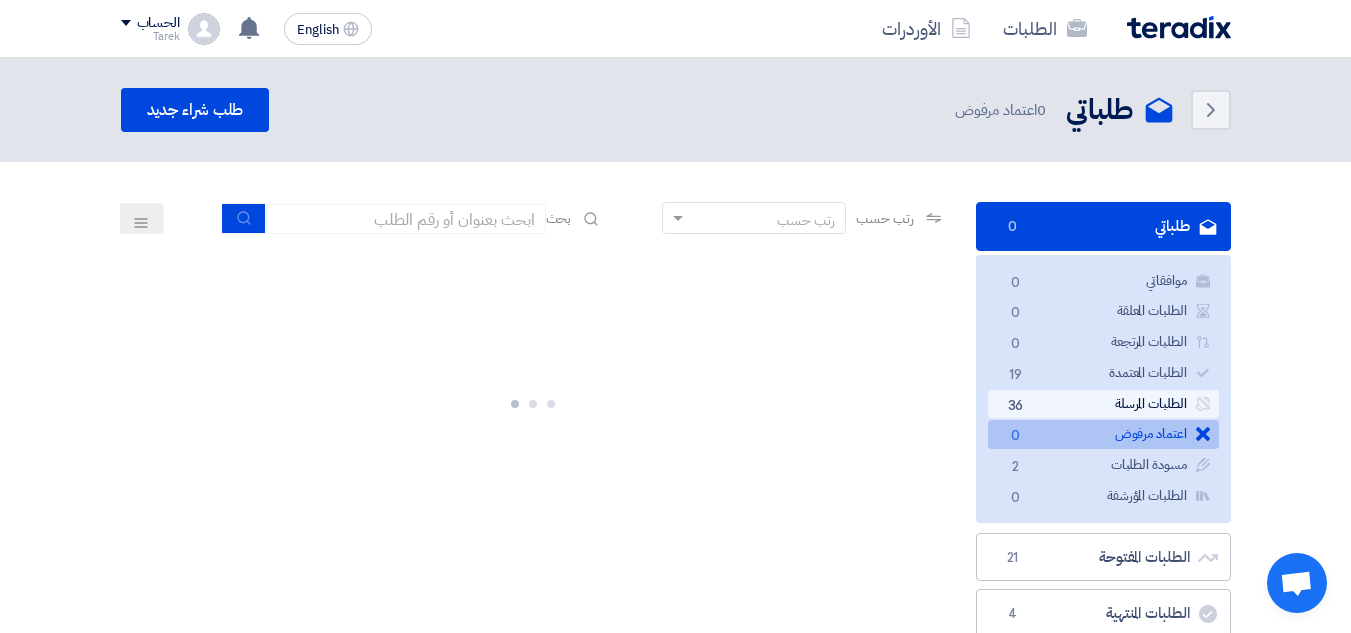 click on "الطلبات المرسلة
الطلبات المرسلة
36" 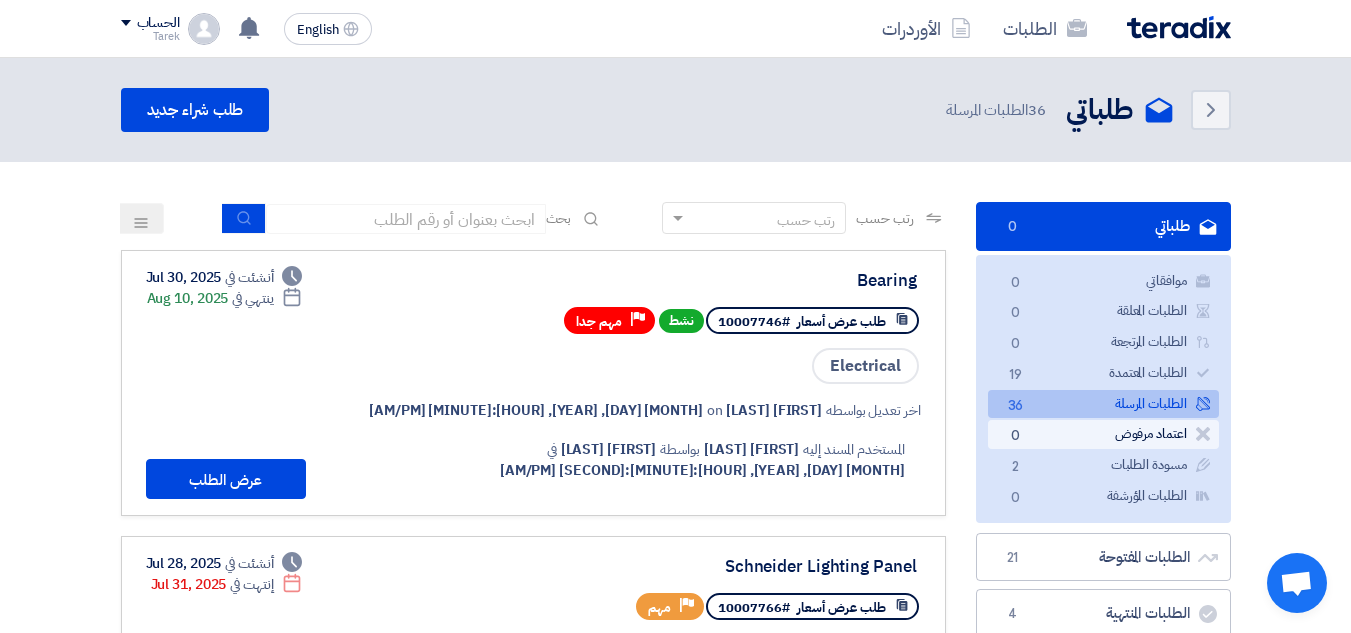 click on "اعتماد مرفوض
اعتماد مرفوض
0" 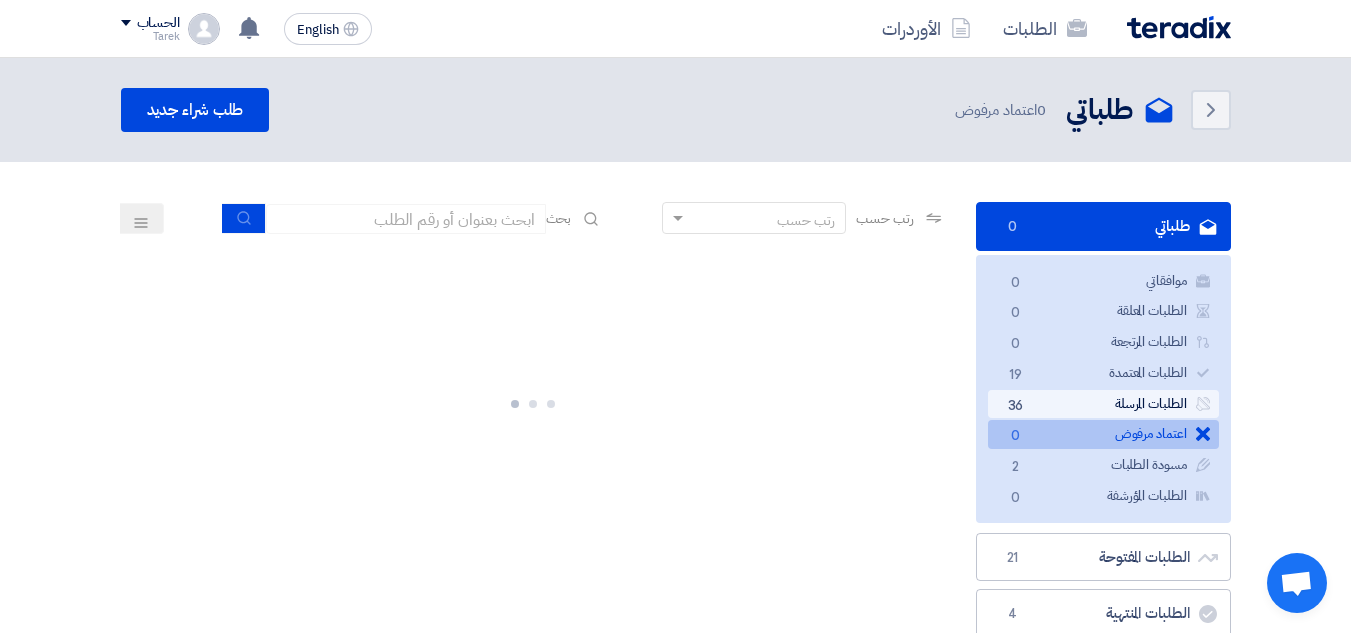 click on "الطلبات المرسلة
الطلبات المرسلة
36" 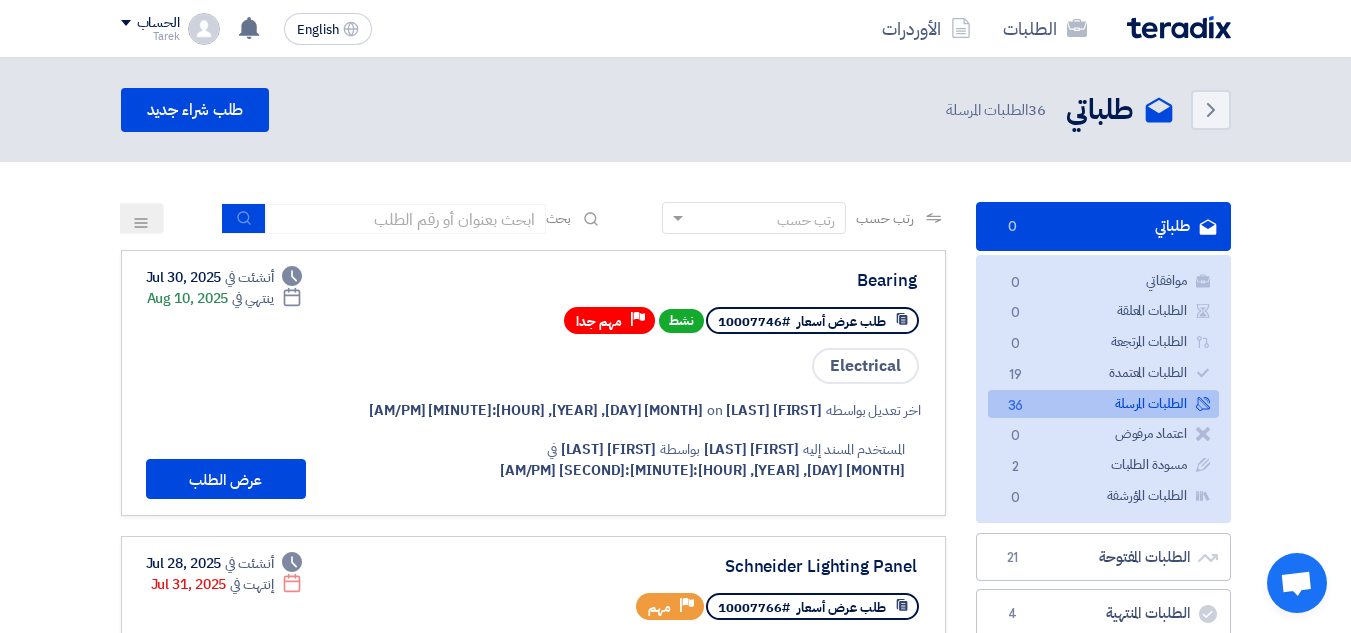 click on "موافقاتي
موافقاتي
0
الطلبات المعلقة
الطلبات المعلقة
0
الطلبات المرتجعة
الطلبات المرتجعة
0
الطلبات المعتمدة
الطلبات المعتمدة
19" 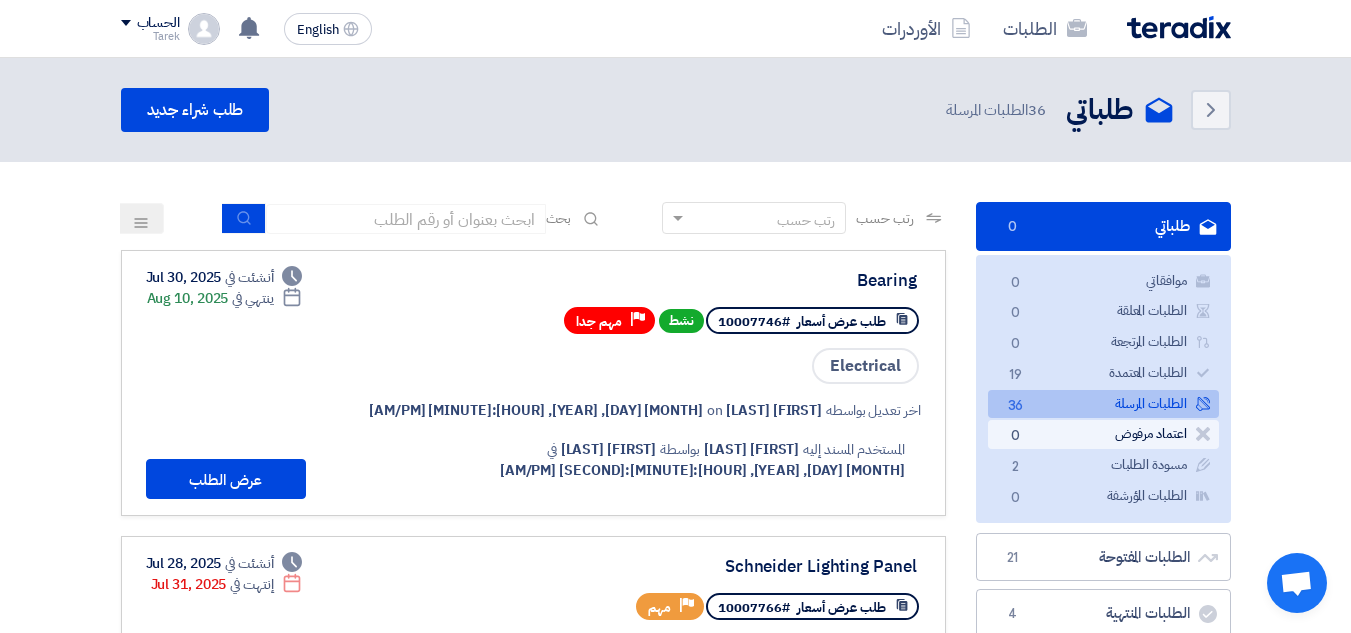 click on "اعتماد مرفوض
اعتماد مرفوض
0" 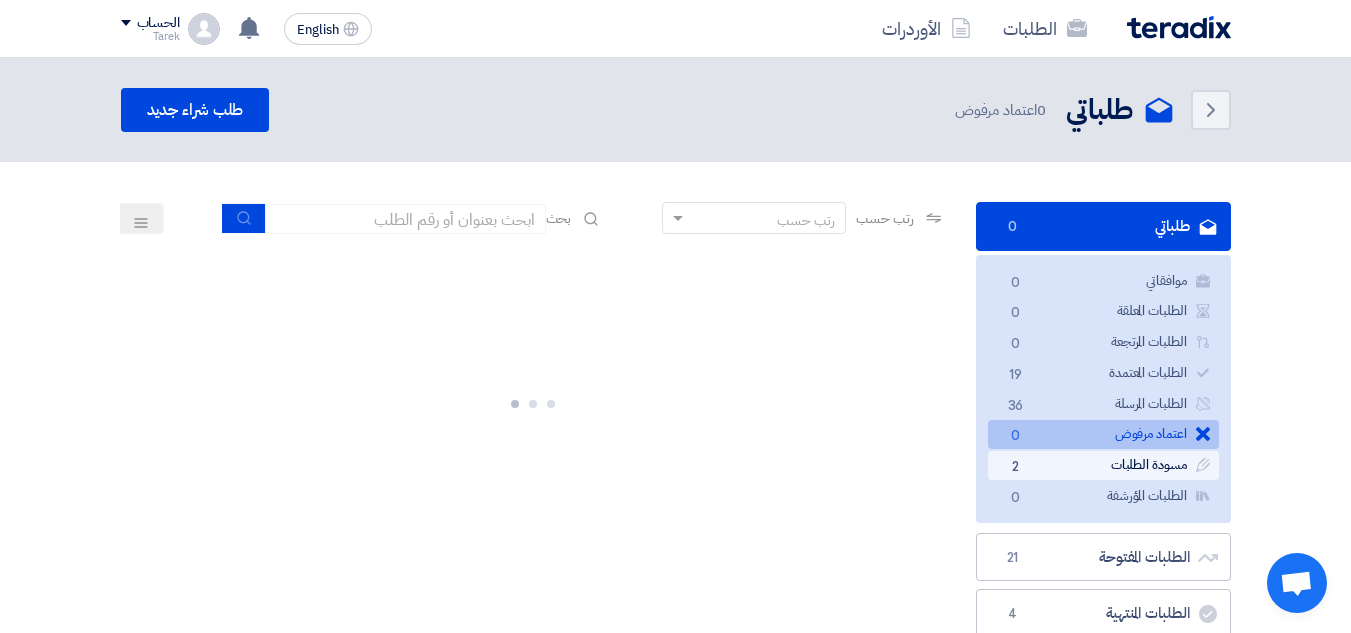 click on "مسودة الطلبات
مسودة الطلبات
2" 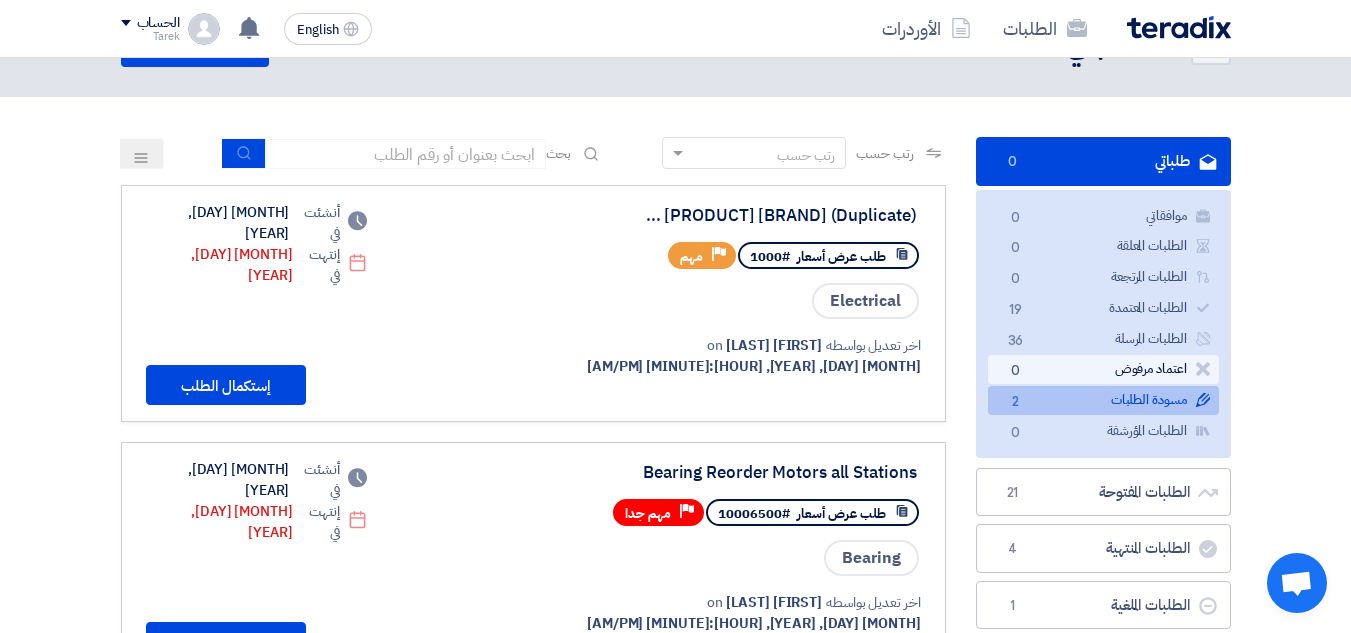 scroll, scrollTop: 100, scrollLeft: 0, axis: vertical 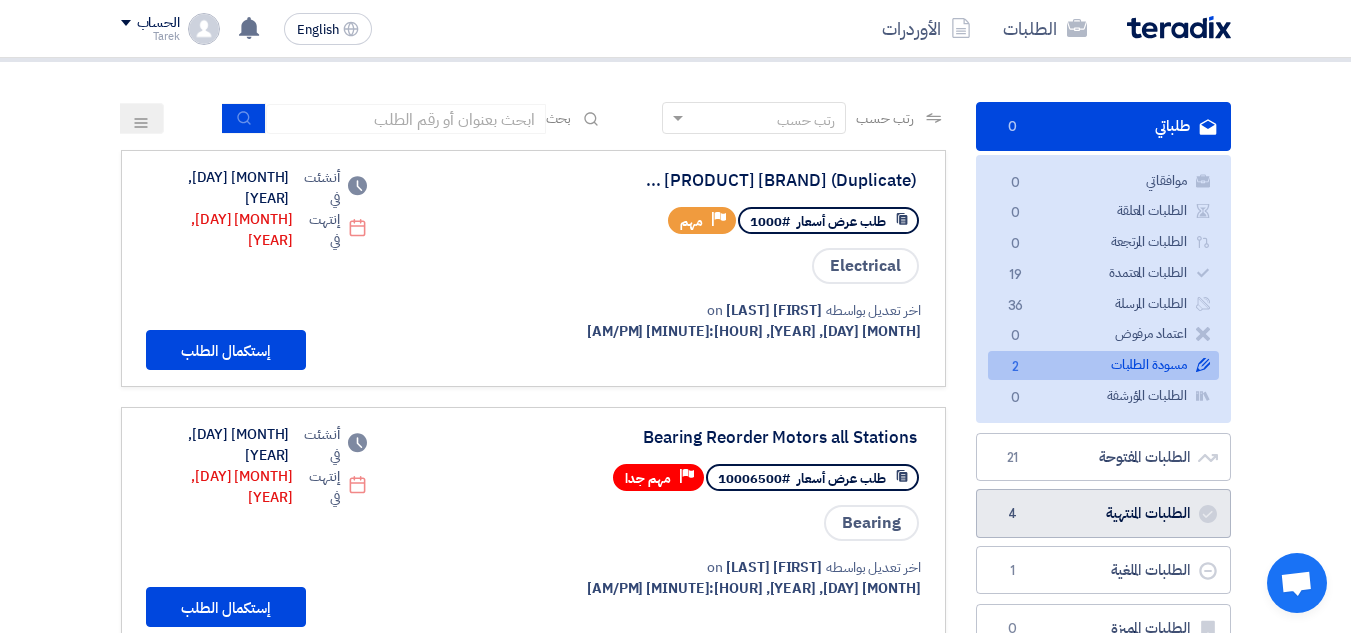 click on "الطلبات المنتهية
الطلبات المنتهية
4" 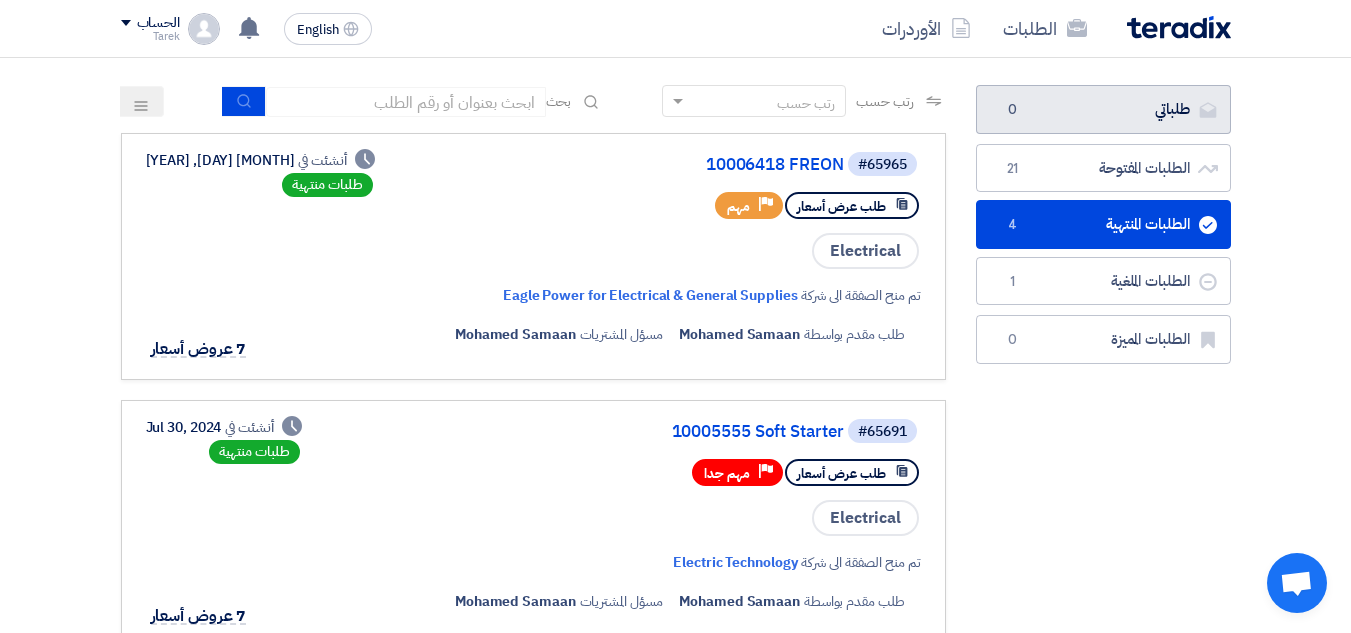 scroll, scrollTop: 0, scrollLeft: 0, axis: both 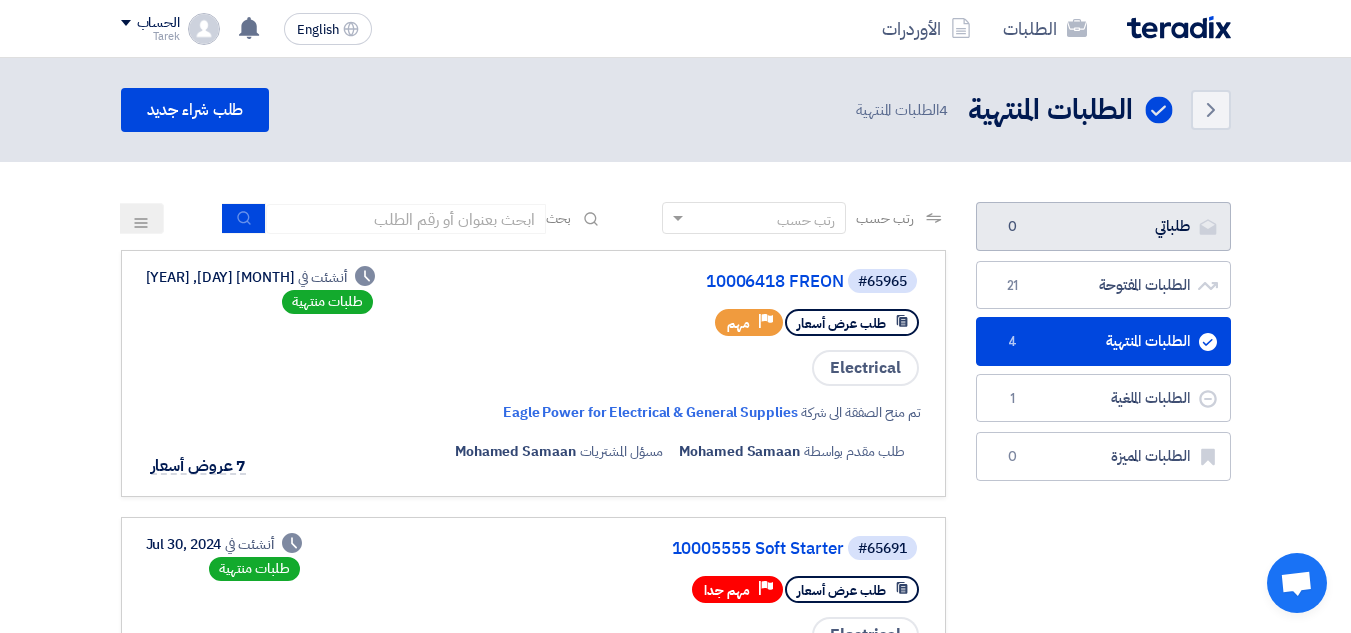 click on "طلباتي
طلباتي
0" 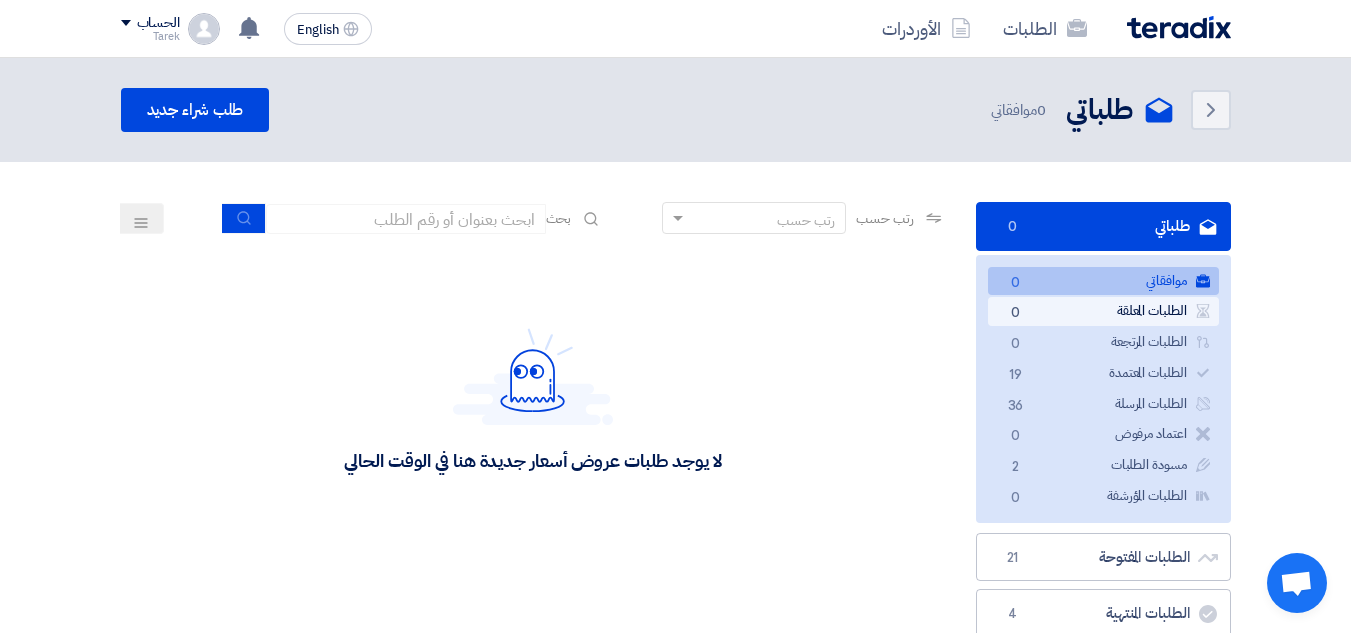 click on "الطلبات المعلقة
الطلبات المعلقة
0" 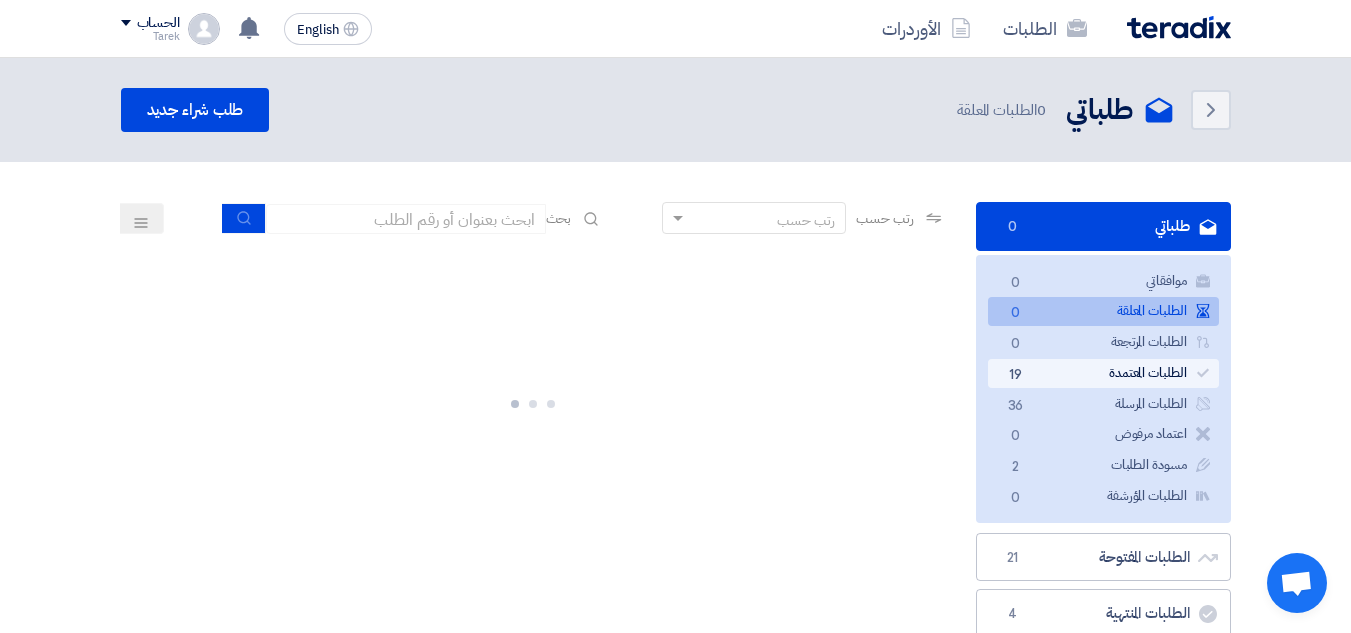 click on "الطلبات المعتمدة
الطلبات المعتمدة
19" 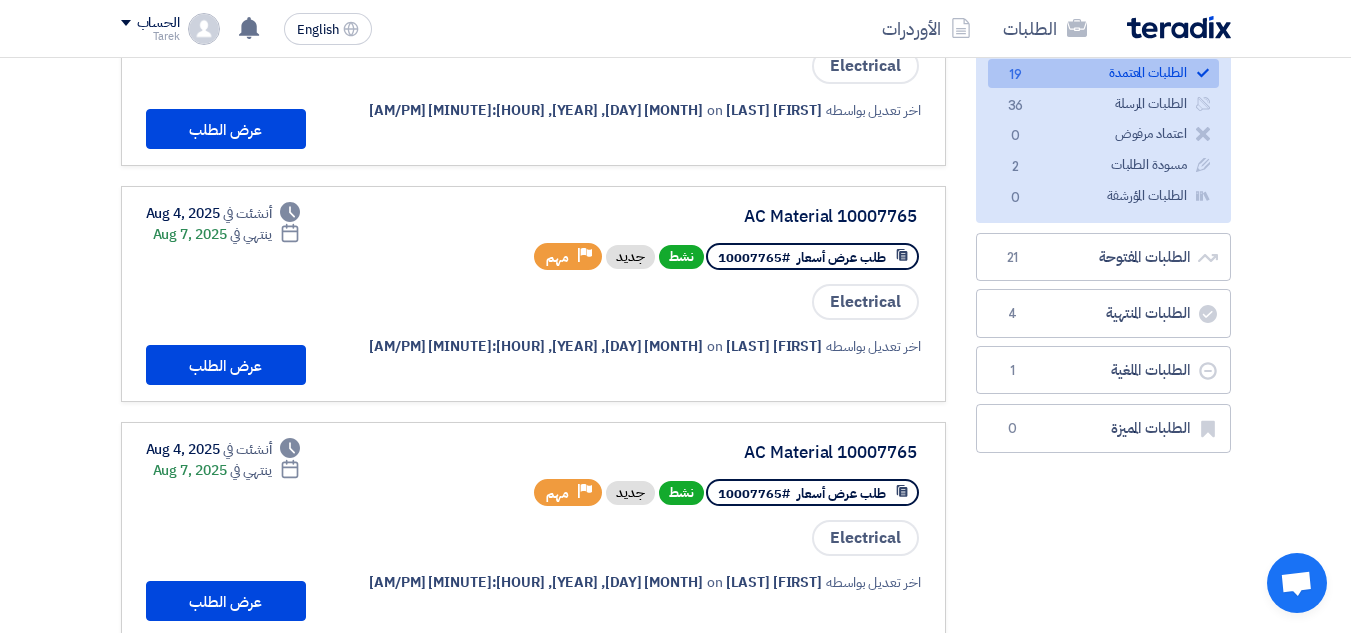 scroll, scrollTop: 0, scrollLeft: 0, axis: both 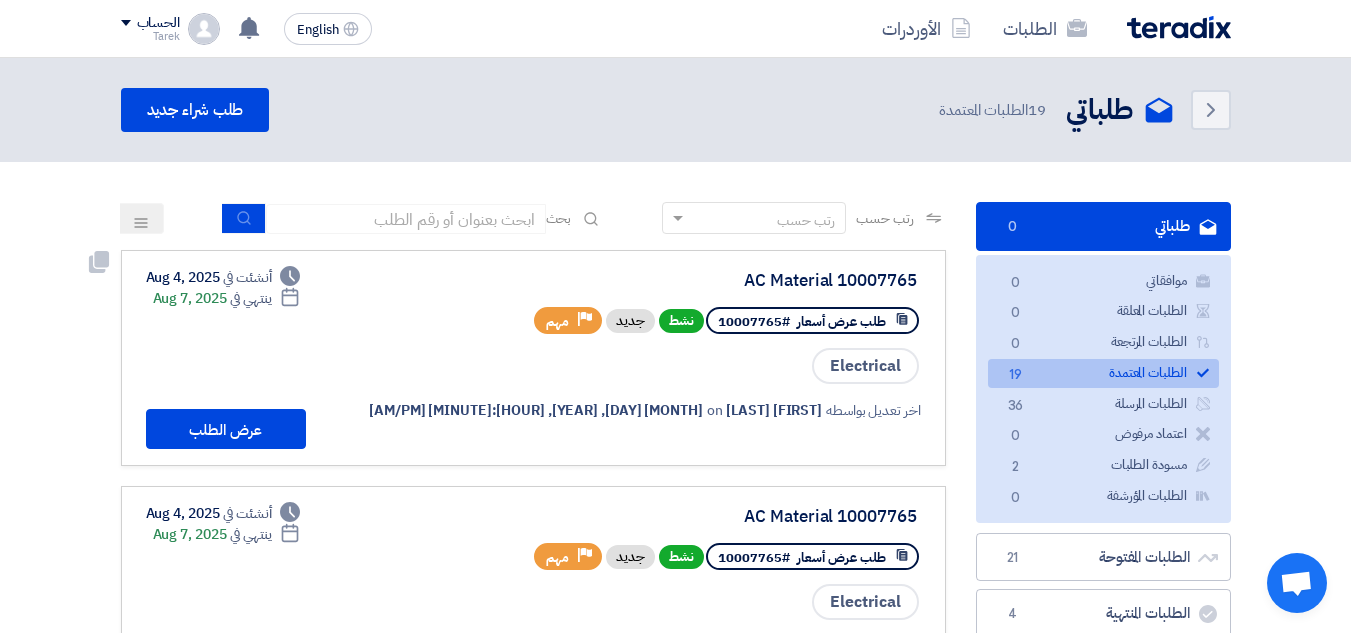 click on "Deadline
ينتهي في
[MONTH] [DAY], [YEAR]" 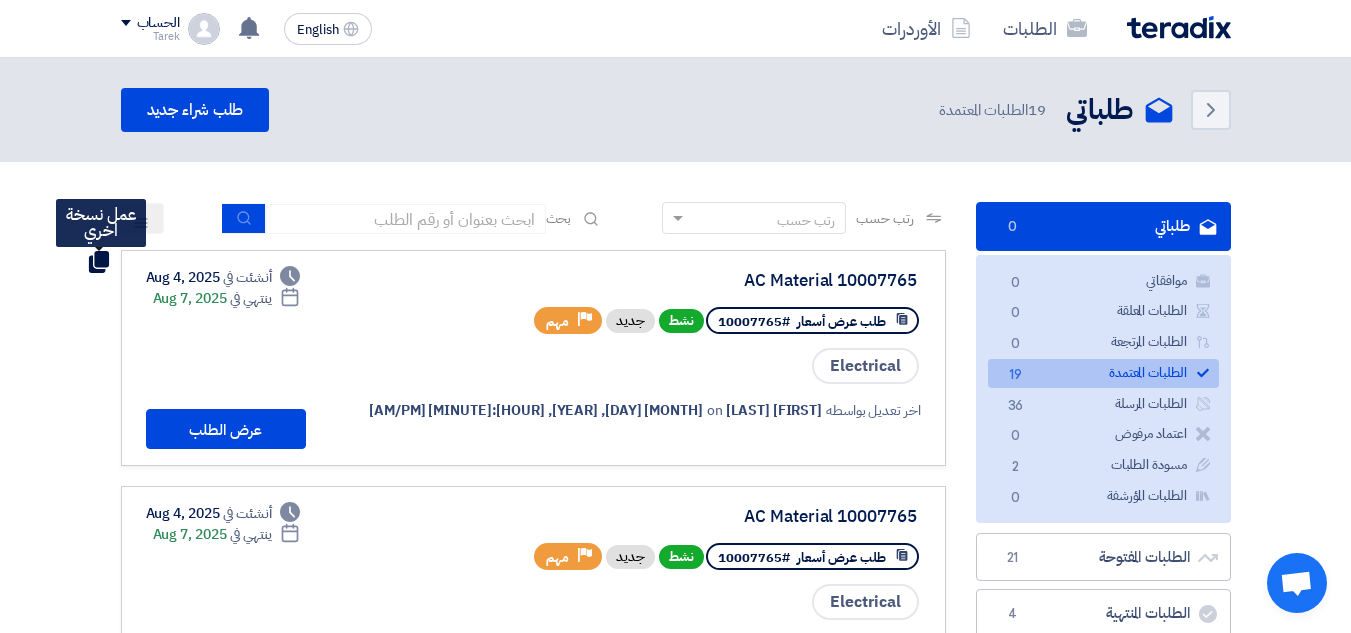 click 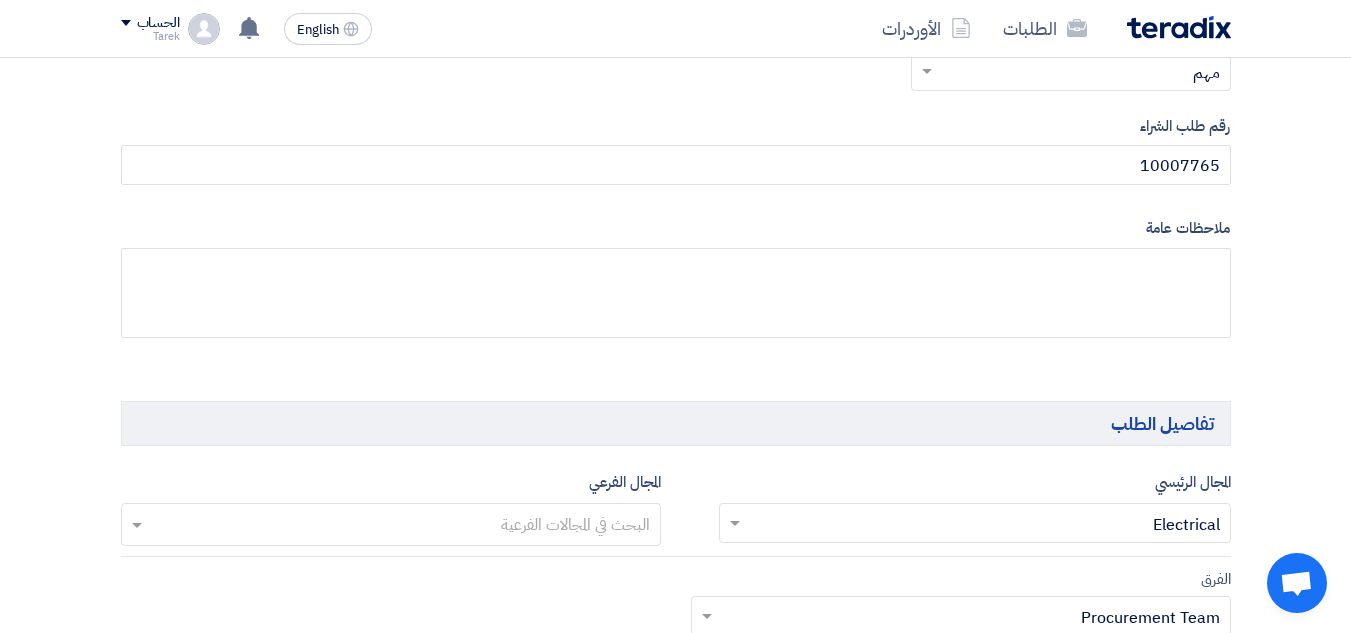 scroll, scrollTop: 1000, scrollLeft: 0, axis: vertical 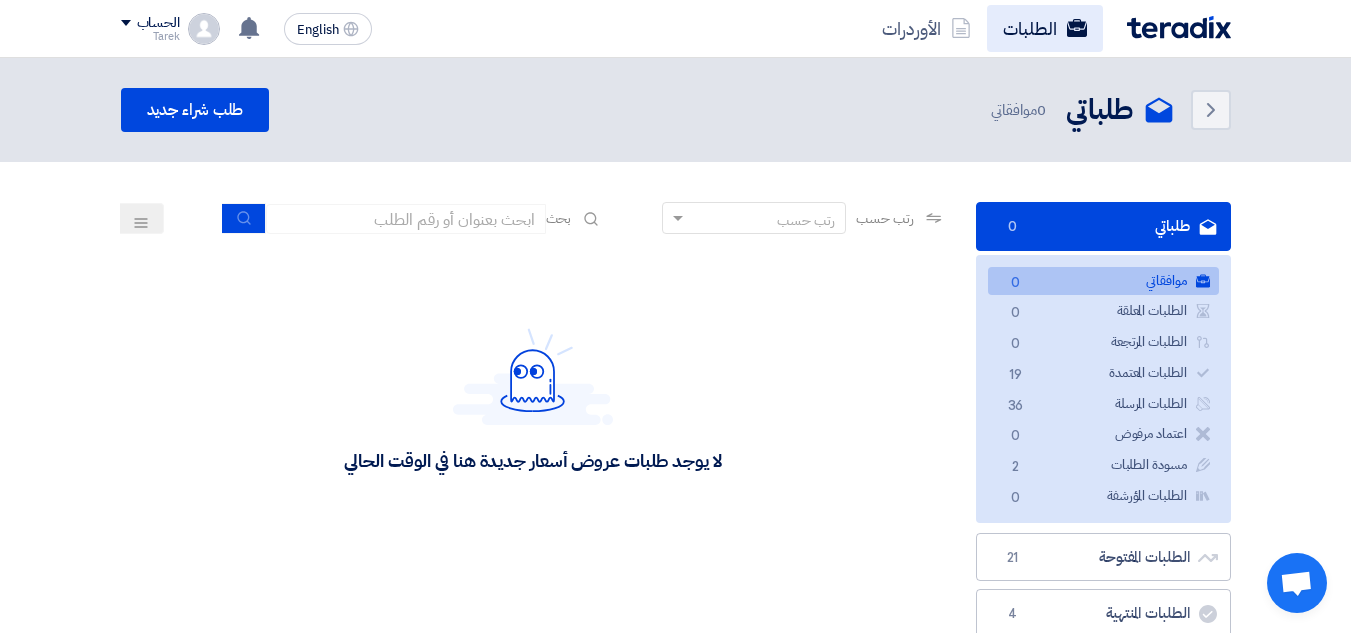 click on "الطلبات" 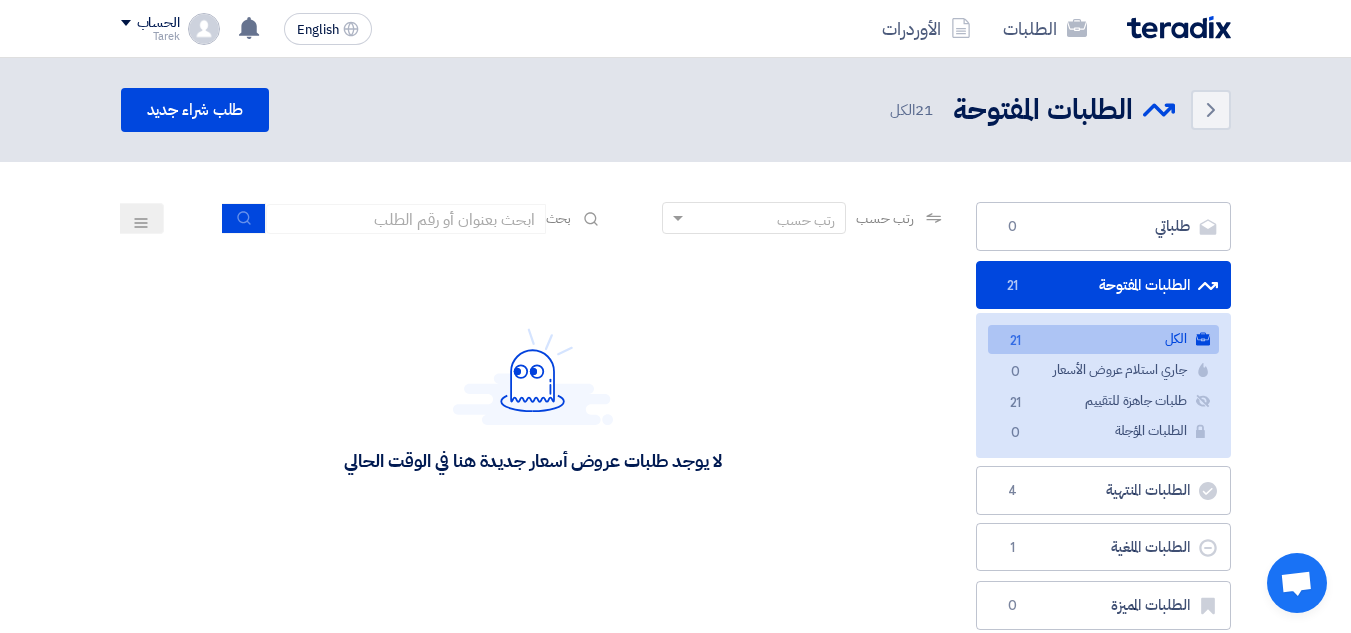 click on "21
الكل" 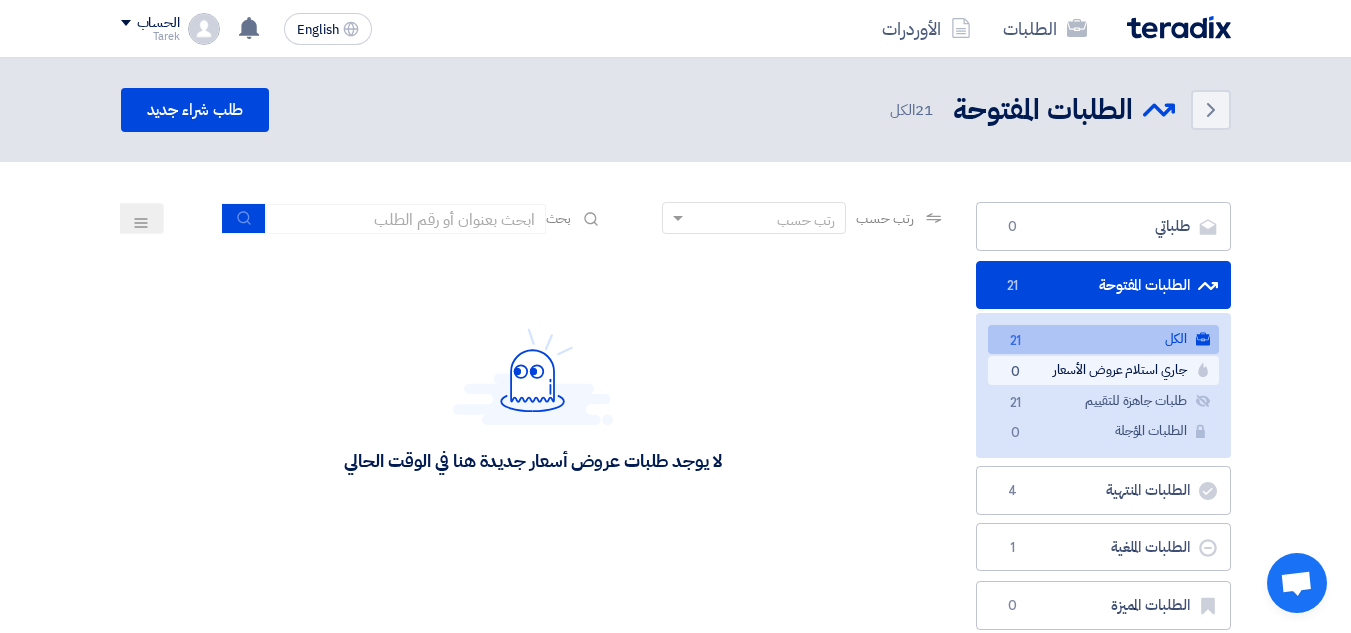 click on "جاري استلام عروض الأسعار
جاري استلام عروض الأسعار
0" 